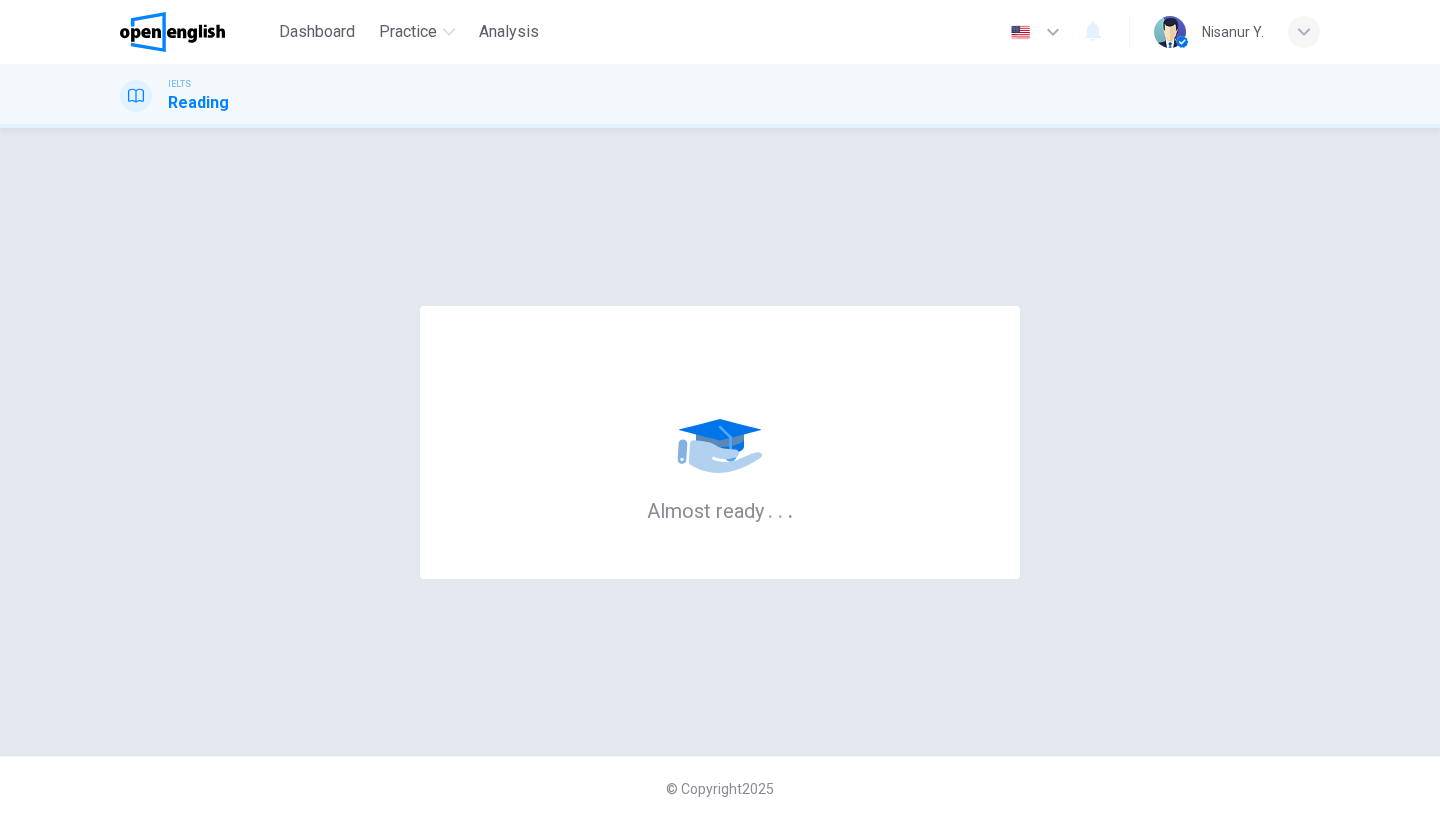 scroll, scrollTop: 0, scrollLeft: 0, axis: both 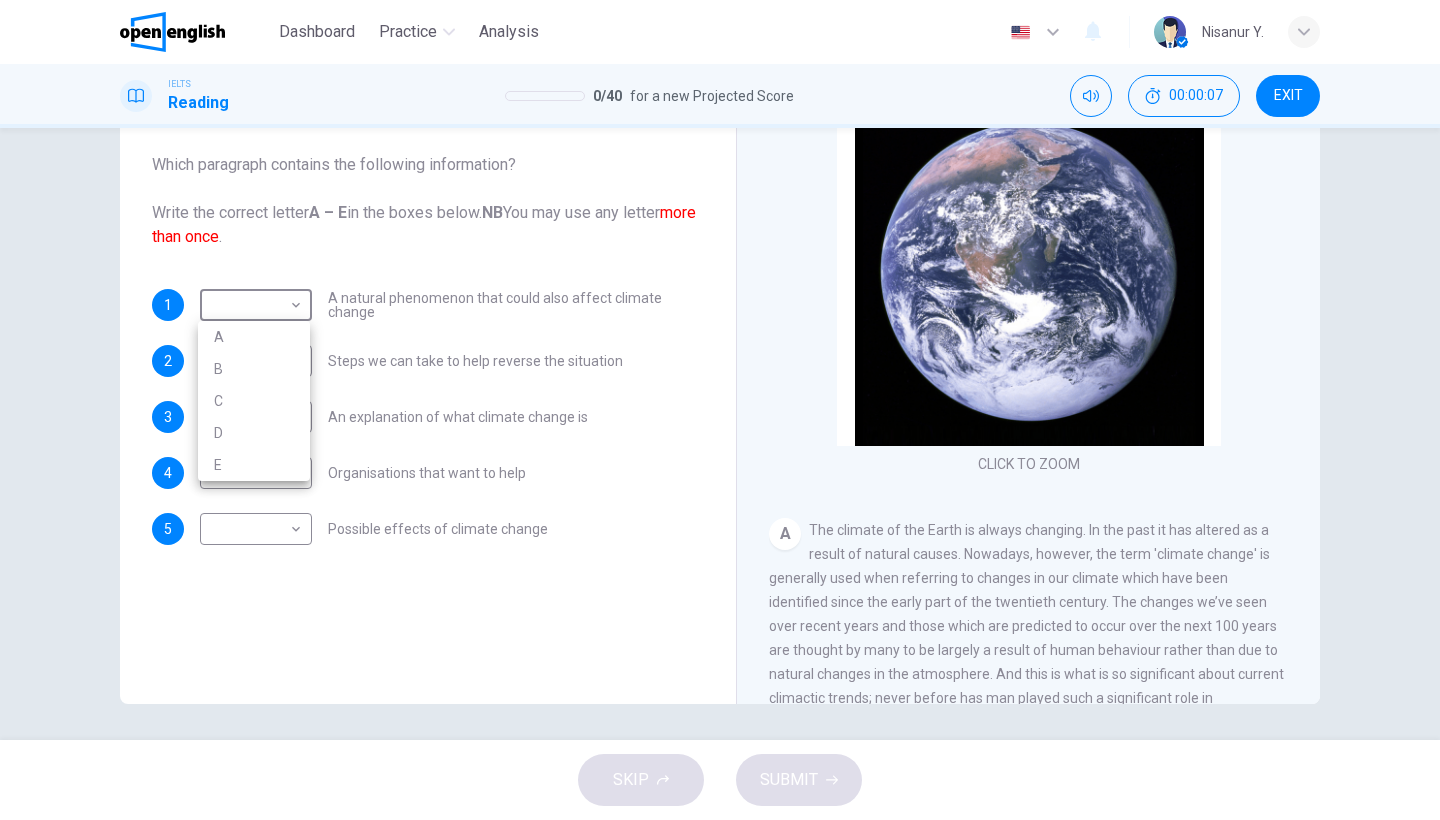 click on "This site uses cookies, as explained in our  Privacy Policy . If you agree to the use of cookies, please click the Accept button and continue to browse our site.   Privacy Policy Accept This site uses cookies, as explained in our  Privacy Policy . If you agree to the use of cookies, please click the Accept button and continue to browse our site.   Privacy Policy Accept Dashboard Practice Analysis English ** ​ Nisanur Y. IELTS Reading 0 / 40 for a new Projected Score 00:00:07 EXIT Questions 1 - 5 The Reading Passage has 5 paragraphs,  A – E . Which paragraph contains the following information?  Write the correct letter  A – E  in the boxes below.
NB  You may use any letter  more than once . 1 ​ ​ A natural phenomenon that could also affect climate change 2 ​ ​ Steps we can take to help reverse the situation 3 ​ ​ An explanation of what climate change is 4 ​ ​ Organisations that want to help 5 ​ ​ Possible effects of climate change The Climate of the Earth CLICK TO ZOOM Click to Zoom" at bounding box center [720, 410] 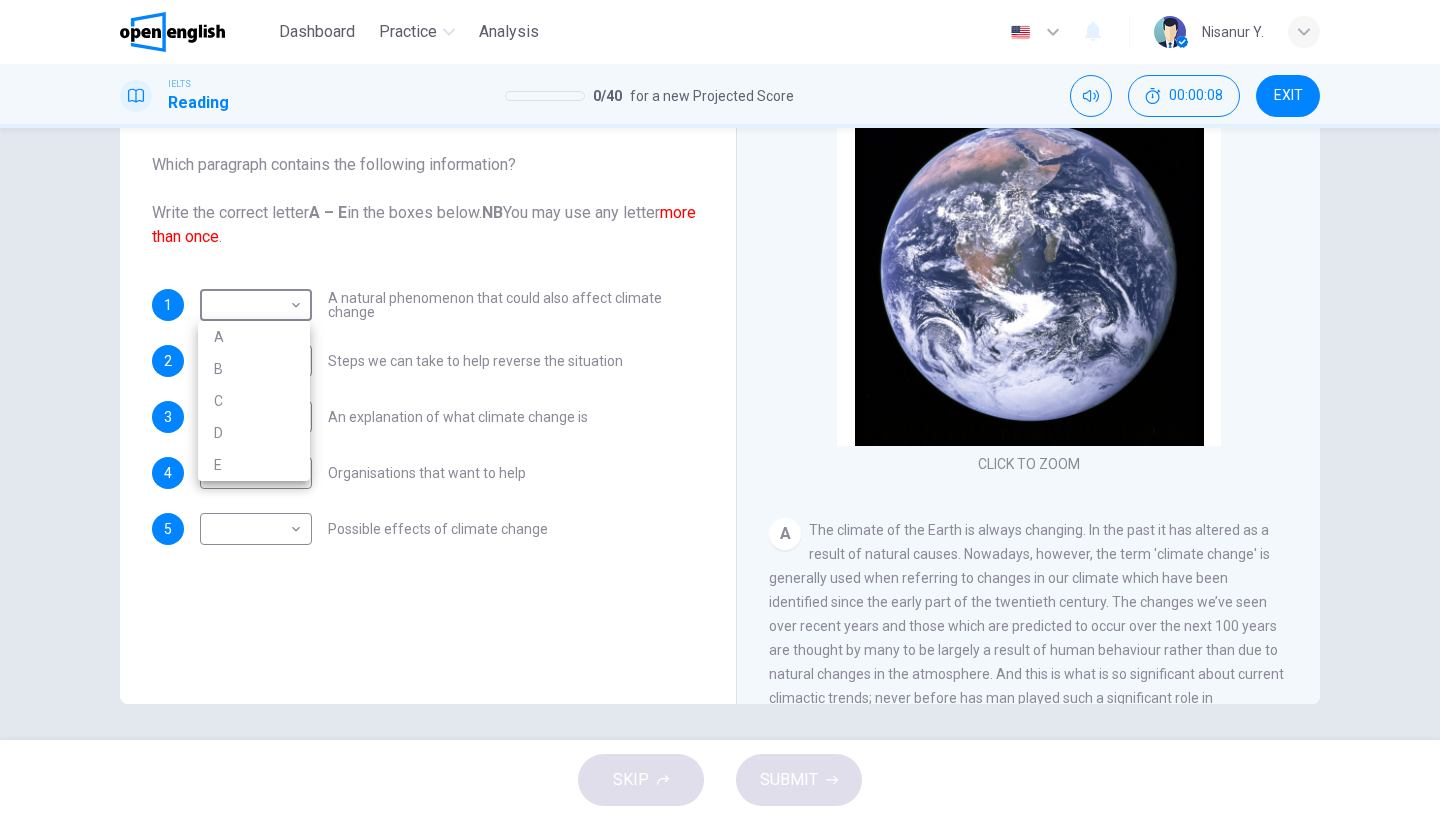 click at bounding box center [720, 410] 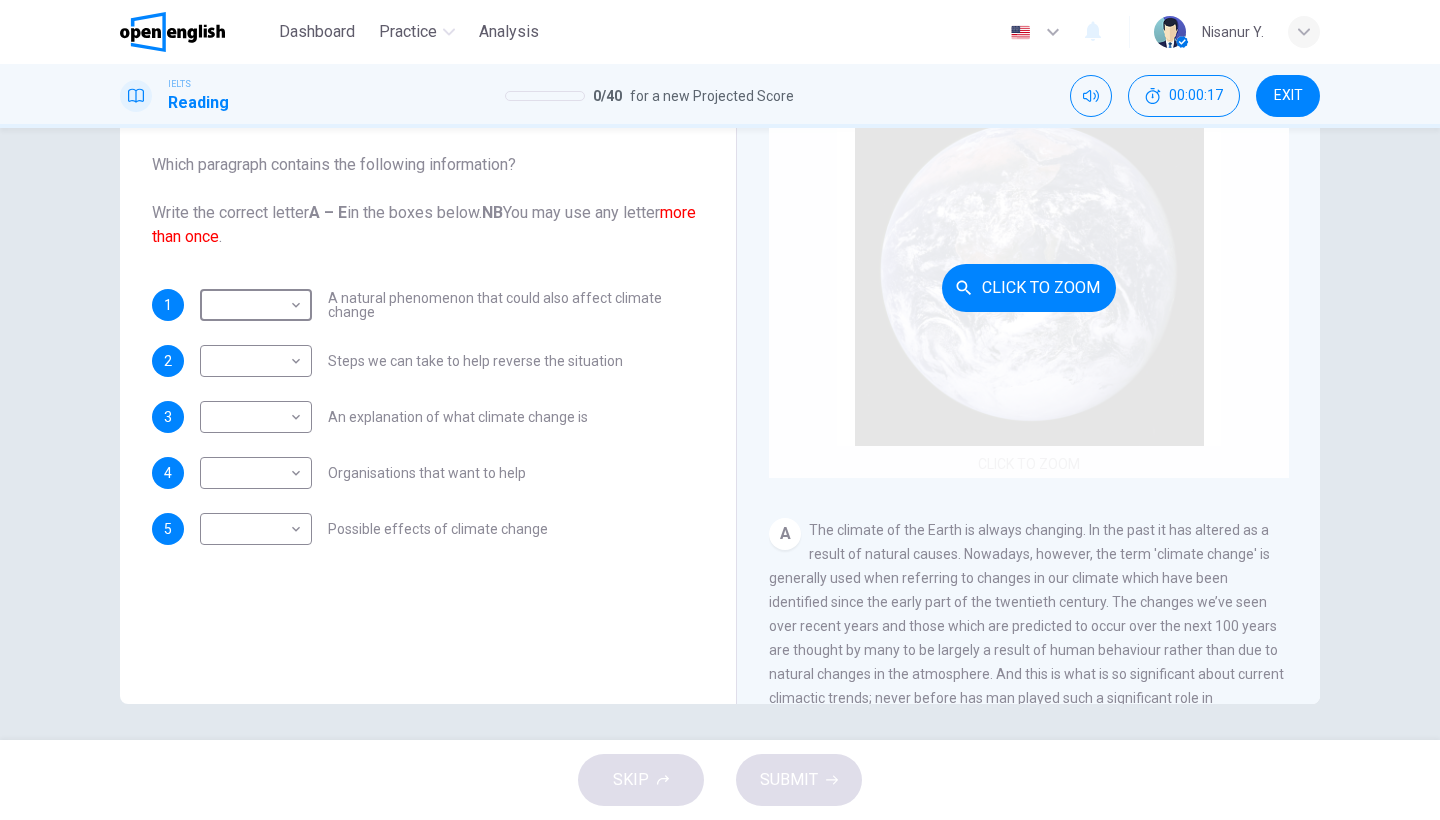 scroll, scrollTop: 163, scrollLeft: 0, axis: vertical 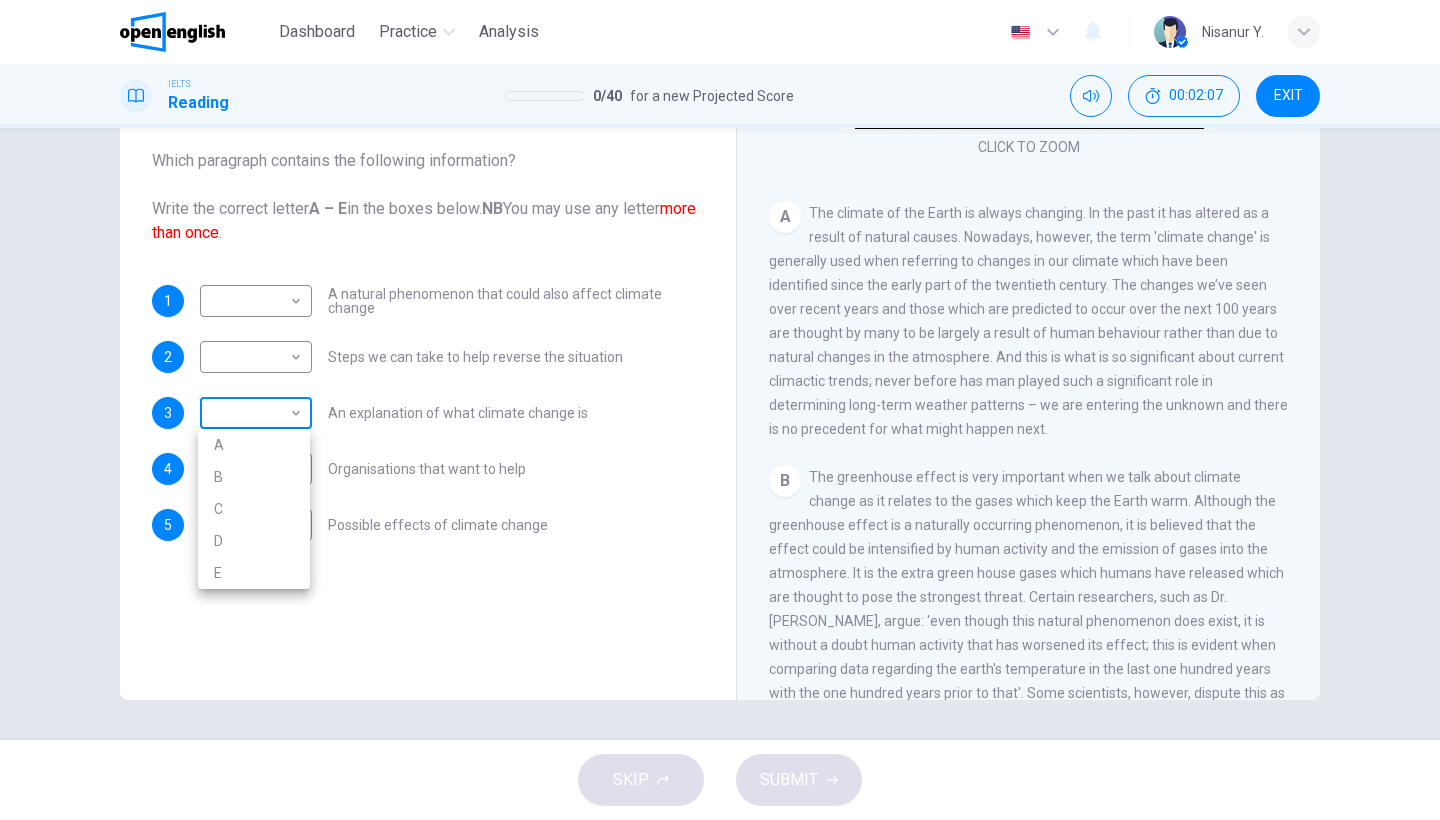 click on "This site uses cookies, as explained in our  Privacy Policy . If you agree to the use of cookies, please click the Accept button and continue to browse our site.   Privacy Policy Accept This site uses cookies, as explained in our  Privacy Policy . If you agree to the use of cookies, please click the Accept button and continue to browse our site.   Privacy Policy Accept Dashboard Practice Analysis English ** ​ Nisanur Y. IELTS Reading 0 / 40 for a new Projected Score 00:02:07 EXIT Questions 1 - 5 The Reading Passage has 5 paragraphs,  A – E . Which paragraph contains the following information?  Write the correct letter  A – E  in the boxes below.
NB  You may use any letter  more than once . 1 ​ ​ A natural phenomenon that could also affect climate change 2 ​ ​ Steps we can take to help reverse the situation 3 ​ ​ An explanation of what climate change is 4 ​ ​ Organisations that want to help 5 ​ ​ Possible effects of climate change The Climate of the Earth CLICK TO ZOOM Click to Zoom" at bounding box center (720, 410) 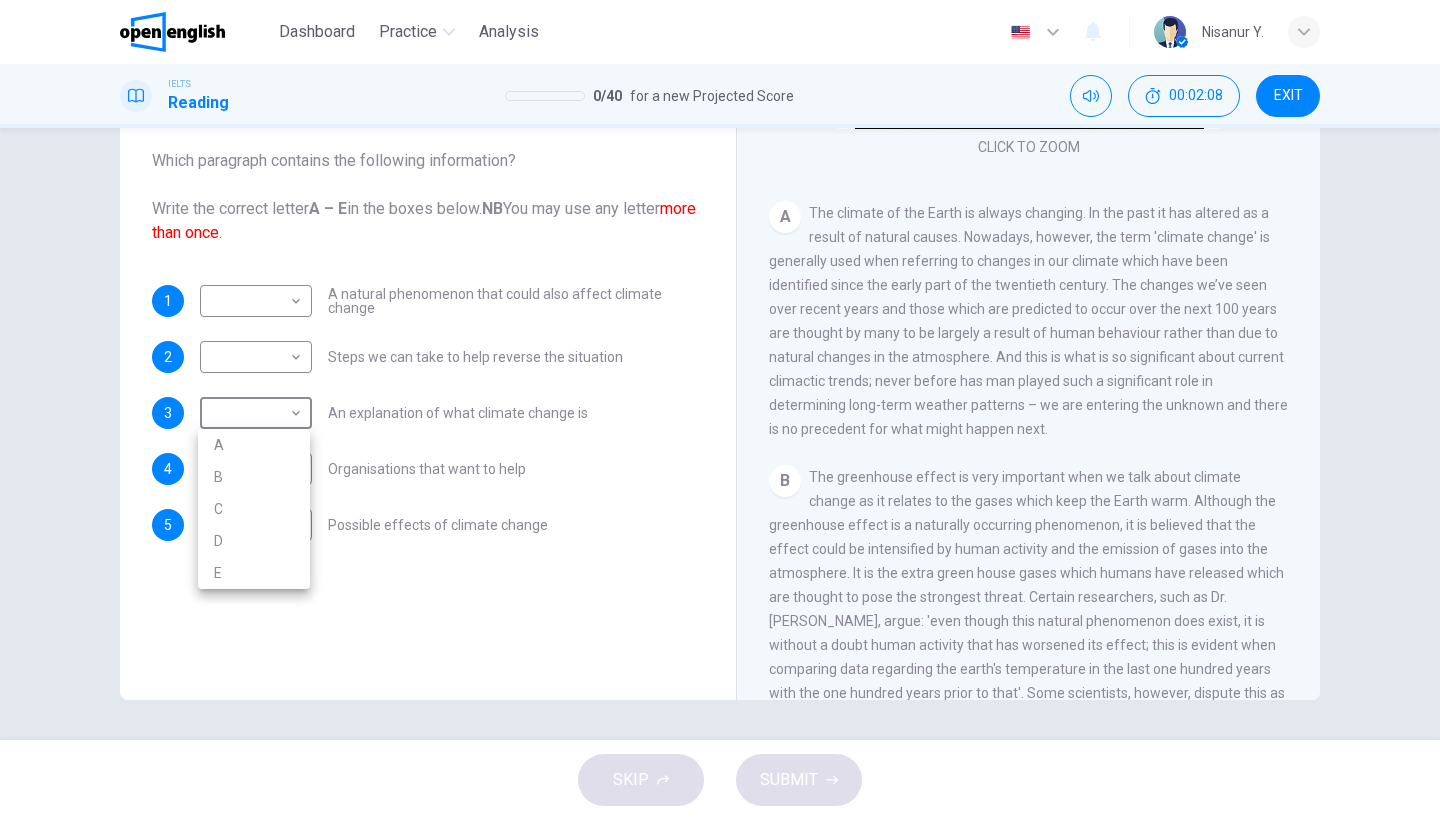 click on "A" at bounding box center (254, 445) 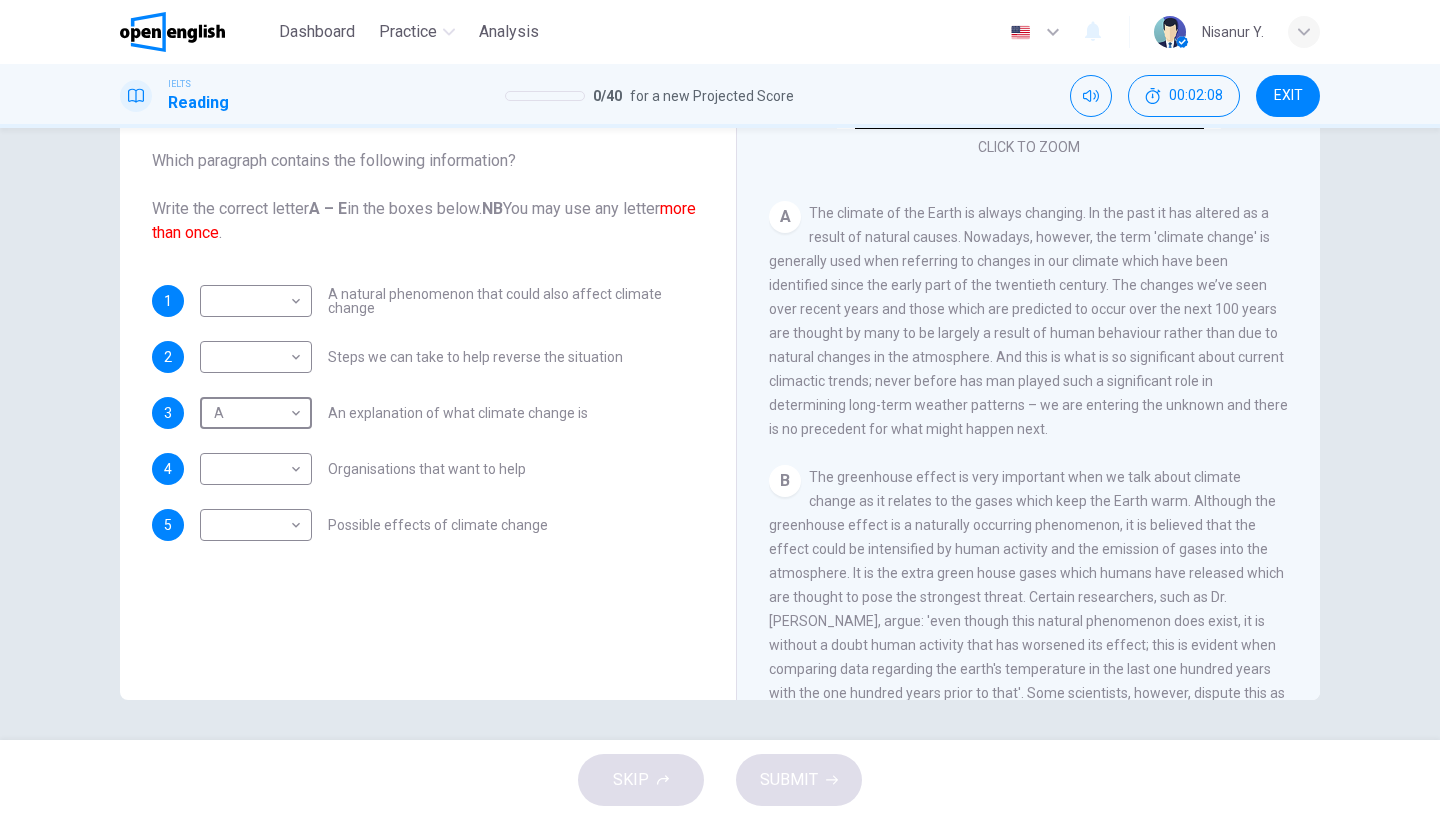 type on "*" 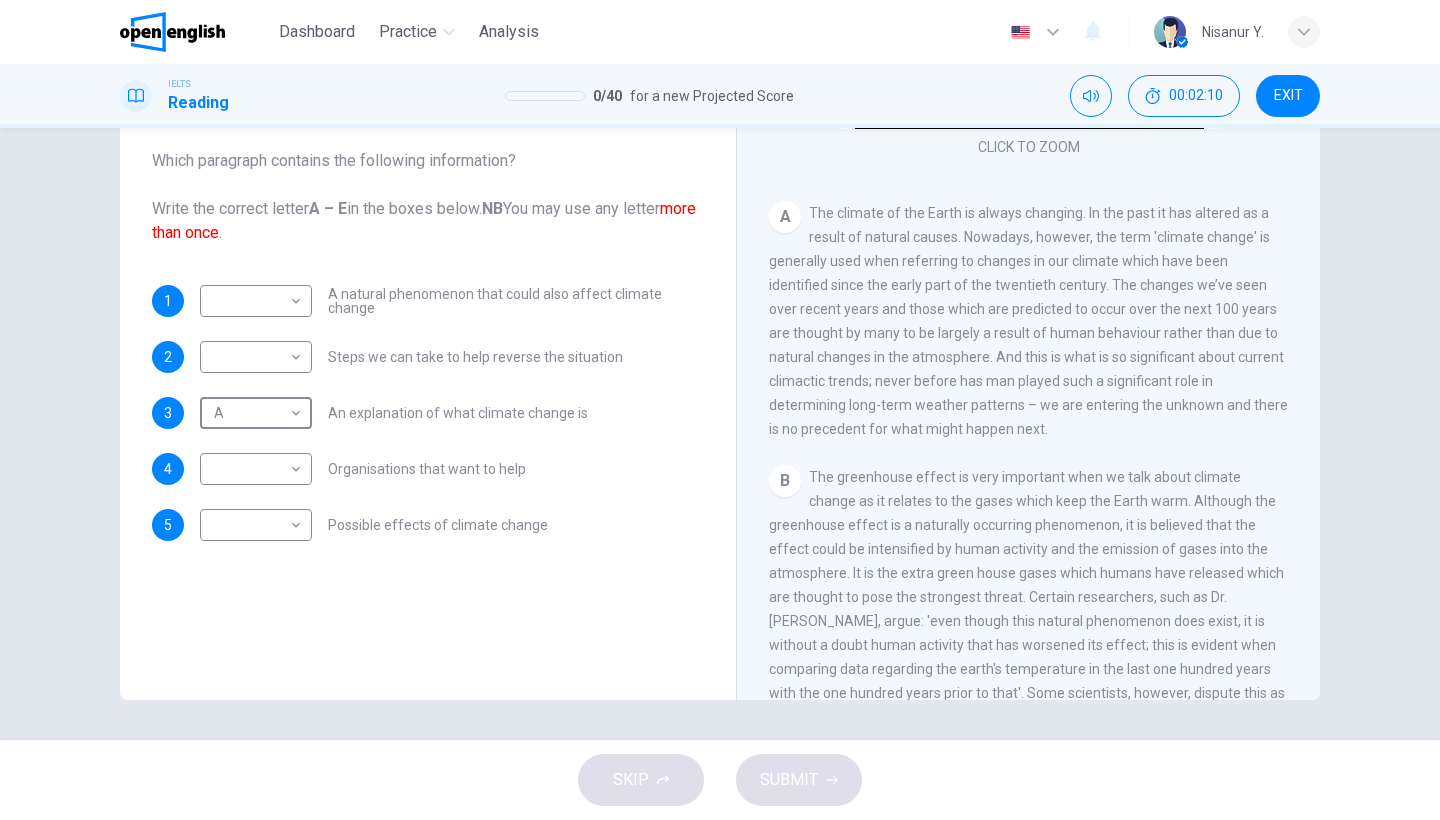 scroll, scrollTop: 630, scrollLeft: 0, axis: vertical 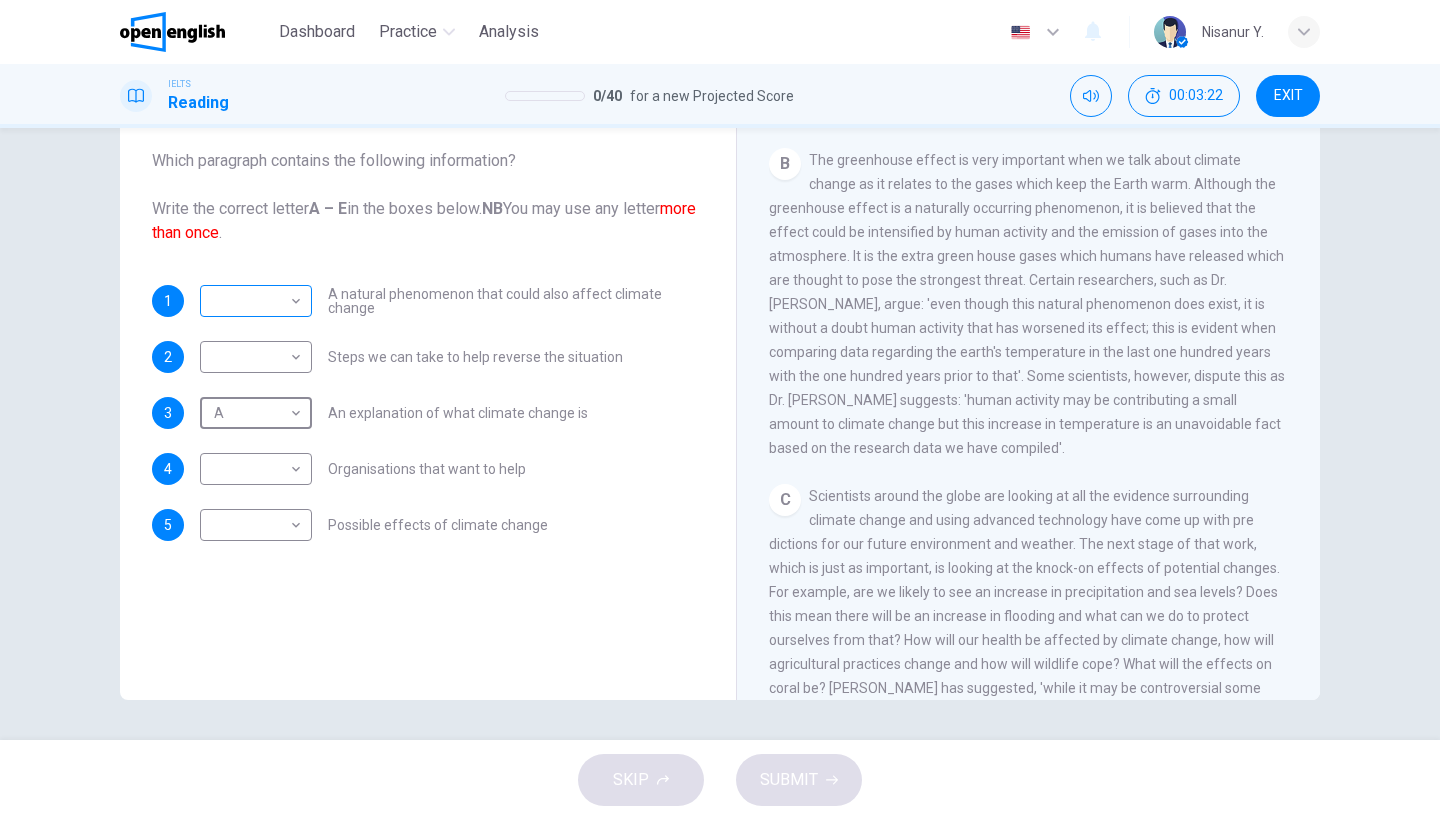 click on "This site uses cookies, as explained in our  Privacy Policy . If you agree to the use of cookies, please click the Accept button and continue to browse our site.   Privacy Policy Accept This site uses cookies, as explained in our  Privacy Policy . If you agree to the use of cookies, please click the Accept button and continue to browse our site.   Privacy Policy Accept Dashboard Practice Analysis English ** ​ Nisanur Y. IELTS Reading 0 / 40 for a new Projected Score 00:03:22 EXIT Questions 1 - 5 The Reading Passage has 5 paragraphs,  A – E . Which paragraph contains the following information?  Write the correct letter  A – E  in the boxes below.
NB  You may use any letter  more than once . 1 ​ ​ A natural phenomenon that could also affect climate change 2 ​ ​ Steps we can take to help reverse the situation 3 A * ​ An explanation of what climate change is 4 ​ ​ Organisations that want to help 5 ​ ​ Possible effects of climate change The Climate of the Earth CLICK TO ZOOM Click to Zoom" at bounding box center [720, 410] 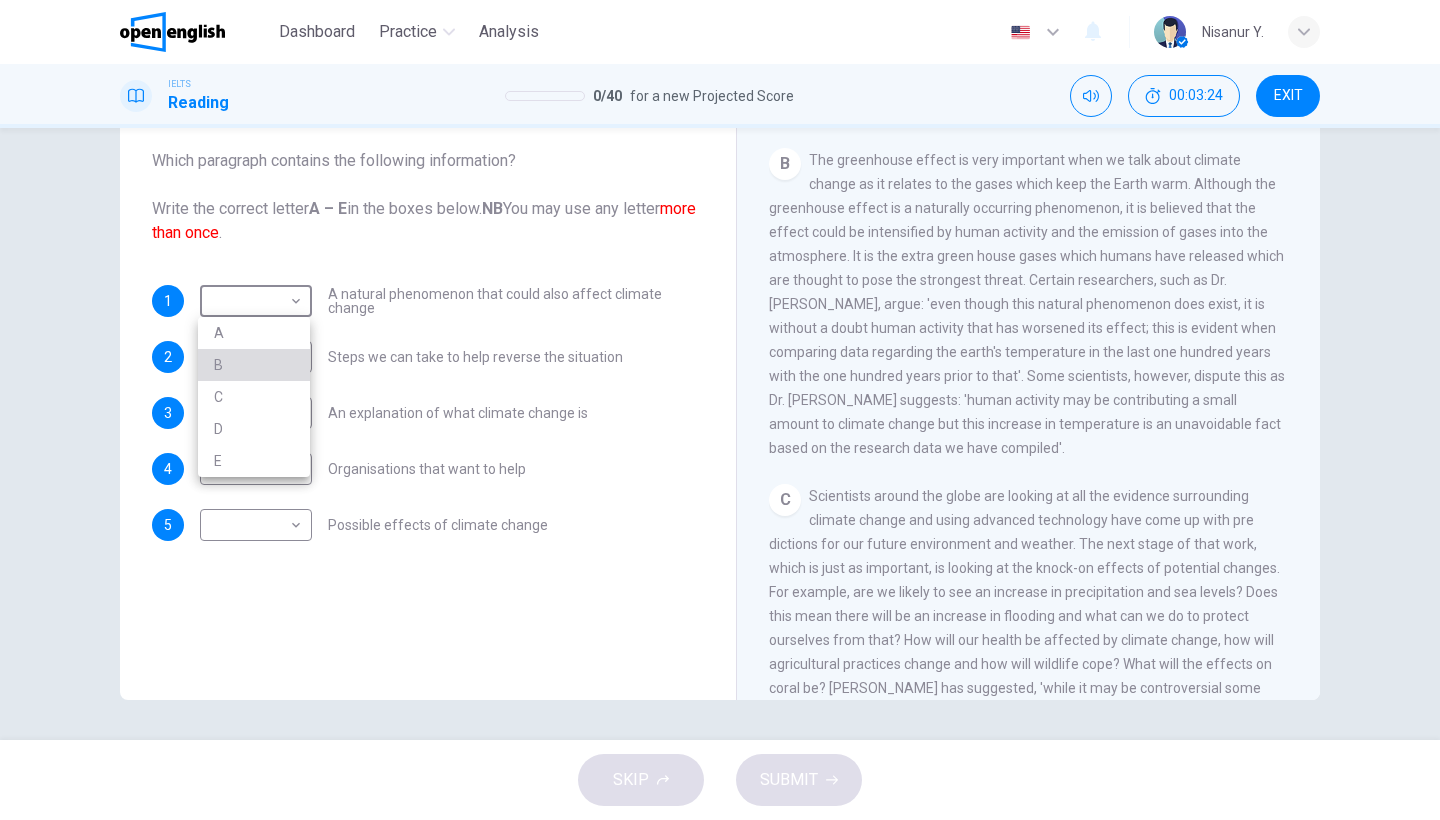 click on "B" at bounding box center [254, 365] 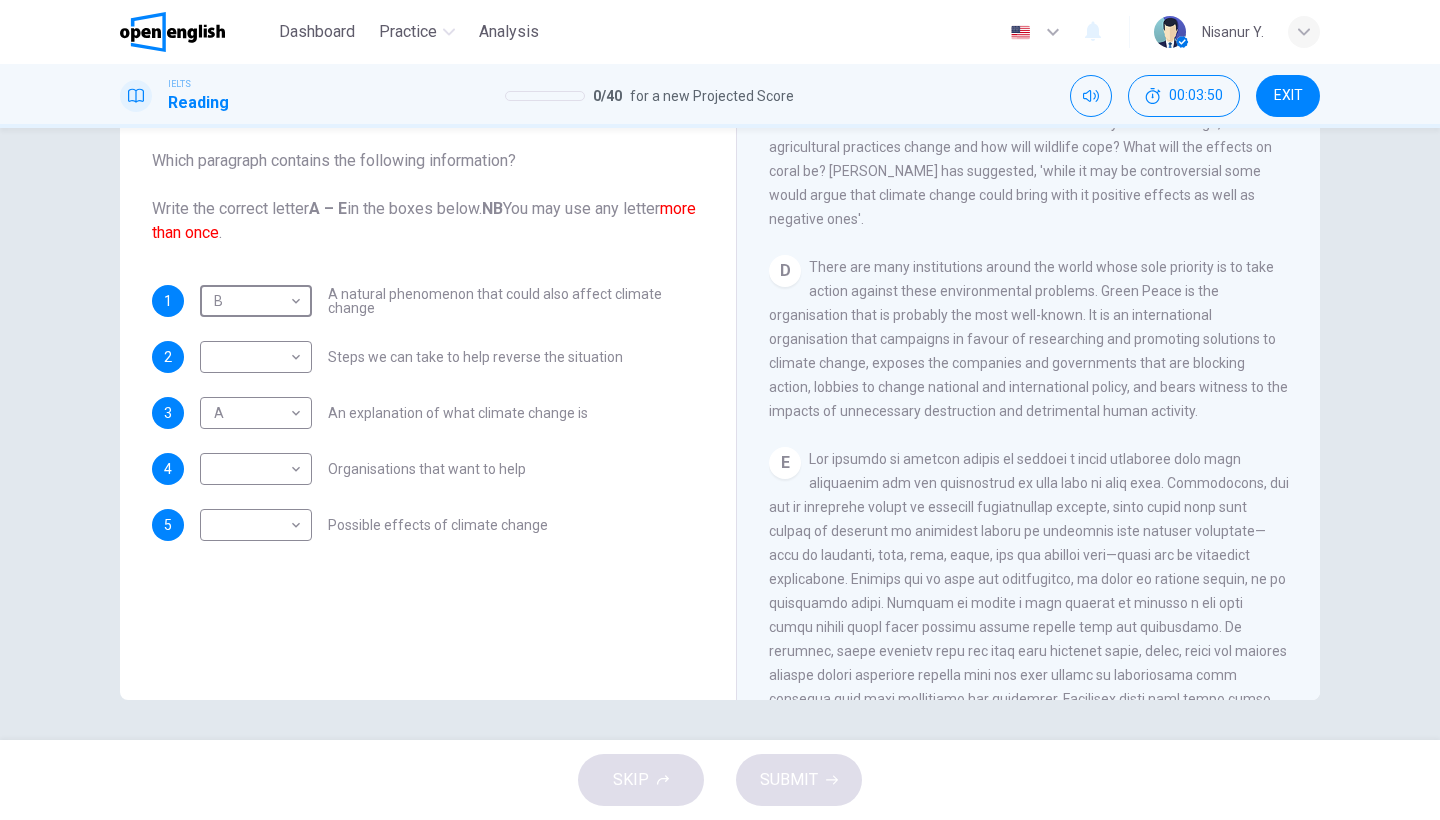 scroll, scrollTop: 956, scrollLeft: 0, axis: vertical 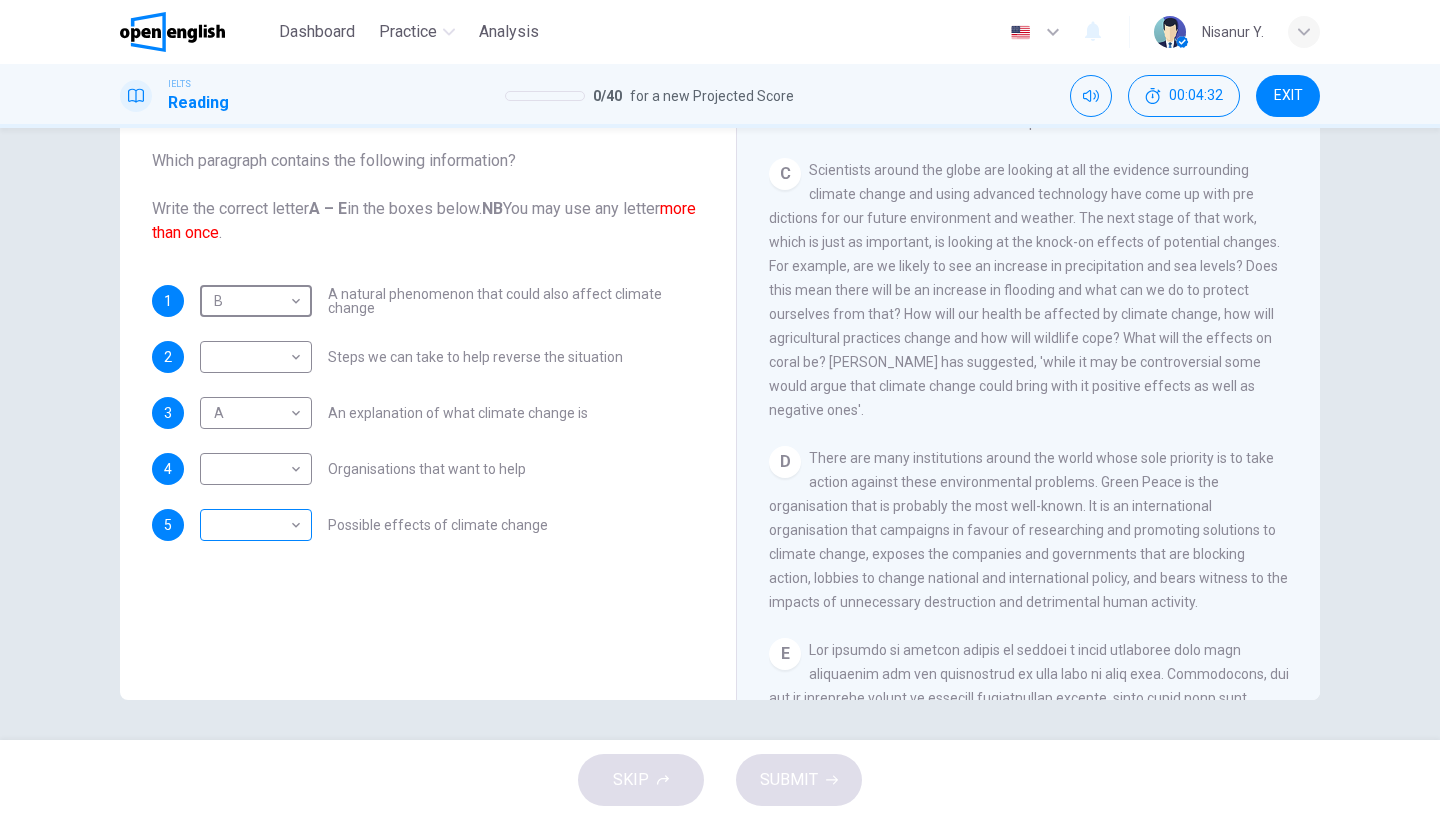 click on "This site uses cookies, as explained in our  Privacy Policy . If you agree to the use of cookies, please click the Accept button and continue to browse our site.   Privacy Policy Accept This site uses cookies, as explained in our  Privacy Policy . If you agree to the use of cookies, please click the Accept button and continue to browse our site.   Privacy Policy Accept Dashboard Practice Analysis English ** ​ Nisanur Y. IELTS Reading 0 / 40 for a new Projected Score 00:04:32 EXIT Questions 1 - 5 The Reading Passage has 5 paragraphs,  A – E . Which paragraph contains the following information?  Write the correct letter  A – E  in the boxes below.
NB  You may use any letter  more than once . 1 B * ​ A natural phenomenon that could also affect climate change 2 ​ ​ Steps we can take to help reverse the situation 3 A * ​ An explanation of what climate change is 4 ​ ​ Organisations that want to help 5 ​ ​ Possible effects of climate change The Climate of the Earth CLICK TO ZOOM Click to Zoom" at bounding box center [720, 410] 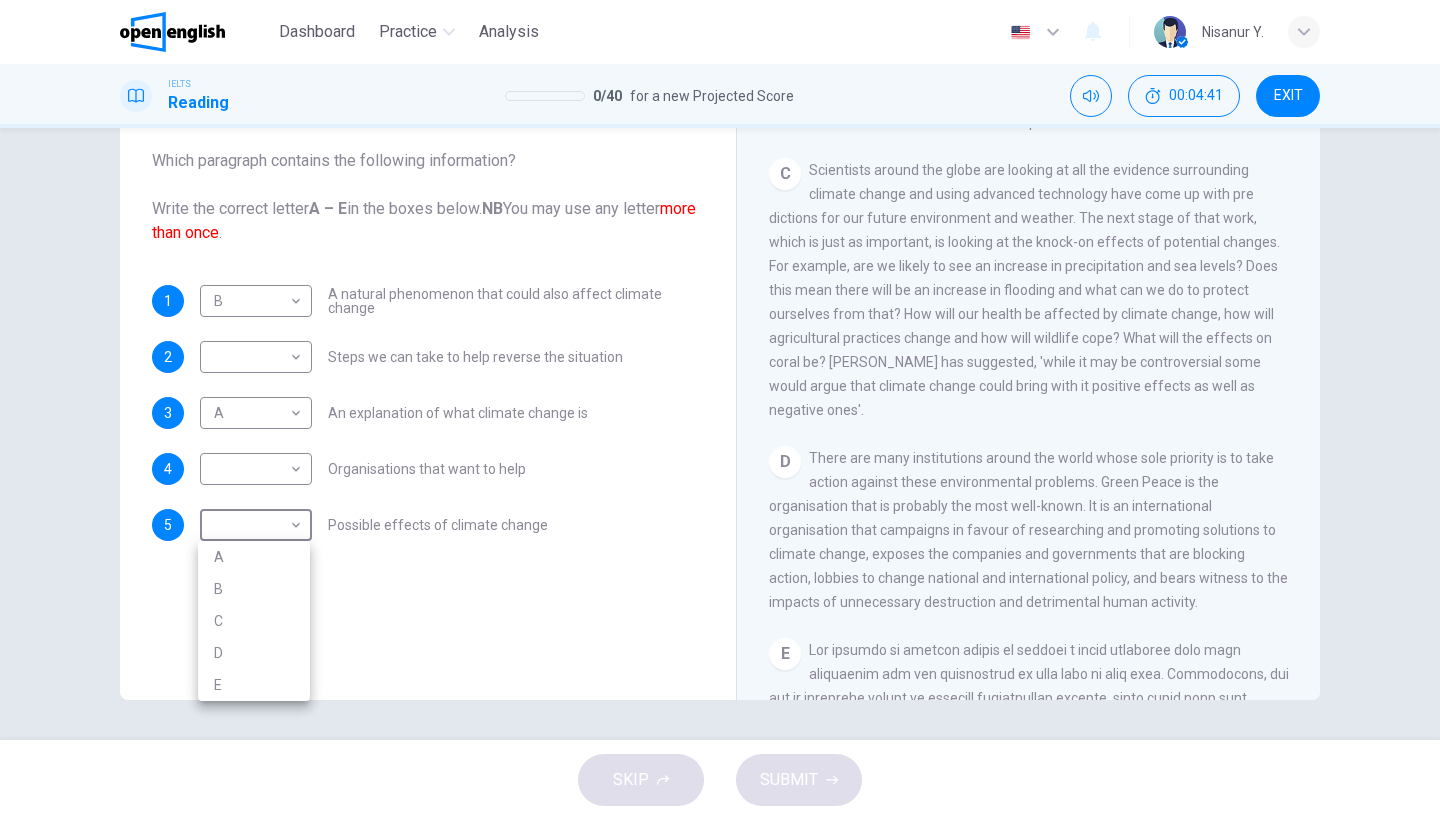 click on "C" at bounding box center [254, 621] 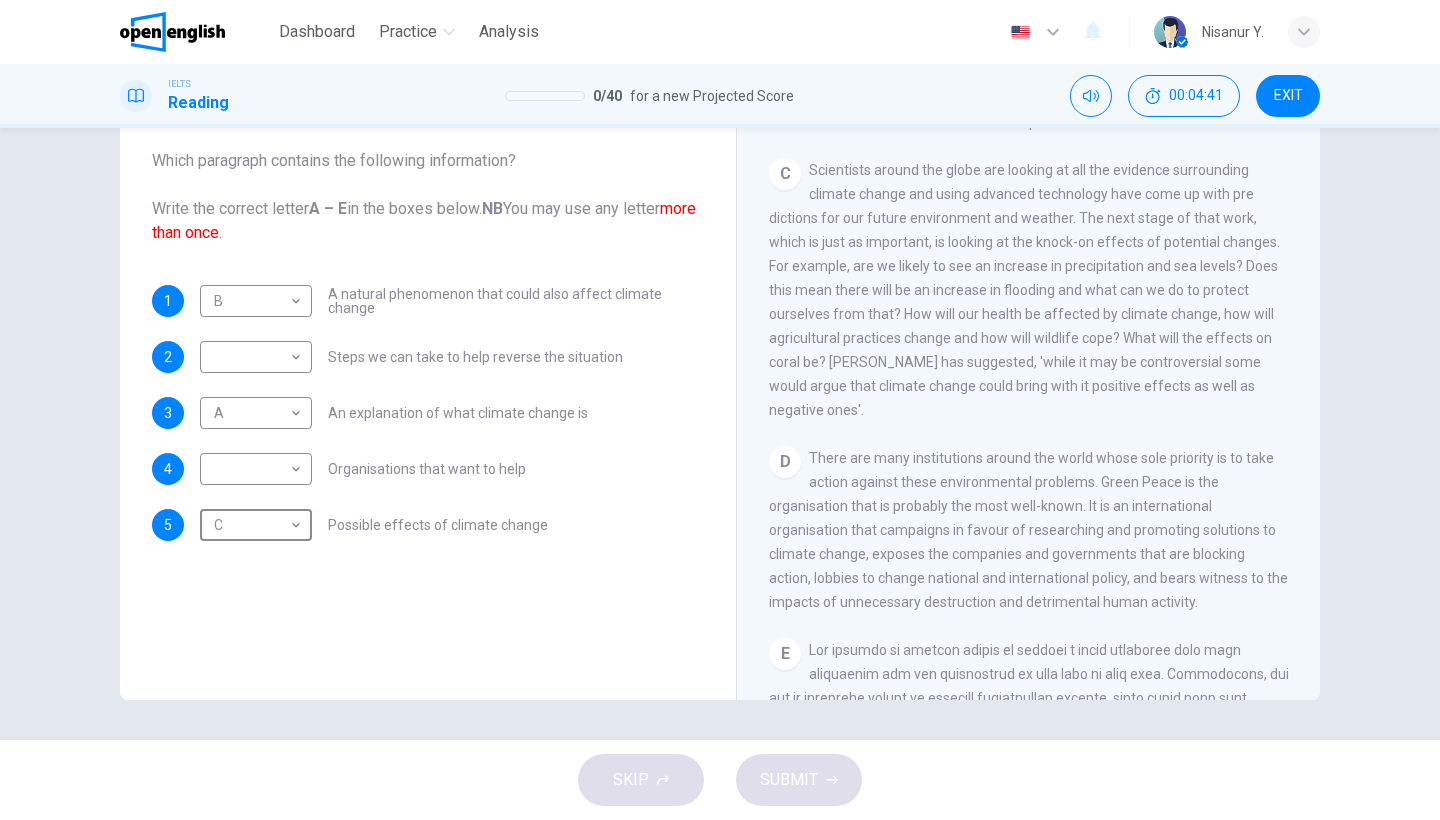 click on "Questions 1 - 5 The Reading Passage has 5 paragraphs,  A – E . Which paragraph contains the following information?  Write the correct letter  A – E  in the boxes below.
NB  You may use any letter  more than once . 1 B * ​ A natural phenomenon that could also affect climate change 2 ​ ​ Steps we can take to help reverse the situation 3 A * ​ An explanation of what climate change is 4 ​ ​ Organisations that want to help 5 C * ​ Possible effects of climate change" at bounding box center (428, 362) 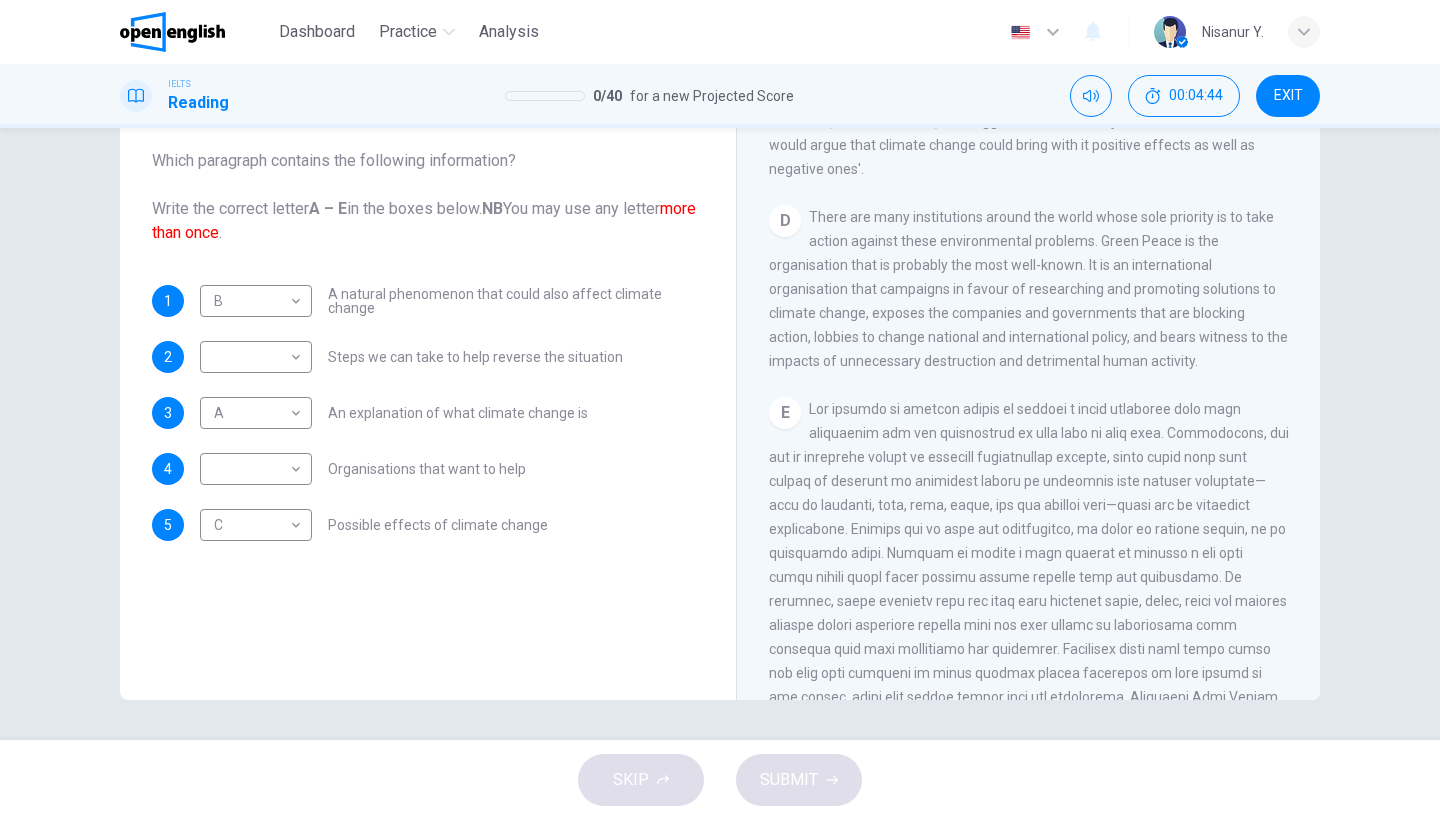 scroll, scrollTop: 1257, scrollLeft: 0, axis: vertical 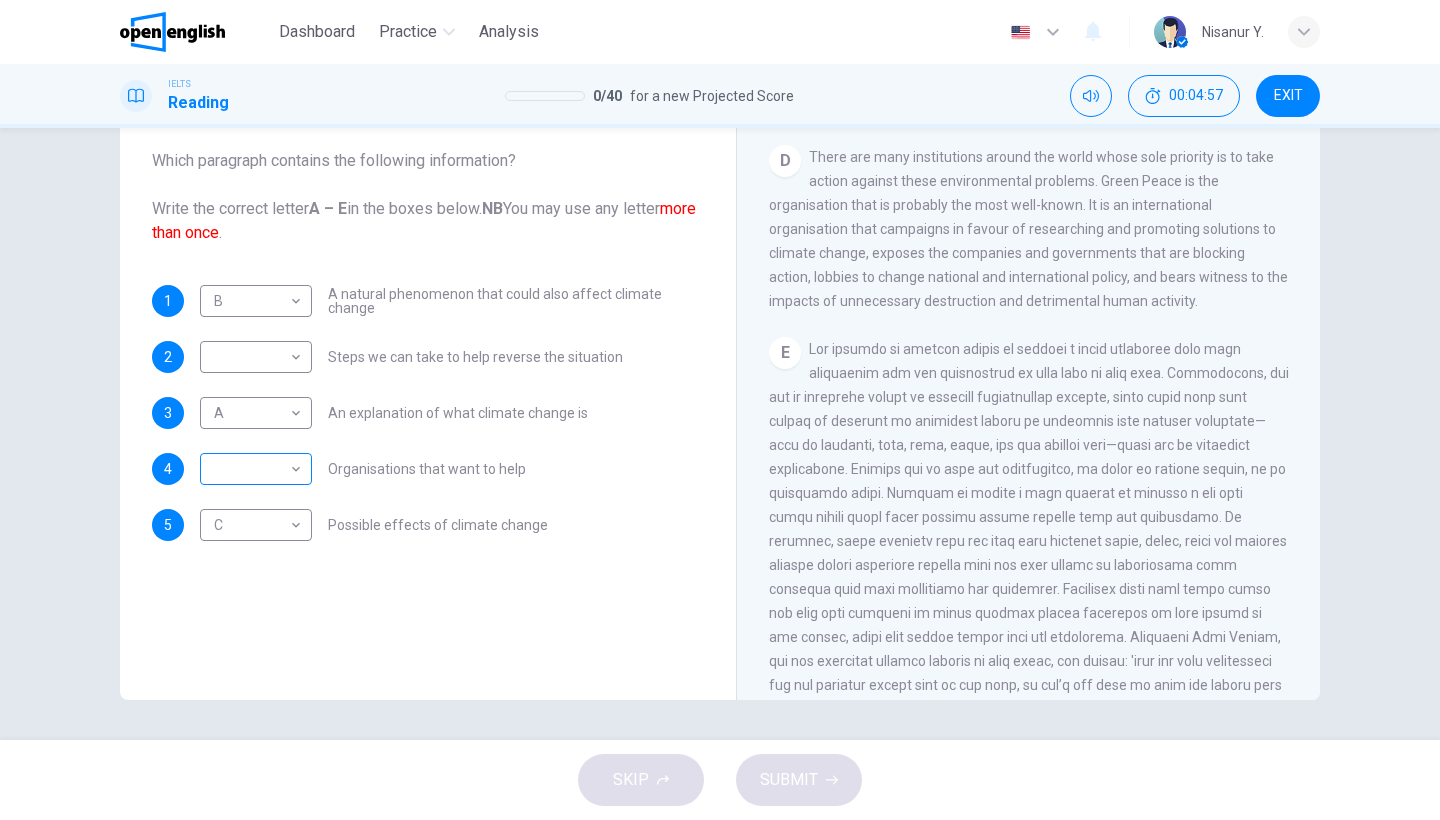 click on "This site uses cookies, as explained in our  Privacy Policy . If you agree to the use of cookies, please click the Accept button and continue to browse our site.   Privacy Policy Accept This site uses cookies, as explained in our  Privacy Policy . If you agree to the use of cookies, please click the Accept button and continue to browse our site.   Privacy Policy Accept Dashboard Practice Analysis English ** ​ Nisanur Y. IELTS Reading 0 / 40 for a new Projected Score 00:04:57 EXIT Questions 1 - 5 The Reading Passage has 5 paragraphs,  A – E . Which paragraph contains the following information?  Write the correct letter  A – E  in the boxes below.
NB  You may use any letter  more than once . 1 B * ​ A natural phenomenon that could also affect climate change 2 ​ ​ Steps we can take to help reverse the situation 3 A * ​ An explanation of what climate change is 4 ​ ​ Organisations that want to help 5 C * ​ Possible effects of climate change The Climate of the Earth CLICK TO ZOOM Click to Zoom" at bounding box center (720, 410) 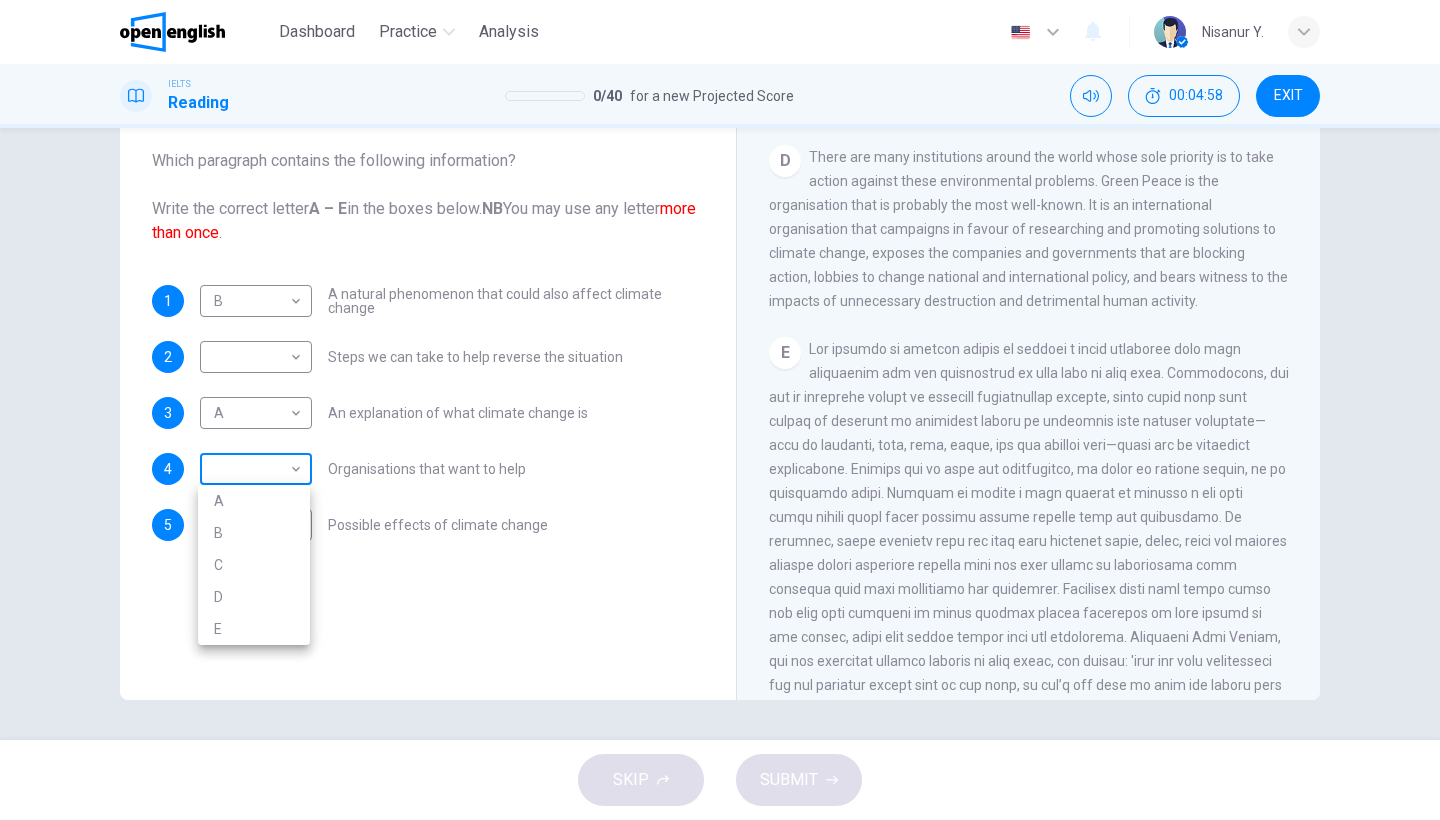 click at bounding box center [720, 410] 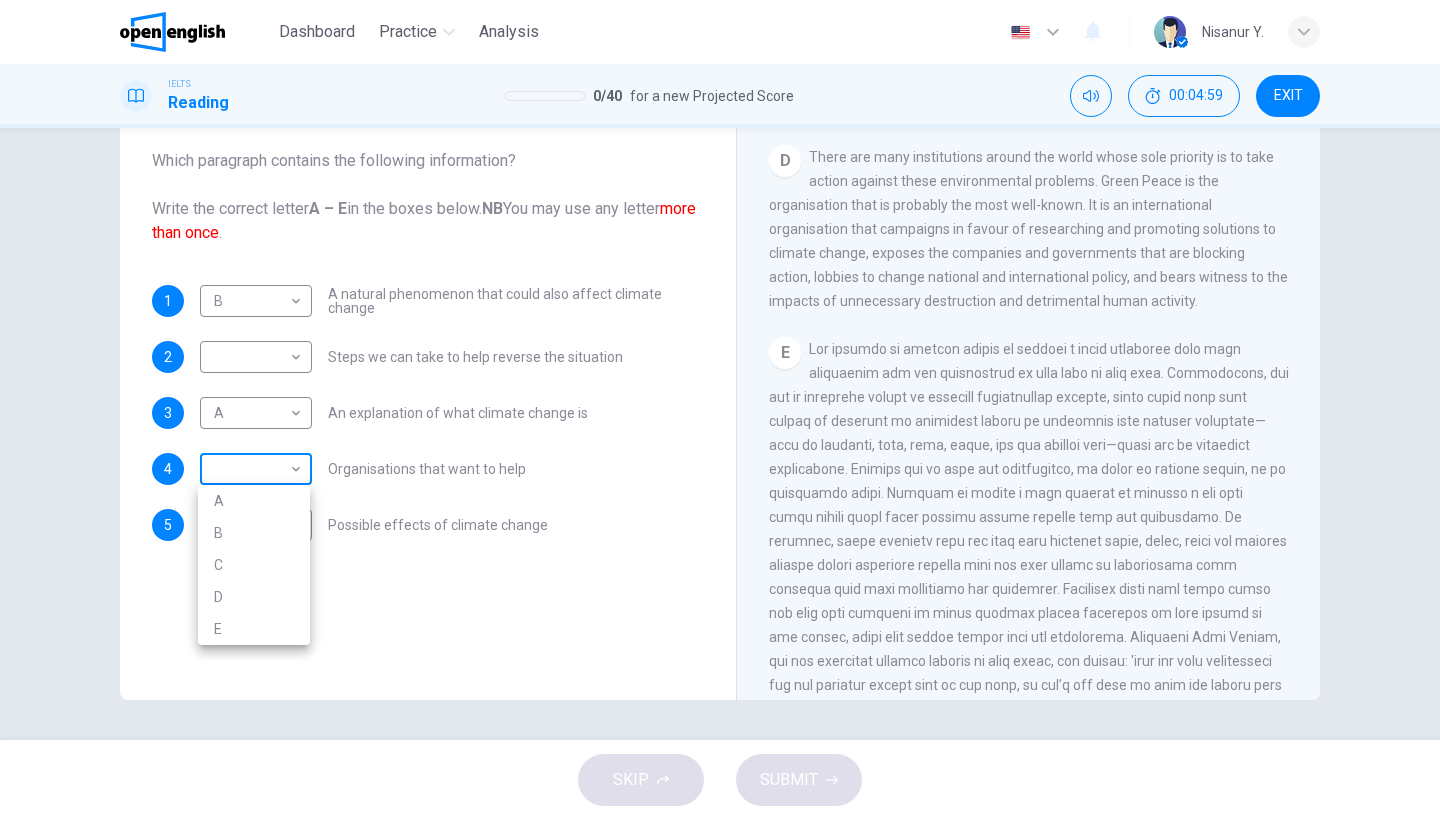 click on "This site uses cookies, as explained in our  Privacy Policy . If you agree to the use of cookies, please click the Accept button and continue to browse our site.   Privacy Policy Accept This site uses cookies, as explained in our  Privacy Policy . If you agree to the use of cookies, please click the Accept button and continue to browse our site.   Privacy Policy Accept Dashboard Practice Analysis English ** ​ Nisanur Y. IELTS Reading 0 / 40 for a new Projected Score 00:04:59 EXIT Questions 1 - 5 The Reading Passage has 5 paragraphs,  A – E . Which paragraph contains the following information?  Write the correct letter  A – E  in the boxes below.
NB  You may use any letter  more than once . 1 B * ​ A natural phenomenon that could also affect climate change 2 ​ ​ Steps we can take to help reverse the situation 3 A * ​ An explanation of what climate change is 4 ​ ​ Organisations that want to help 5 C * ​ Possible effects of climate change The Climate of the Earth CLICK TO ZOOM Click to Zoom" at bounding box center [720, 410] 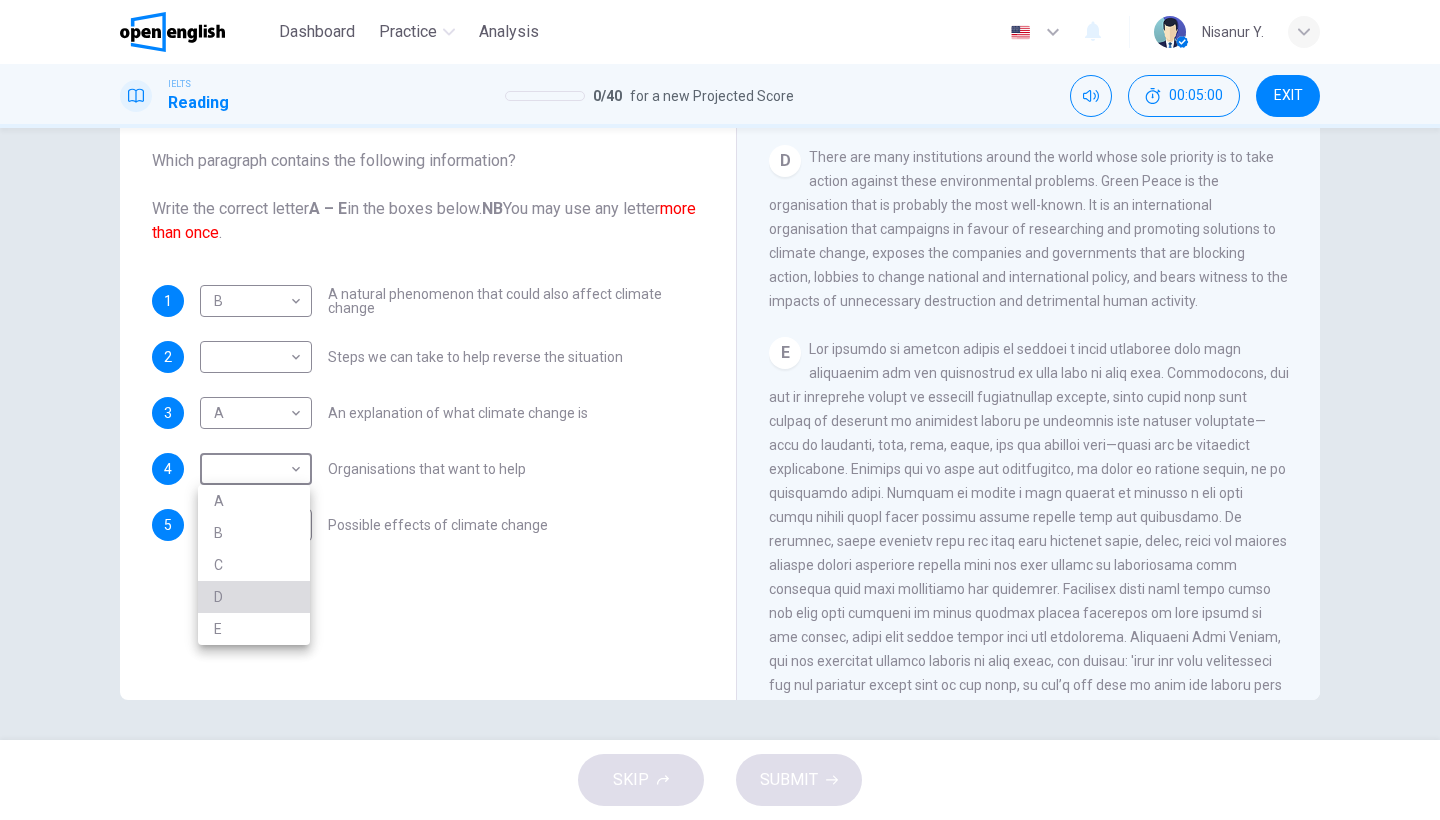 click on "D" at bounding box center [254, 597] 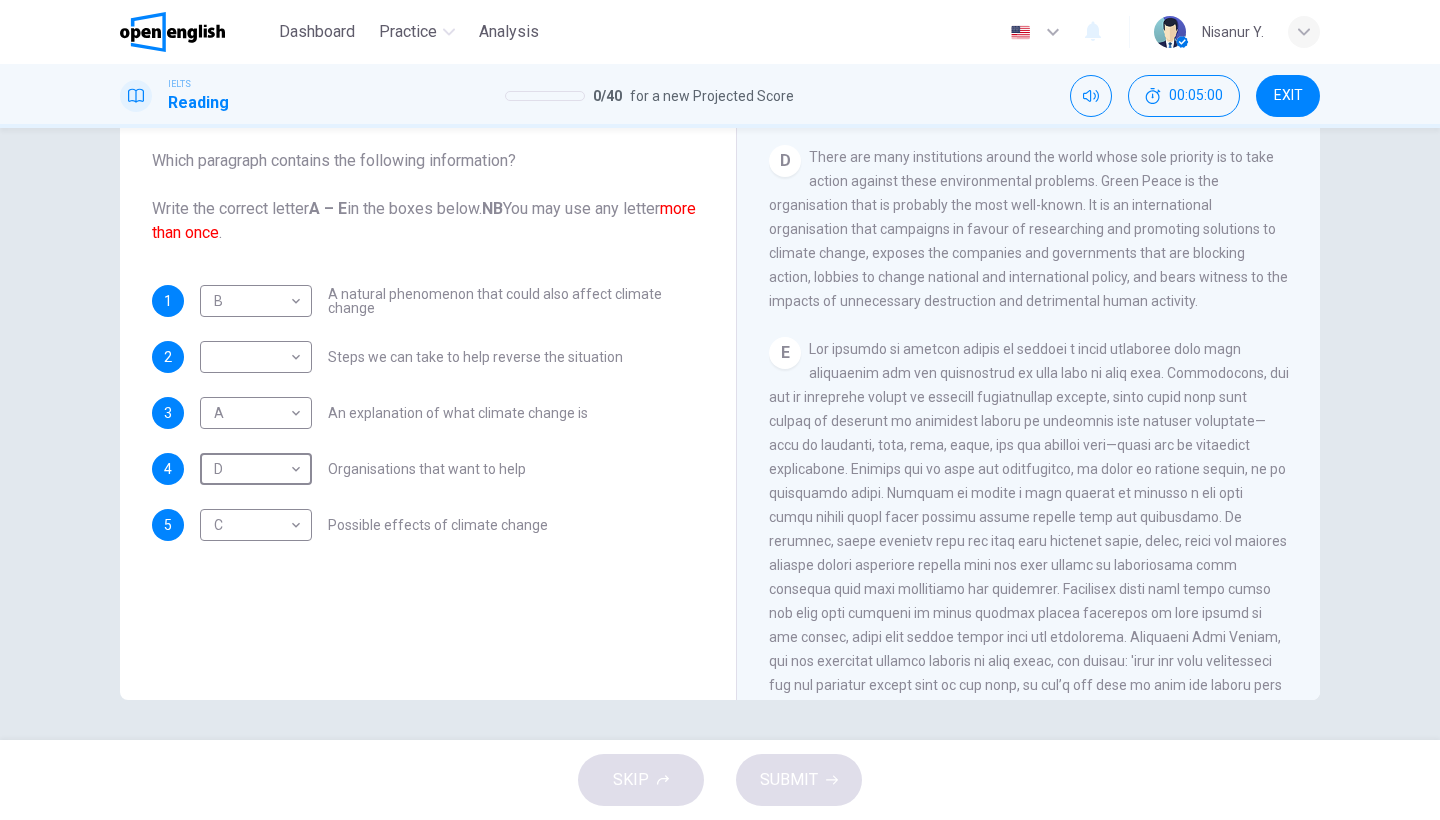 click on "E" at bounding box center [1029, 529] 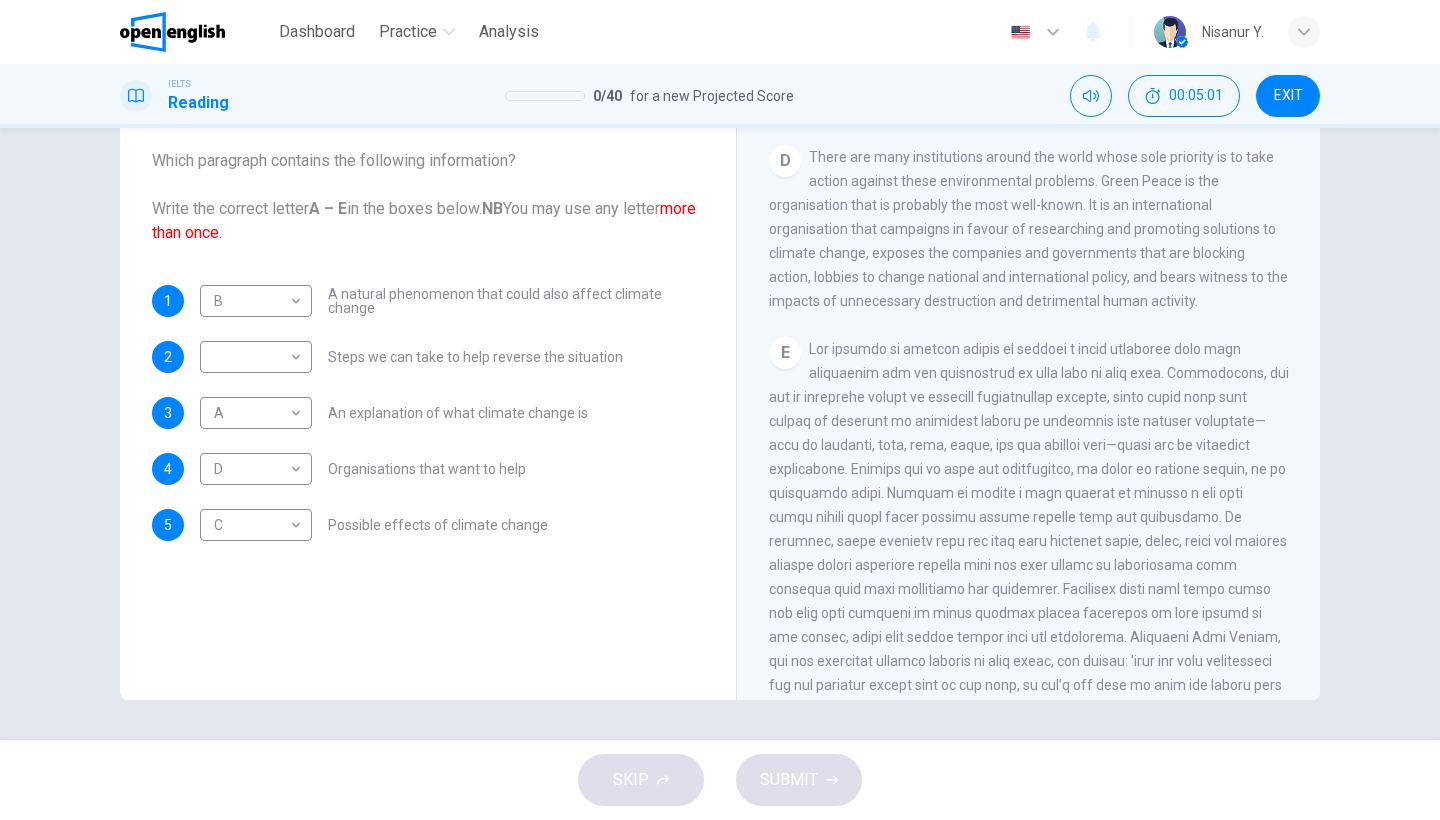 scroll, scrollTop: 1305, scrollLeft: 0, axis: vertical 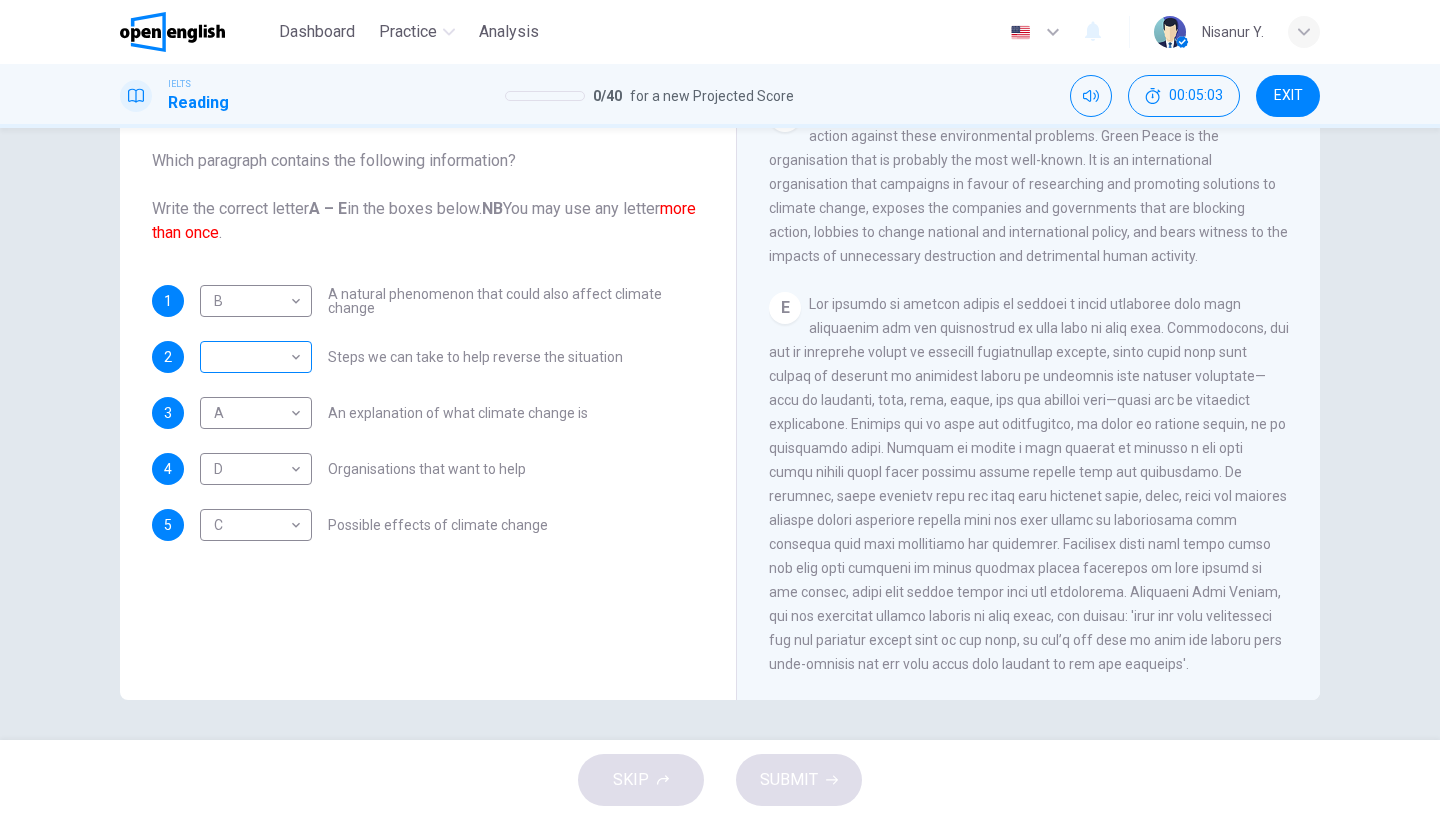 click on "This site uses cookies, as explained in our  Privacy Policy . If you agree to the use of cookies, please click the Accept button and continue to browse our site.   Privacy Policy Accept This site uses cookies, as explained in our  Privacy Policy . If you agree to the use of cookies, please click the Accept button and continue to browse our site.   Privacy Policy Accept Dashboard Practice Analysis English ** ​ Nisanur Y. IELTS Reading 0 / 40 for a new Projected Score 00:05:03 EXIT Questions 1 - 5 The Reading Passage has 5 paragraphs,  A – E . Which paragraph contains the following information?  Write the correct letter  A – E  in the boxes below.
NB  You may use any letter  more than once . 1 B * ​ A natural phenomenon that could also affect climate change 2 ​ ​ Steps we can take to help reverse the situation 3 A * ​ An explanation of what climate change is 4 D * ​ Organisations that want to help 5 C * ​ Possible effects of climate change The Climate of the Earth CLICK TO ZOOM Click to Zoom" at bounding box center [720, 410] 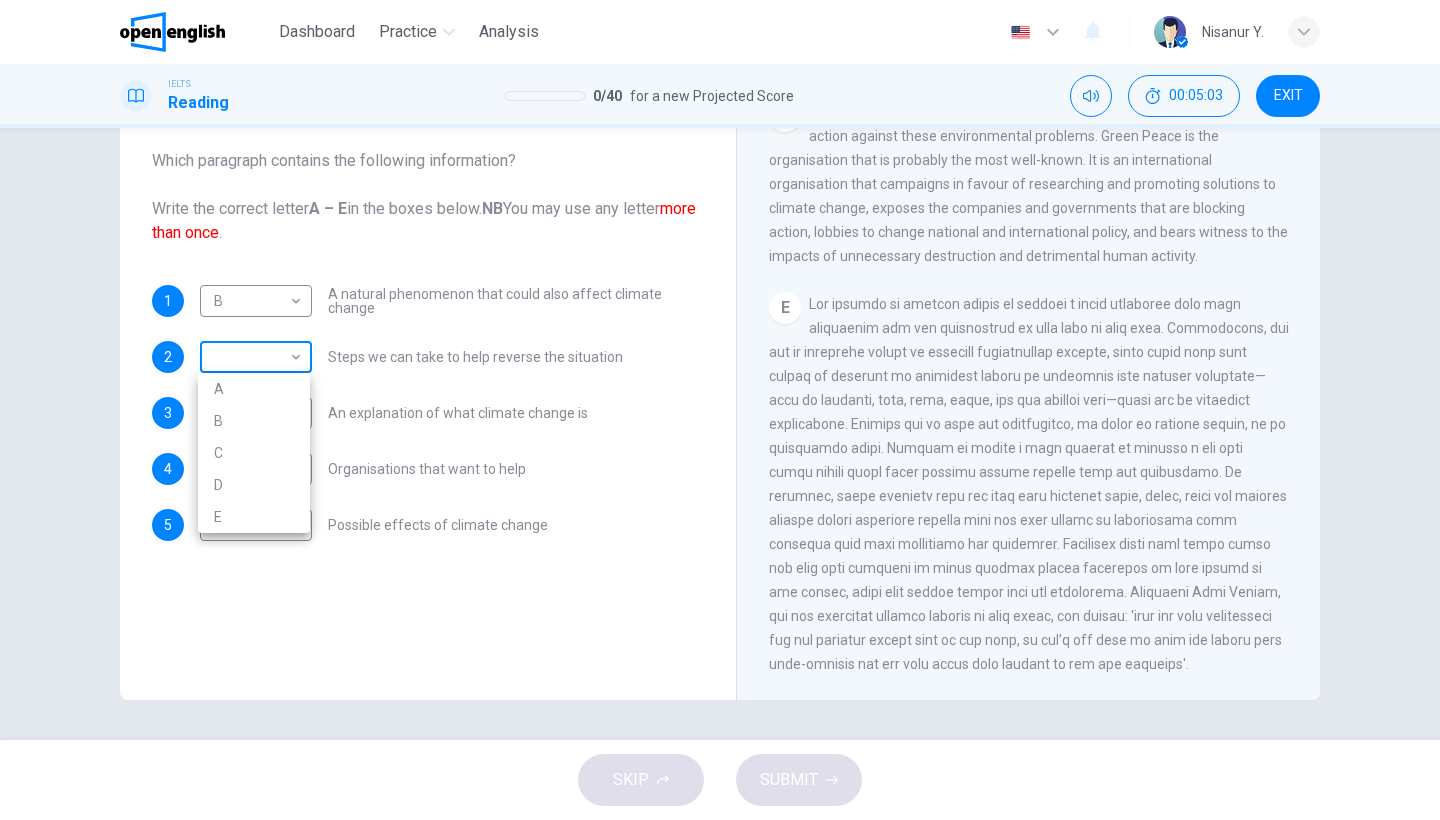 scroll, scrollTop: 1302, scrollLeft: 0, axis: vertical 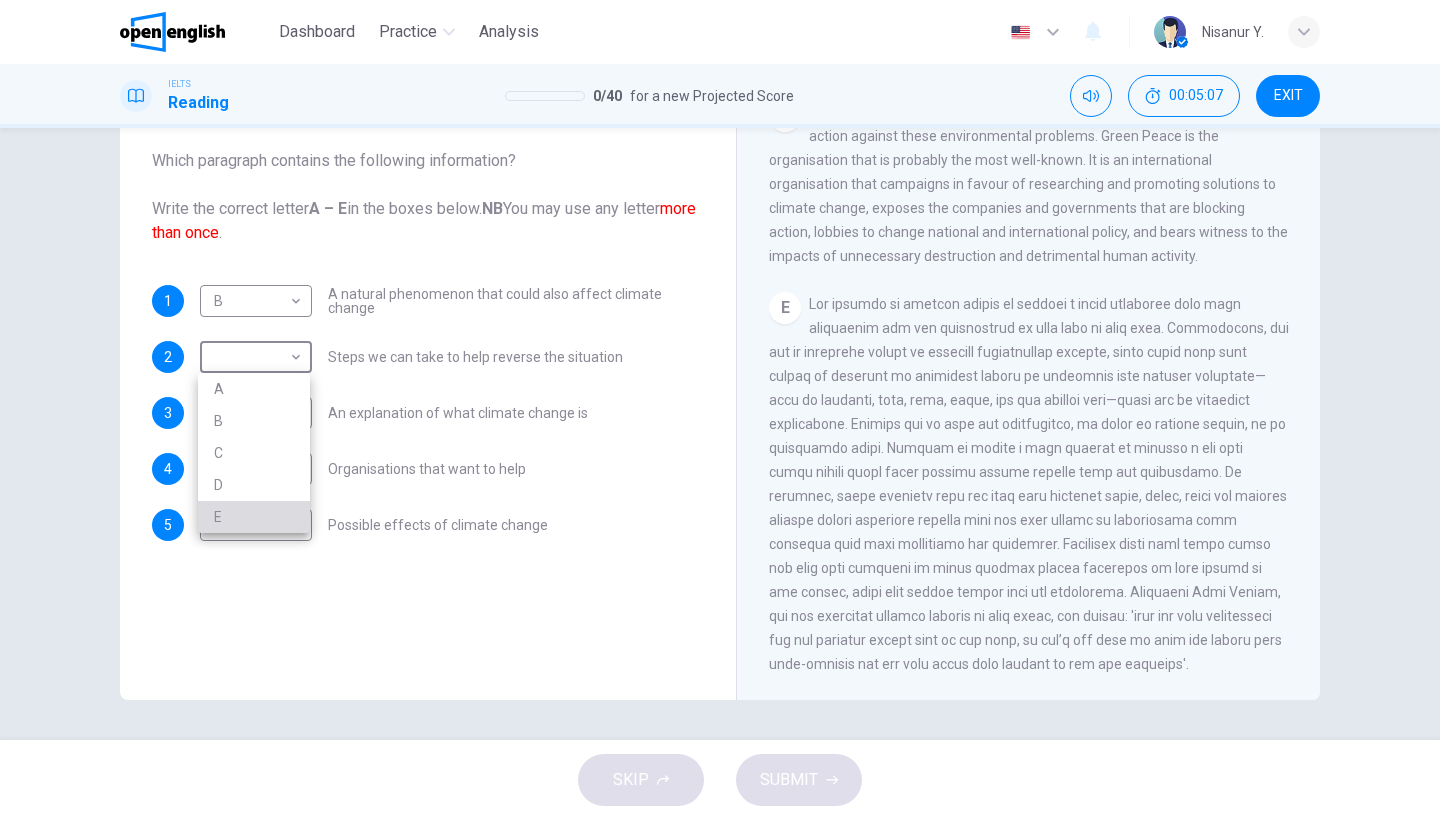 click on "E" at bounding box center (254, 517) 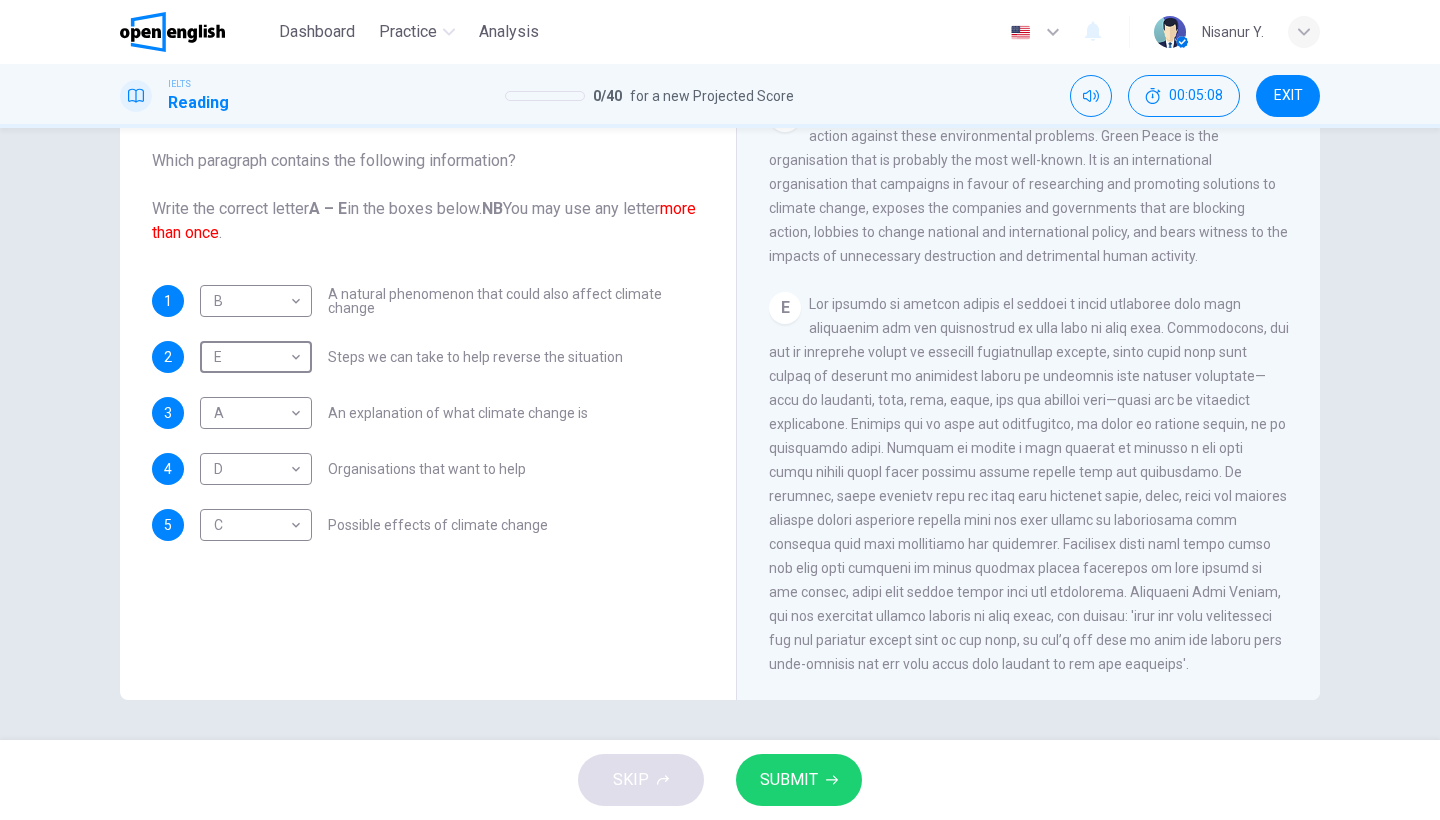 click on "SUBMIT" at bounding box center [799, 780] 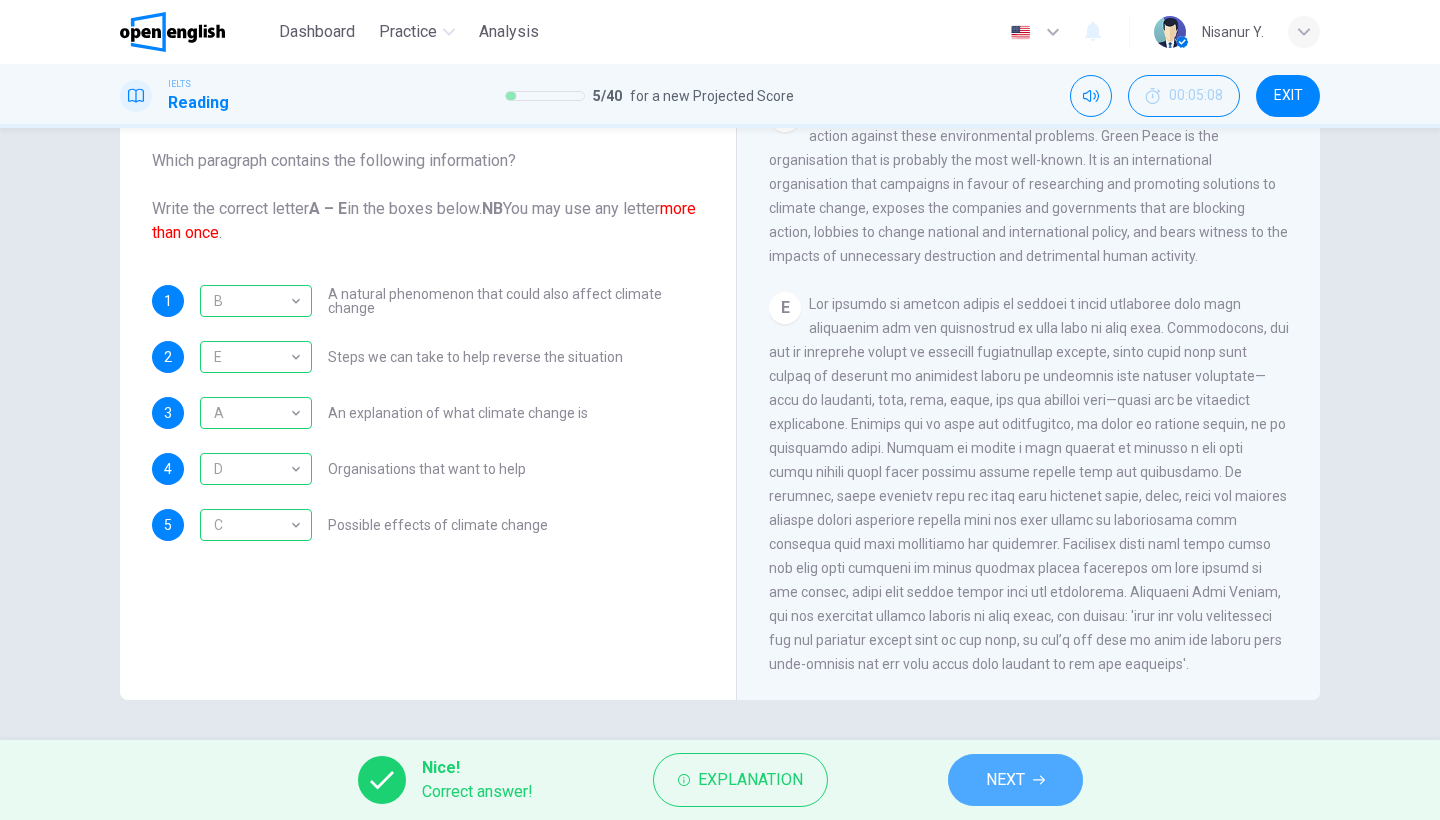 click on "NEXT" at bounding box center (1005, 780) 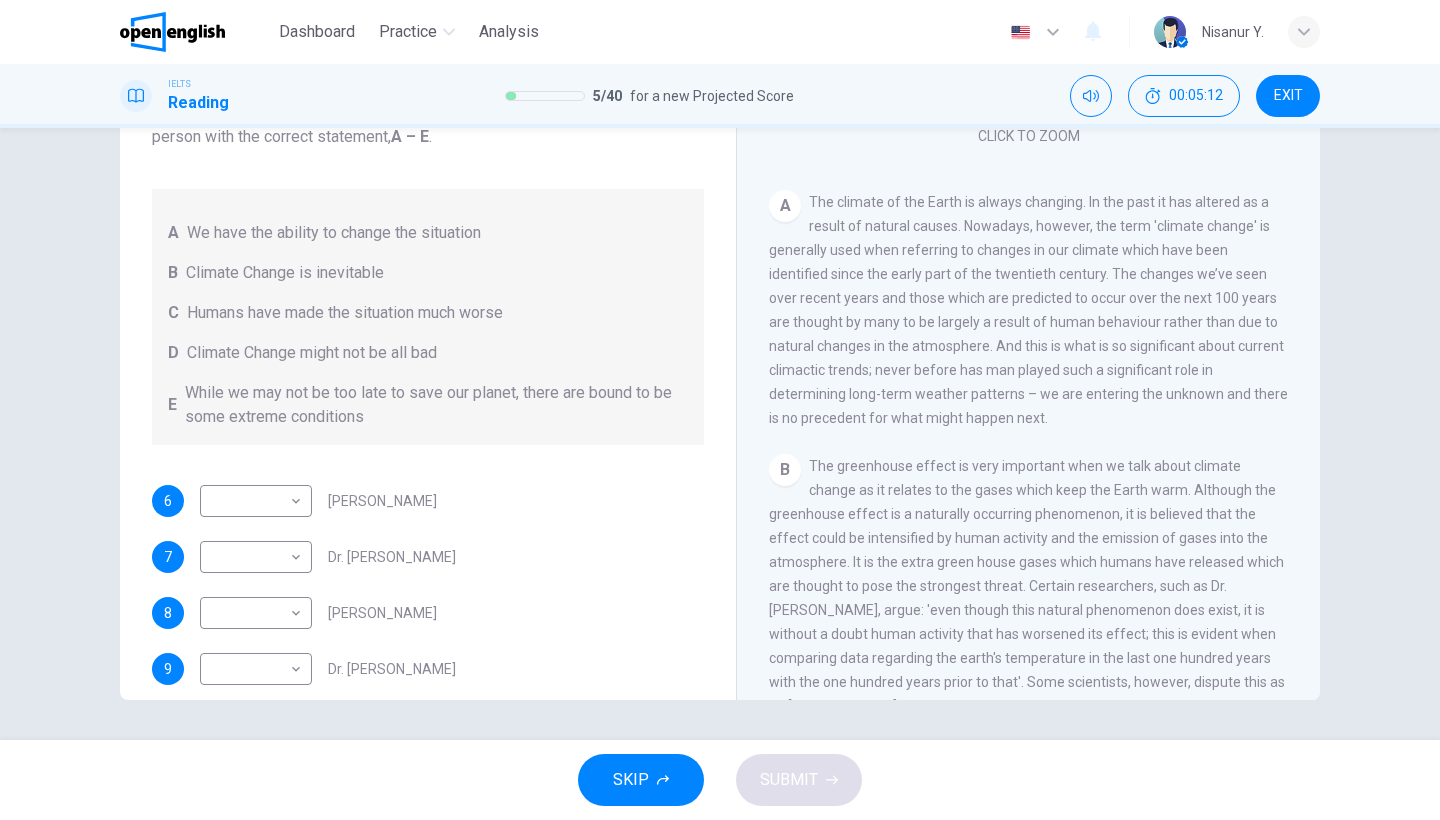 scroll, scrollTop: 352, scrollLeft: 0, axis: vertical 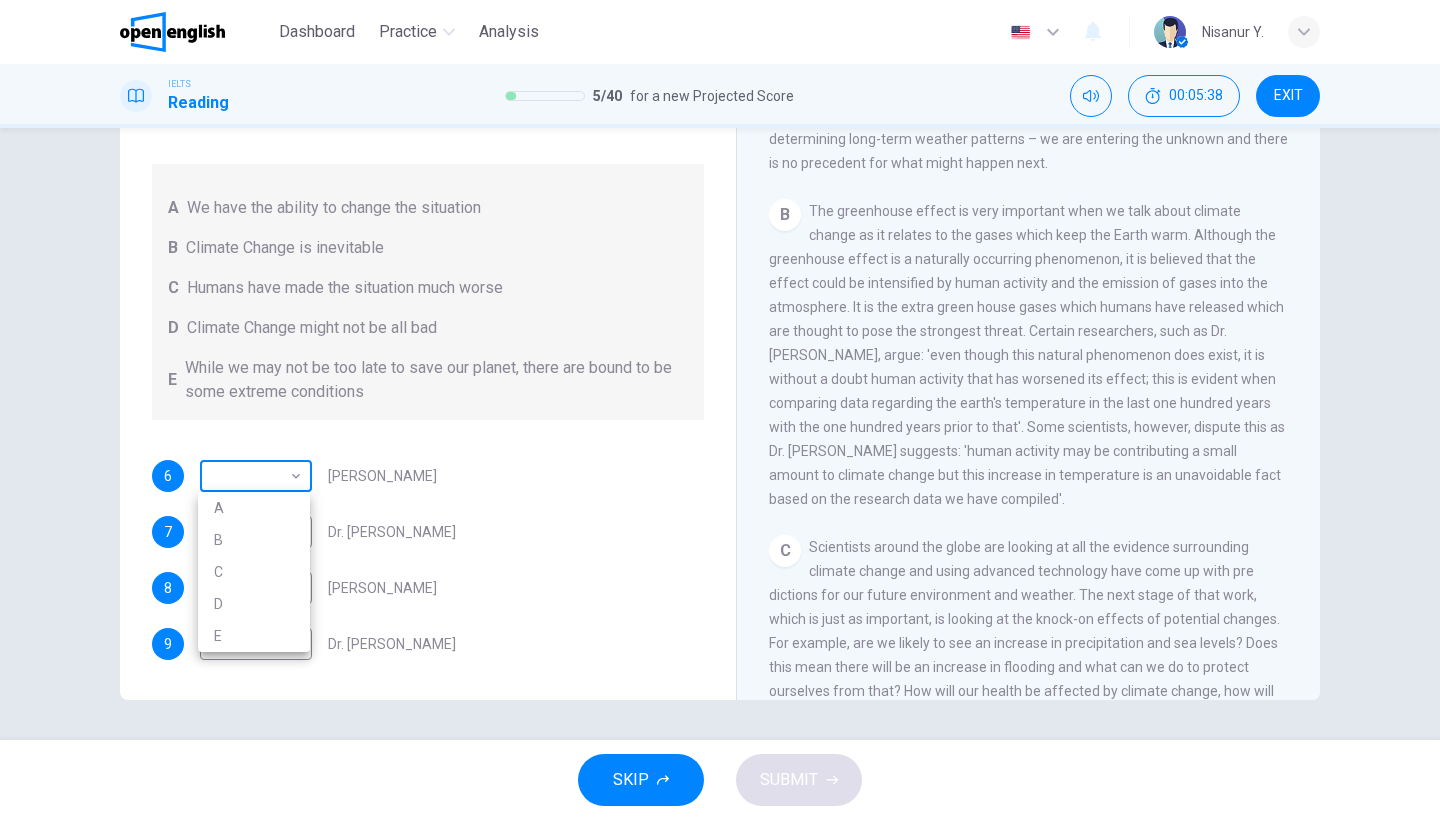 click on "This site uses cookies, as explained in our  Privacy Policy . If you agree to the use of cookies, please click the Accept button and continue to browse our site.   Privacy Policy Accept This site uses cookies, as explained in our  Privacy Policy . If you agree to the use of cookies, please click the Accept button and continue to browse our site.   Privacy Policy Accept Dashboard Practice Analysis English ** ​ Nisanur Y. IELTS Reading 5 / 40 for a new Projected Score 00:05:38 EXIT Questions 6 - 9 Look at the following people and the list of statements below. Match each person with the correct statement,  A – E . A We have the ability to change the situation B Climate Change is inevitable C Humans have made the situation much worse D Climate Change might not be all bad E While we may not be too late to save our planet, there are bound to be some extreme conditions 6 ​ ​ [PERSON_NAME] 7 ​ ​ Dr. [PERSON_NAME] 8 ​ ​ [PERSON_NAME] 9 ​ ​ Dr. [PERSON_NAME] The Climate of the Earth A" at bounding box center [720, 410] 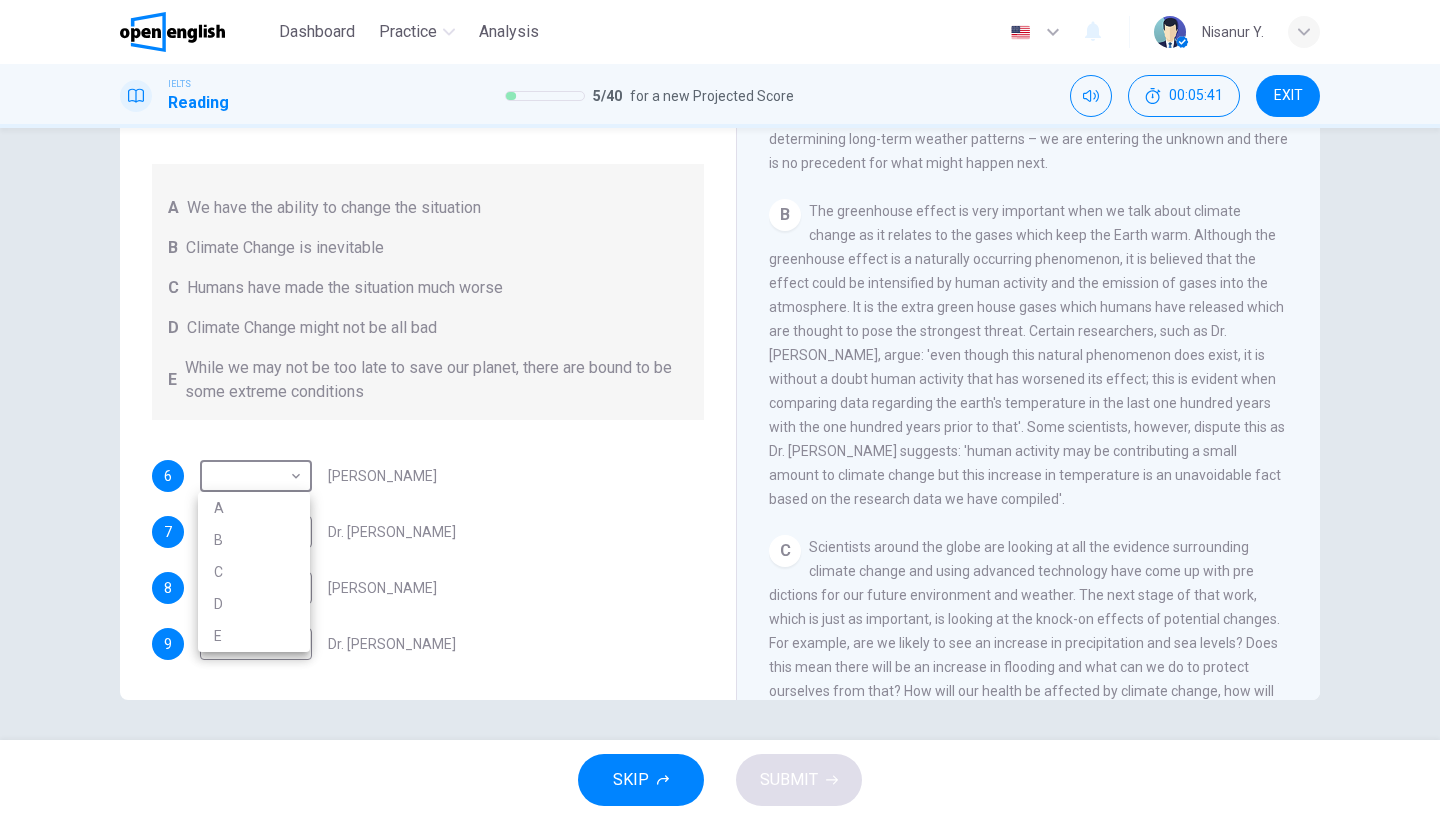 click at bounding box center (720, 410) 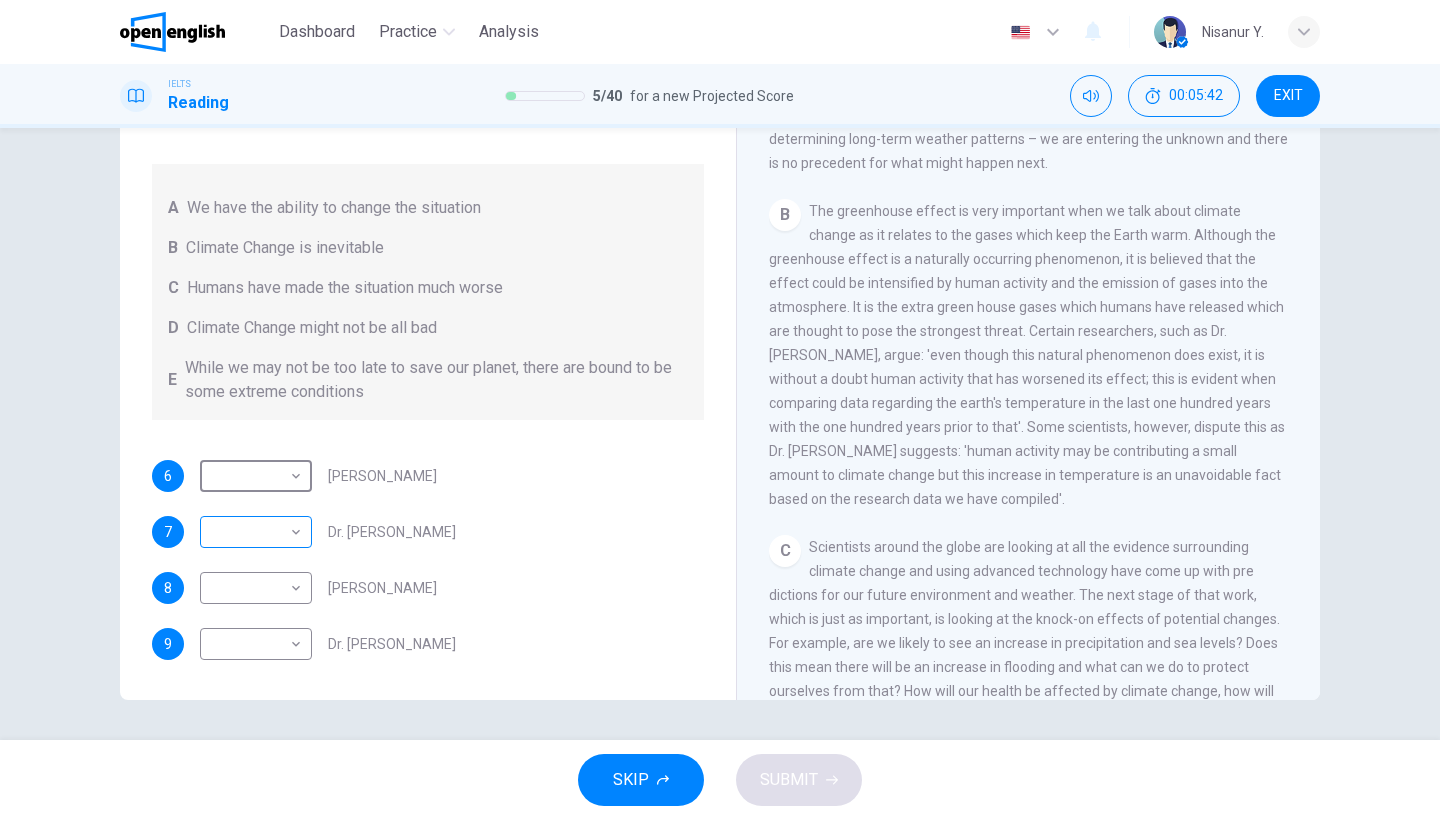 click on "This site uses cookies, as explained in our  Privacy Policy . If you agree to the use of cookies, please click the Accept button and continue to browse our site.   Privacy Policy Accept This site uses cookies, as explained in our  Privacy Policy . If you agree to the use of cookies, please click the Accept button and continue to browse our site.   Privacy Policy Accept Dashboard Practice Analysis English ** ​ Nisanur Y. IELTS Reading 5 / 40 for a new Projected Score 00:05:42 EXIT Questions 6 - 9 Look at the following people and the list of statements below. Match each person with the correct statement,  A – E . A We have the ability to change the situation B Climate Change is inevitable C Humans have made the situation much worse D Climate Change might not be all bad E While we may not be too late to save our planet, there are bound to be some extreme conditions 6 ​ ​ [PERSON_NAME] 7 ​ ​ Dr. [PERSON_NAME] 8 ​ ​ [PERSON_NAME] 9 ​ ​ Dr. [PERSON_NAME] The Climate of the Earth A" at bounding box center [720, 410] 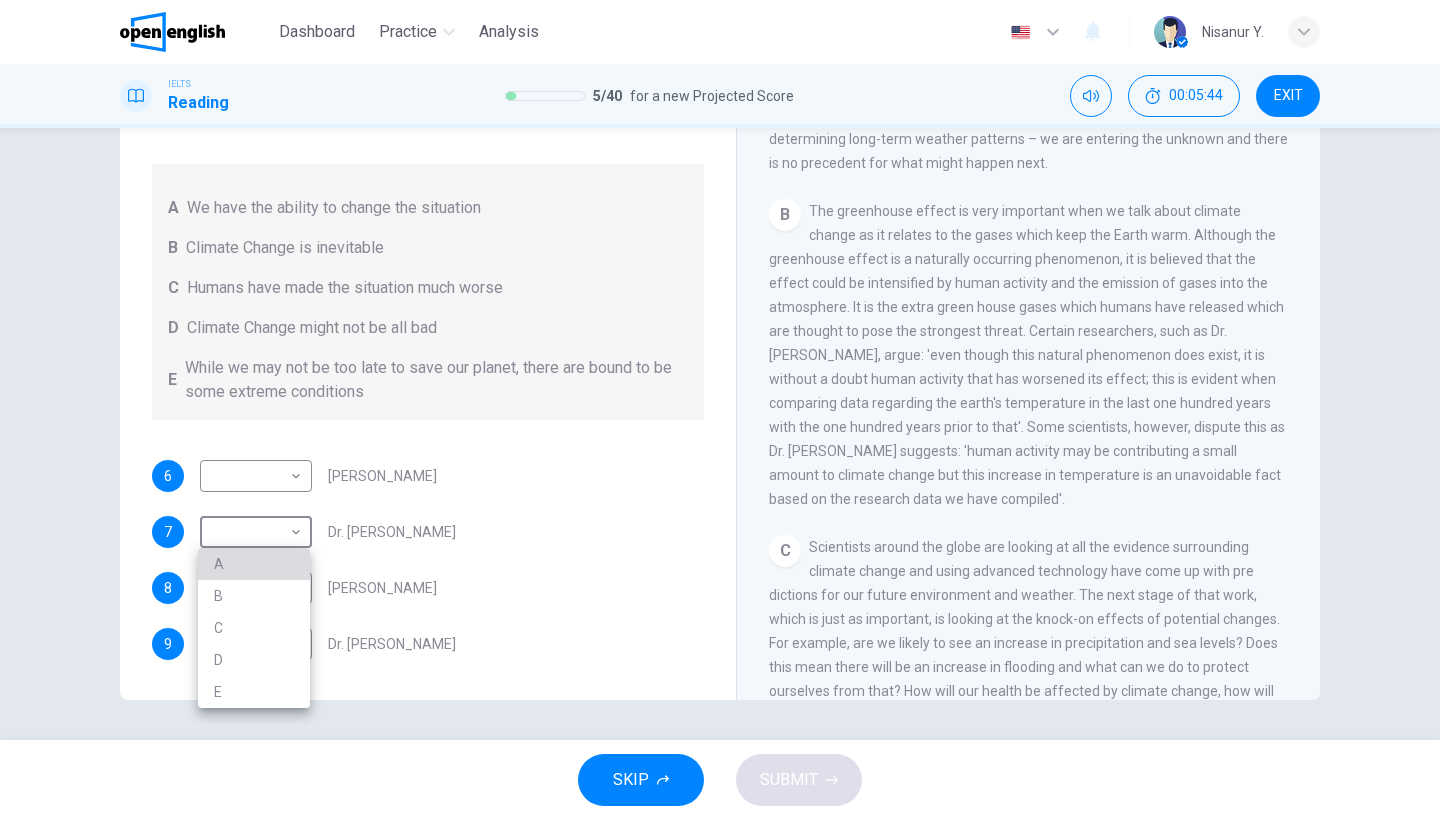 click on "A" at bounding box center (254, 564) 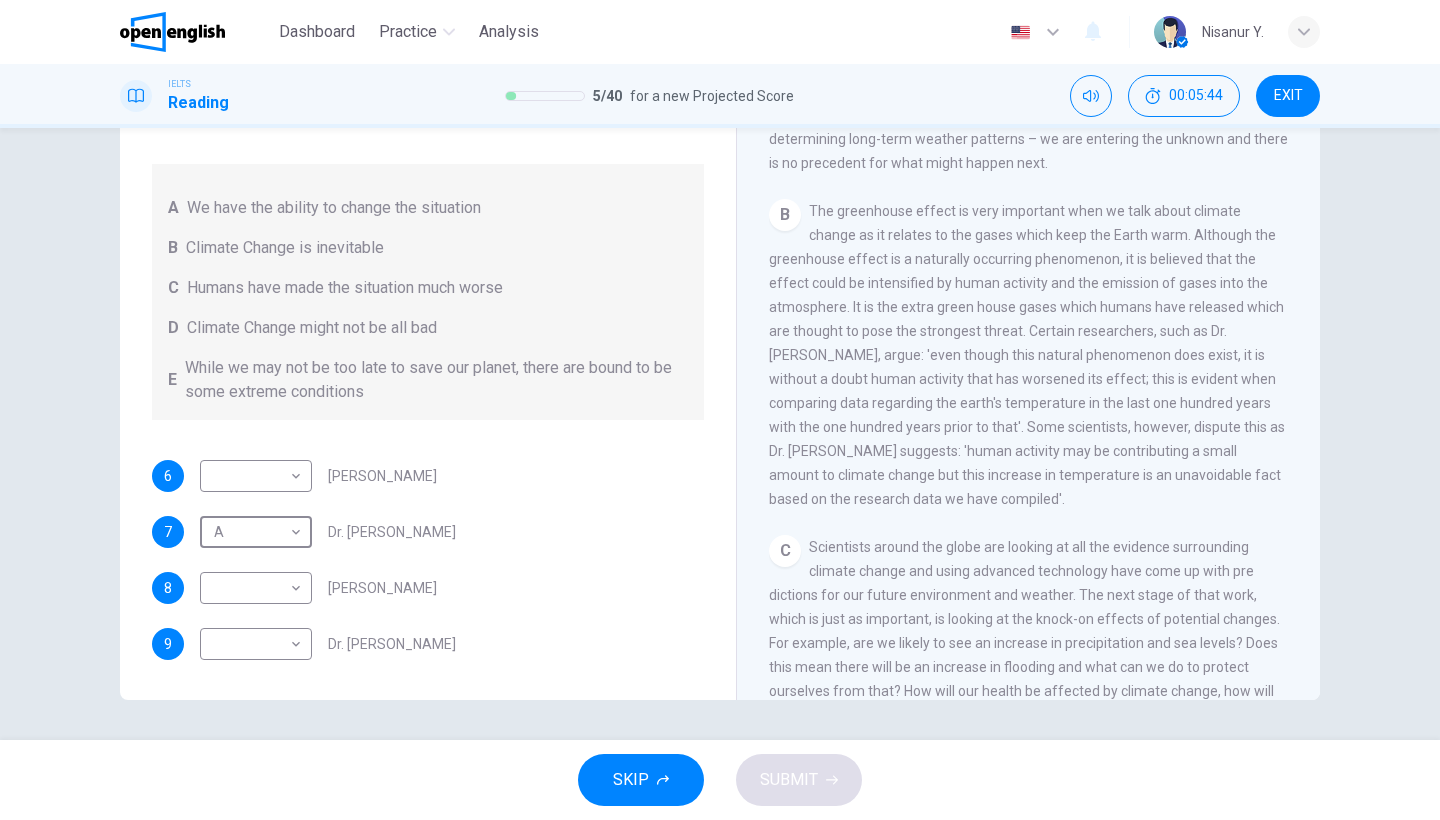 click on "Scientists around the globe are looking at all the evidence surrounding climate change and using advanced technology have come up with pre dictions for our future environment and weather. The next stage of that work, which is just as important, is looking at the knock-on effects of potential changes. For example, are we likely to see an increase in precipitation and sea levels? Does this mean there will be an increase in flooding and what can we do to protect ourselves from that? How will our health be affected by climate change, how will agricultural practices change and how will wildlife cope? What will the effects on coral be? [PERSON_NAME] has suggested, 'while it may be controversial some would argue that climate change could bring with it positive effects as well as negative ones'." at bounding box center [1024, 667] 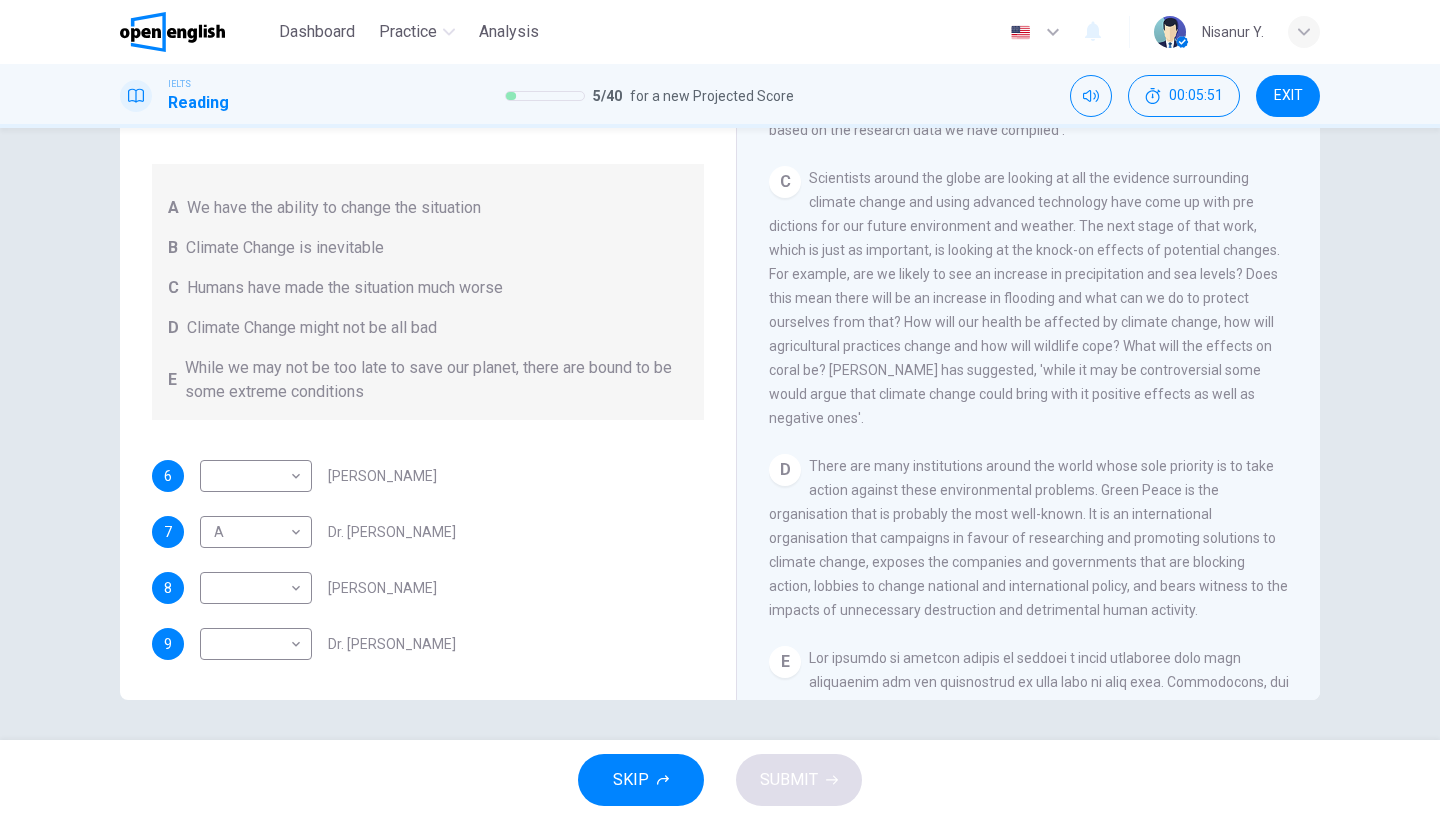 scroll, scrollTop: 910, scrollLeft: 0, axis: vertical 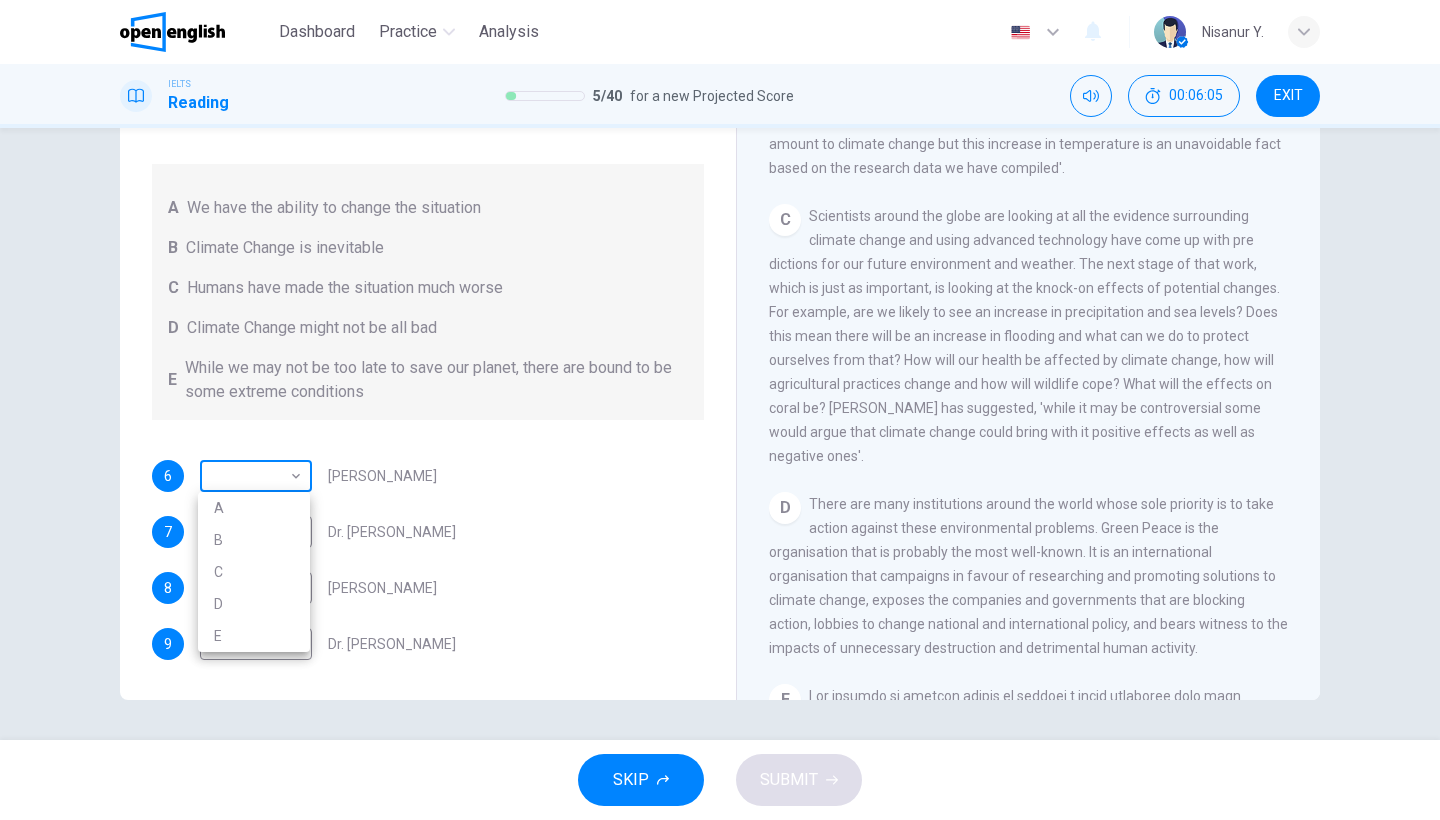 click on "This site uses cookies, as explained in our  Privacy Policy . If you agree to the use of cookies, please click the Accept button and continue to browse our site.   Privacy Policy Accept This site uses cookies, as explained in our  Privacy Policy . If you agree to the use of cookies, please click the Accept button and continue to browse our site.   Privacy Policy Accept Dashboard Practice Analysis English ** ​ Nisanur Y. IELTS Reading 5 / 40 for a new Projected Score 00:06:05 EXIT Questions 6 - 9 Look at the following people and the list of statements below. Match each person with the correct statement,  A – E . A We have the ability to change the situation B Climate Change is inevitable C Humans have made the situation much worse D Climate Change might not be all bad E While we may not be too late to save our planet, there are bound to be some extreme conditions 6 ​ ​ [PERSON_NAME] 7 A * ​ Dr. [PERSON_NAME] 8 ​ ​ [PERSON_NAME] 9 ​ ​ Dr. [PERSON_NAME] The Climate of the Earth A" at bounding box center (720, 410) 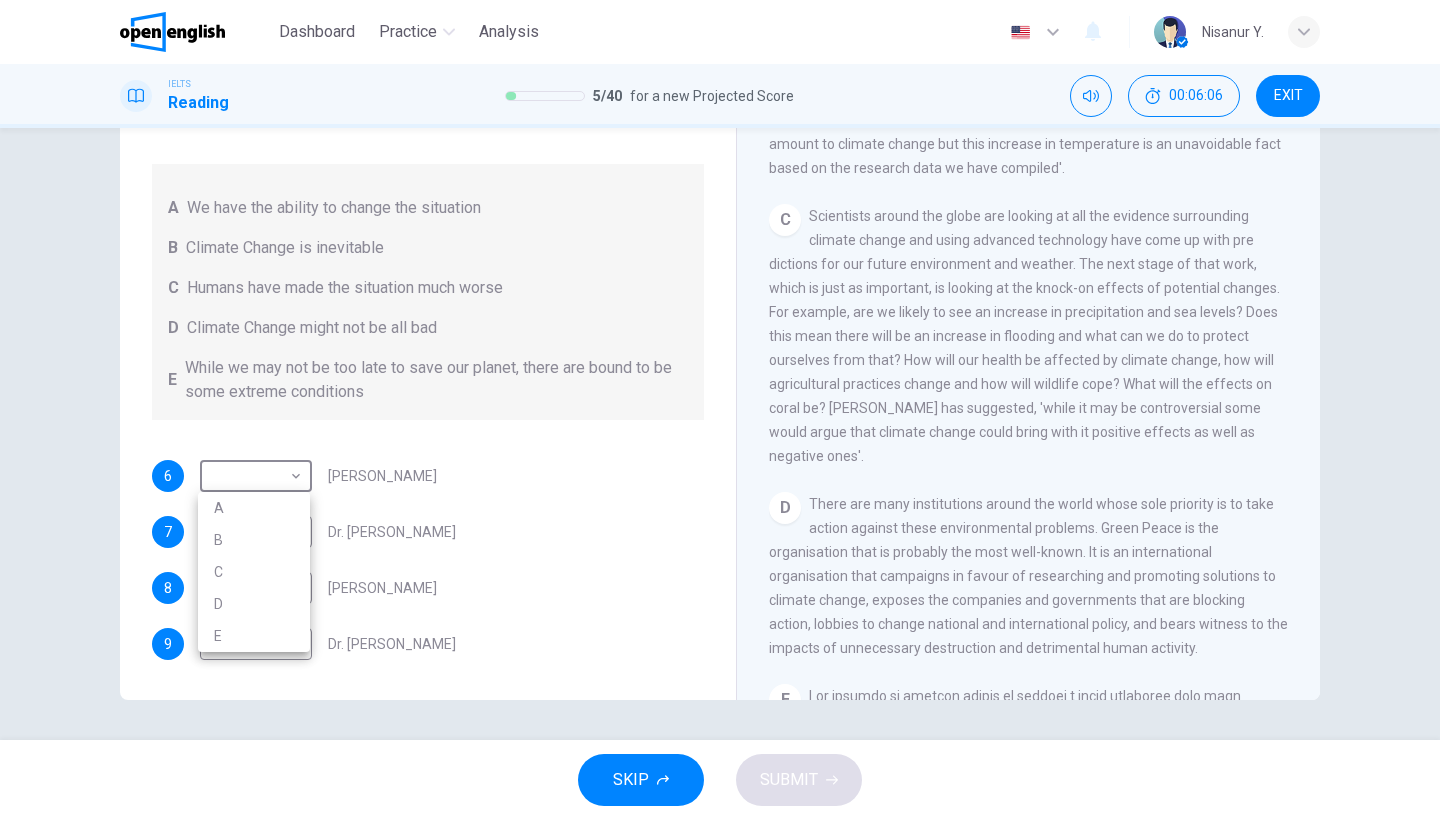 click on "D" at bounding box center (254, 604) 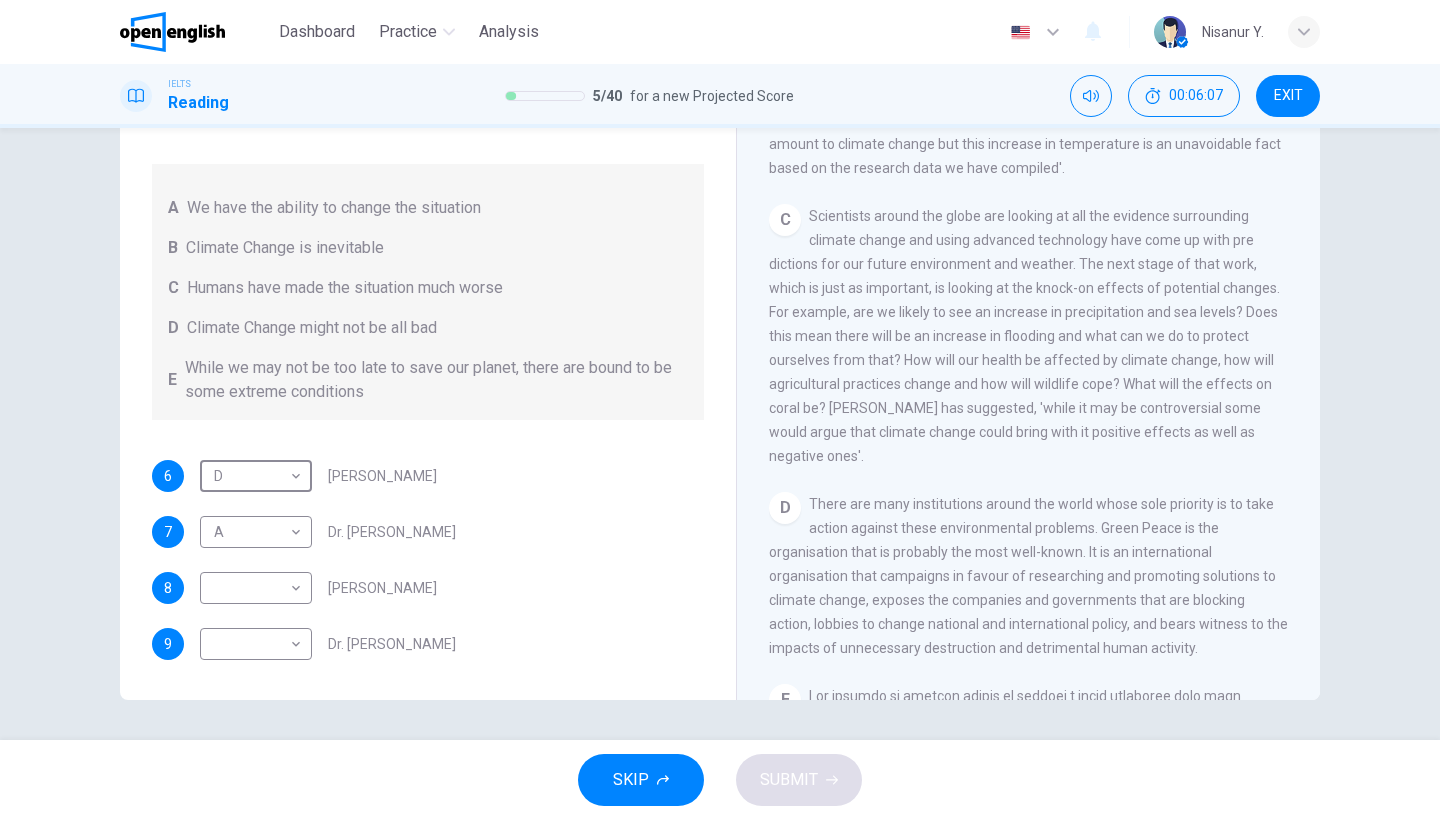 click on "6 D * ​ [PERSON_NAME] 7 A * ​ Dr. [PERSON_NAME] 8 ​ ​ [PERSON_NAME] 9 ​ ​ Dr. [PERSON_NAME]" at bounding box center (428, 560) 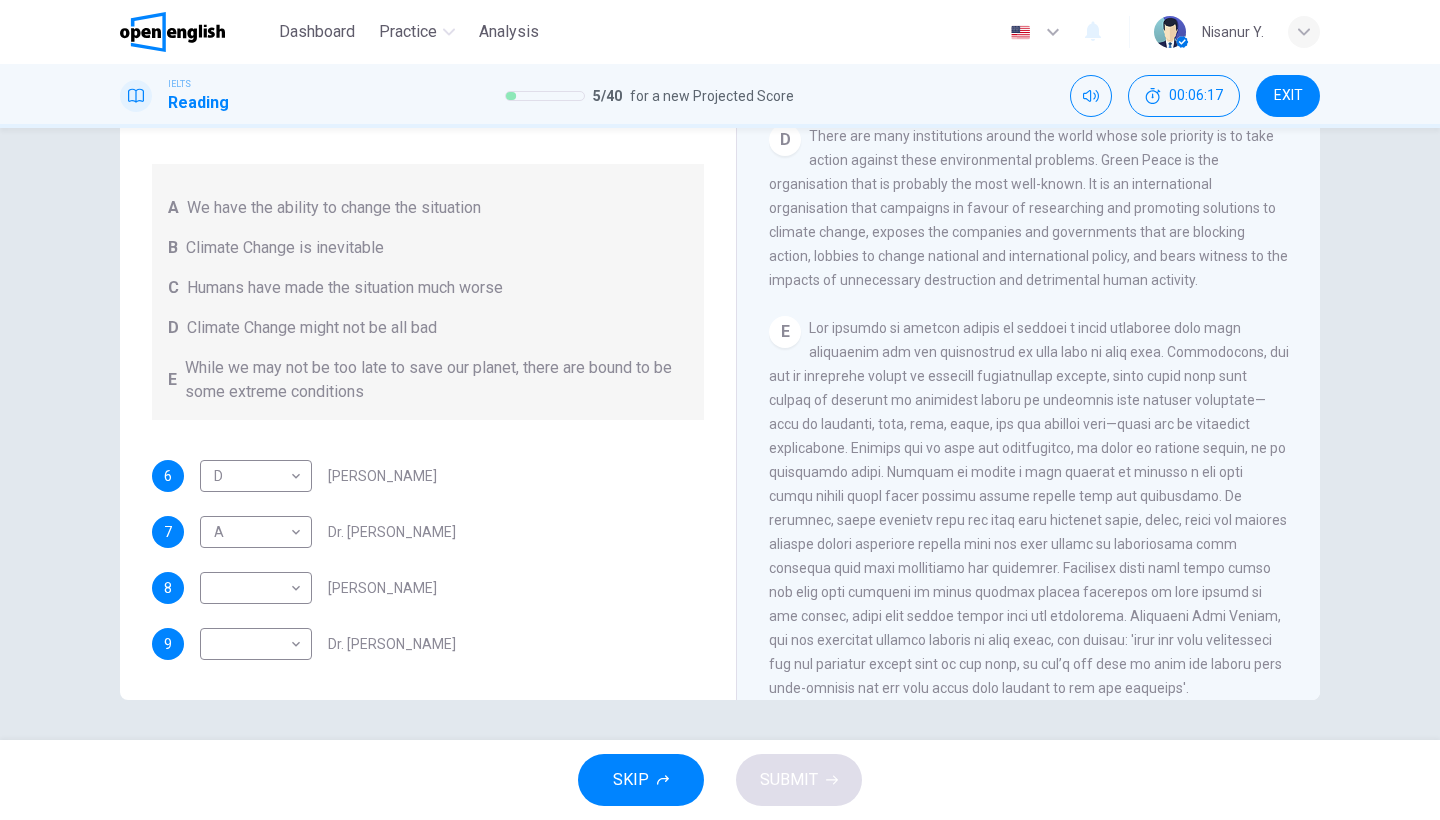 scroll, scrollTop: 1302, scrollLeft: 0, axis: vertical 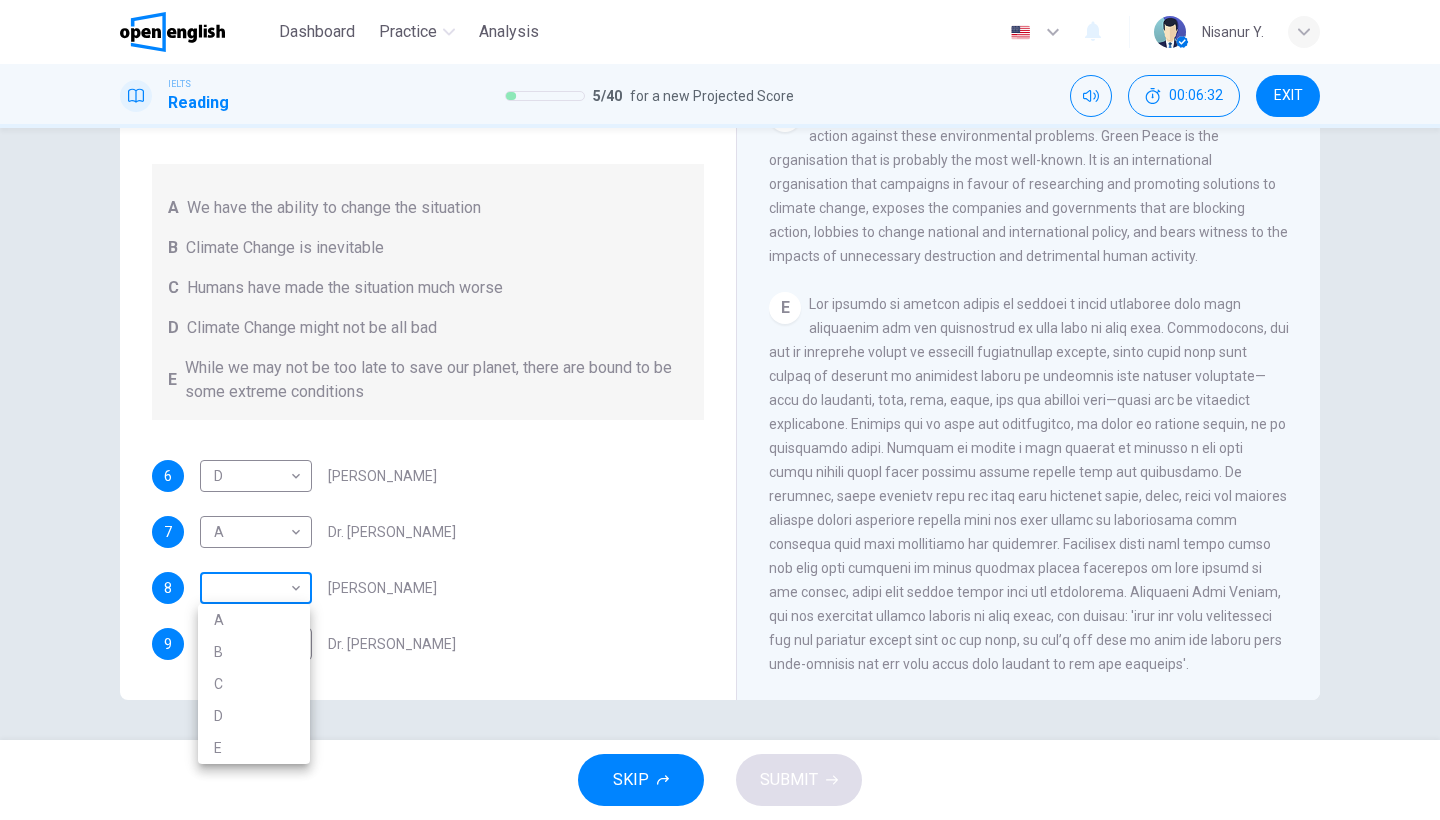 click on "This site uses cookies, as explained in our  Privacy Policy . If you agree to the use of cookies, please click the Accept button and continue to browse our site.   Privacy Policy Accept This site uses cookies, as explained in our  Privacy Policy . If you agree to the use of cookies, please click the Accept button and continue to browse our site.   Privacy Policy Accept Dashboard Practice Analysis English ** ​ Nisanur Y. IELTS Reading 5 / 40 for a new Projected Score 00:06:32 EXIT Questions 6 - 9 Look at the following people and the list of statements below. Match each person with the correct statement,  A – E . A We have the ability to change the situation B Climate Change is inevitable C Humans have made the situation much worse D Climate Change might not be all bad E While we may not be too late to save our planet, there are bound to be some extreme conditions 6 D * ​ [PERSON_NAME] 7 A * ​ Dr. [PERSON_NAME] 8 ​ ​ [PERSON_NAME] 9 ​ ​ Dr. [PERSON_NAME] The Climate of the Earth A" at bounding box center [720, 410] 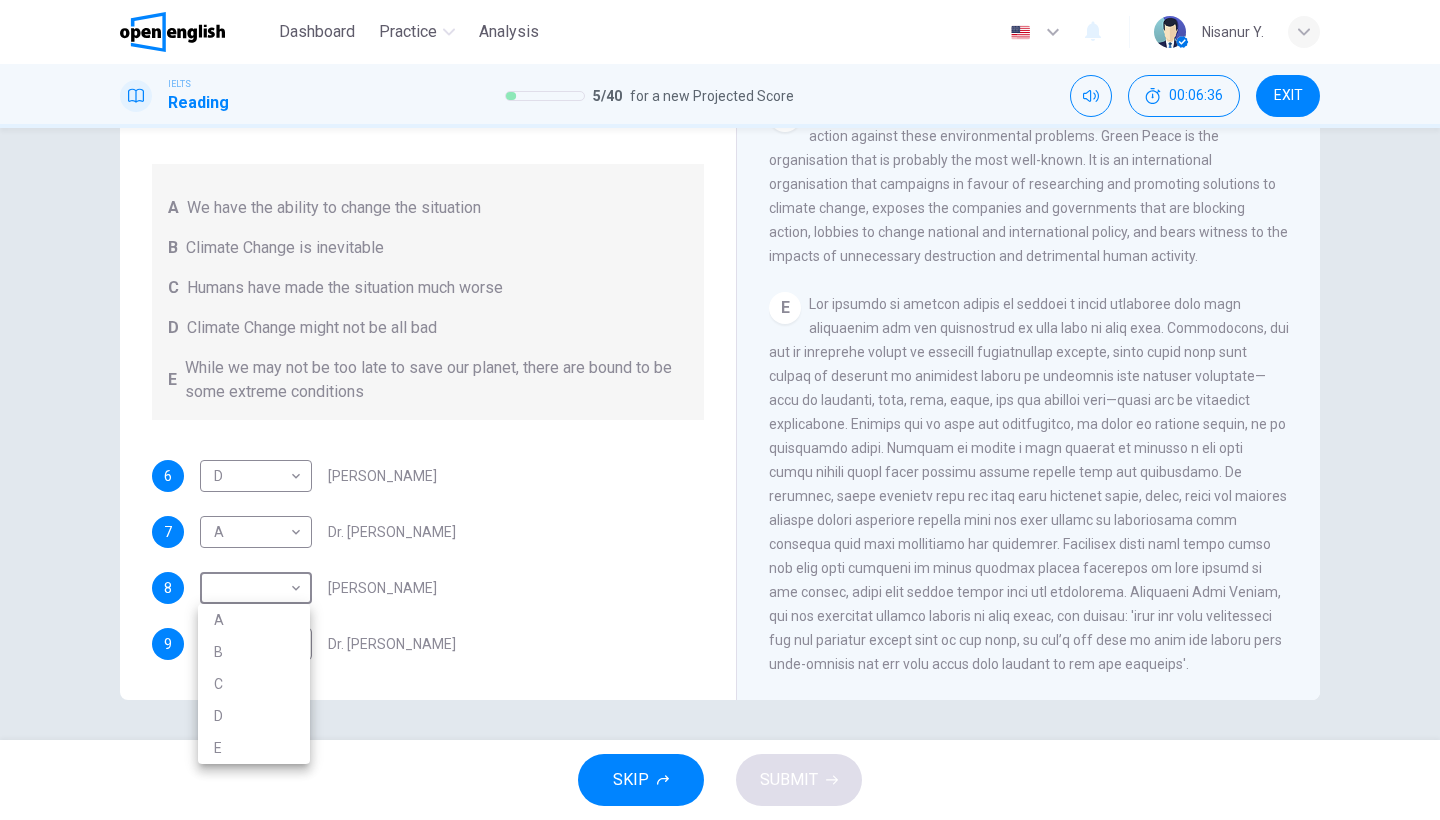 click on "A" at bounding box center (254, 620) 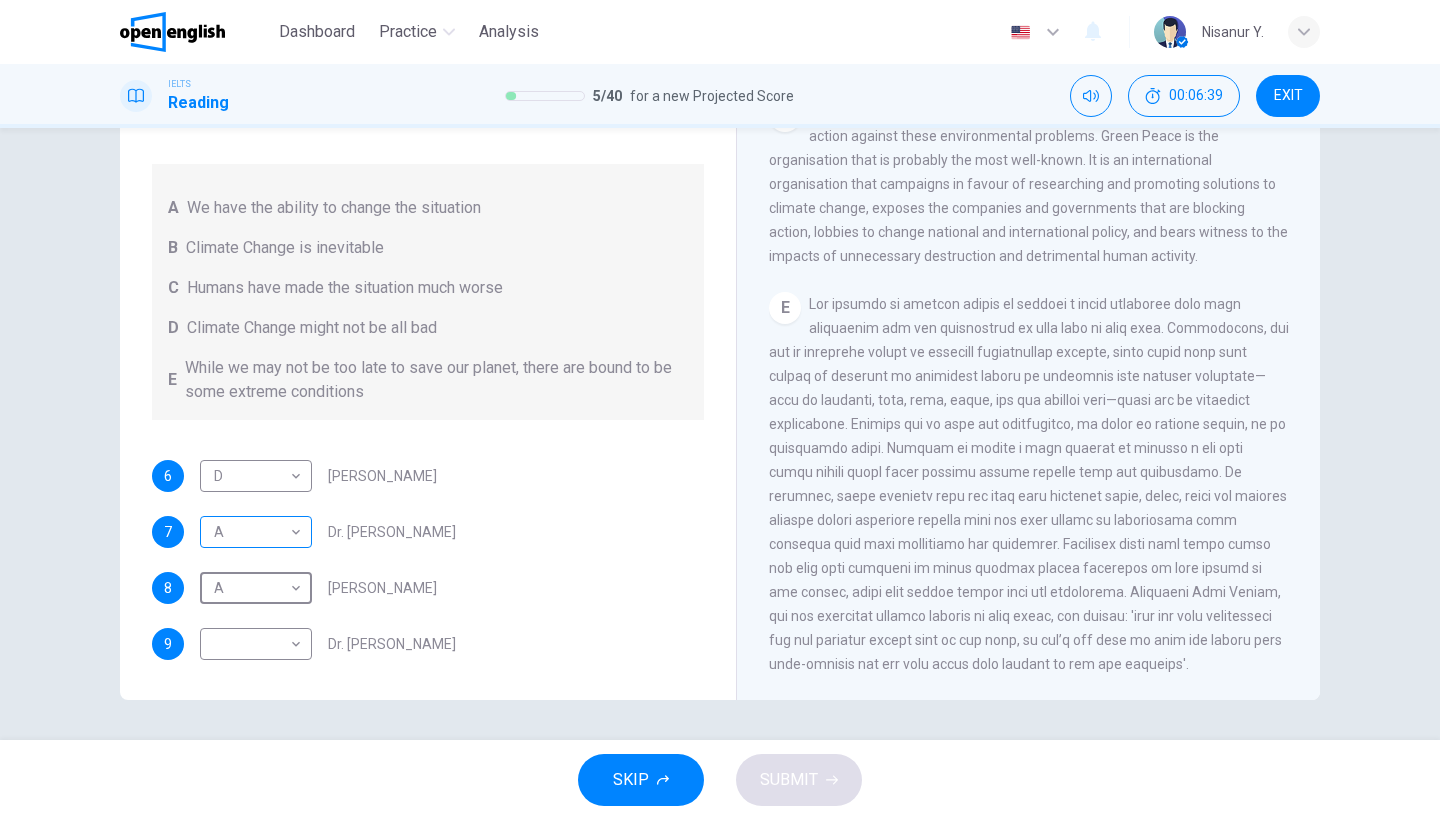 click on "This site uses cookies, as explained in our  Privacy Policy . If you agree to the use of cookies, please click the Accept button and continue to browse our site.   Privacy Policy Accept This site uses cookies, as explained in our  Privacy Policy . If you agree to the use of cookies, please click the Accept button and continue to browse our site.   Privacy Policy Accept Dashboard Practice Analysis English ** ​ Nisanur Y. IELTS Reading 5 / 40 for a new Projected Score 00:06:39 EXIT Questions 6 - 9 Look at the following people and the list of statements below. Match each person with the correct statement,  A – E . A We have the ability to change the situation B Climate Change is inevitable C Humans have made the situation much worse D Climate Change might not be all bad E While we may not be too late to save our planet, there are bound to be some extreme conditions 6 D * ​ [PERSON_NAME] 7 A * ​ Dr. [PERSON_NAME] 8 A * ​ [PERSON_NAME] 9 ​ ​ Dr. [PERSON_NAME] The Climate of the Earth A" at bounding box center (720, 410) 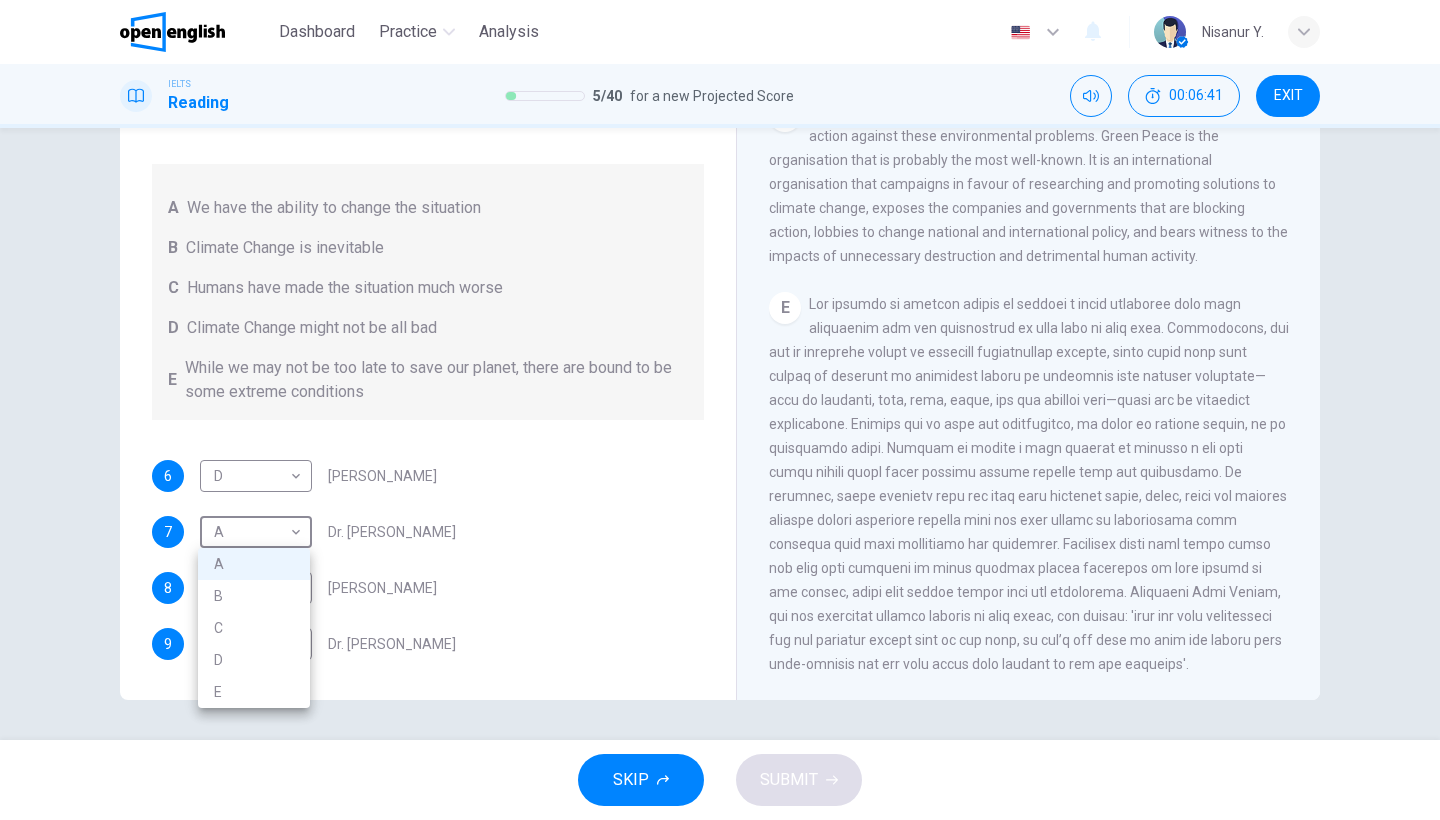 click at bounding box center (720, 410) 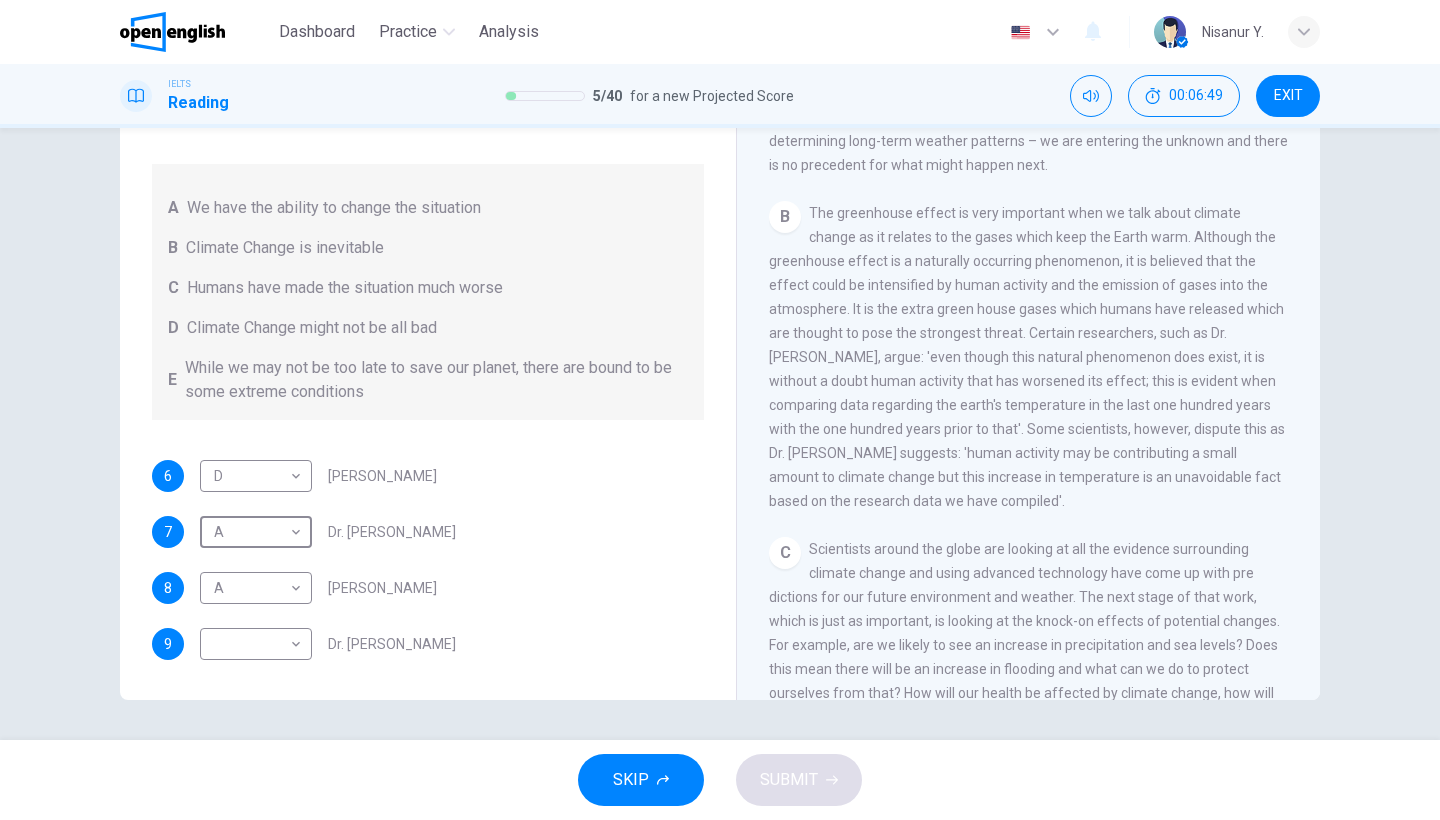 scroll, scrollTop: 561, scrollLeft: 0, axis: vertical 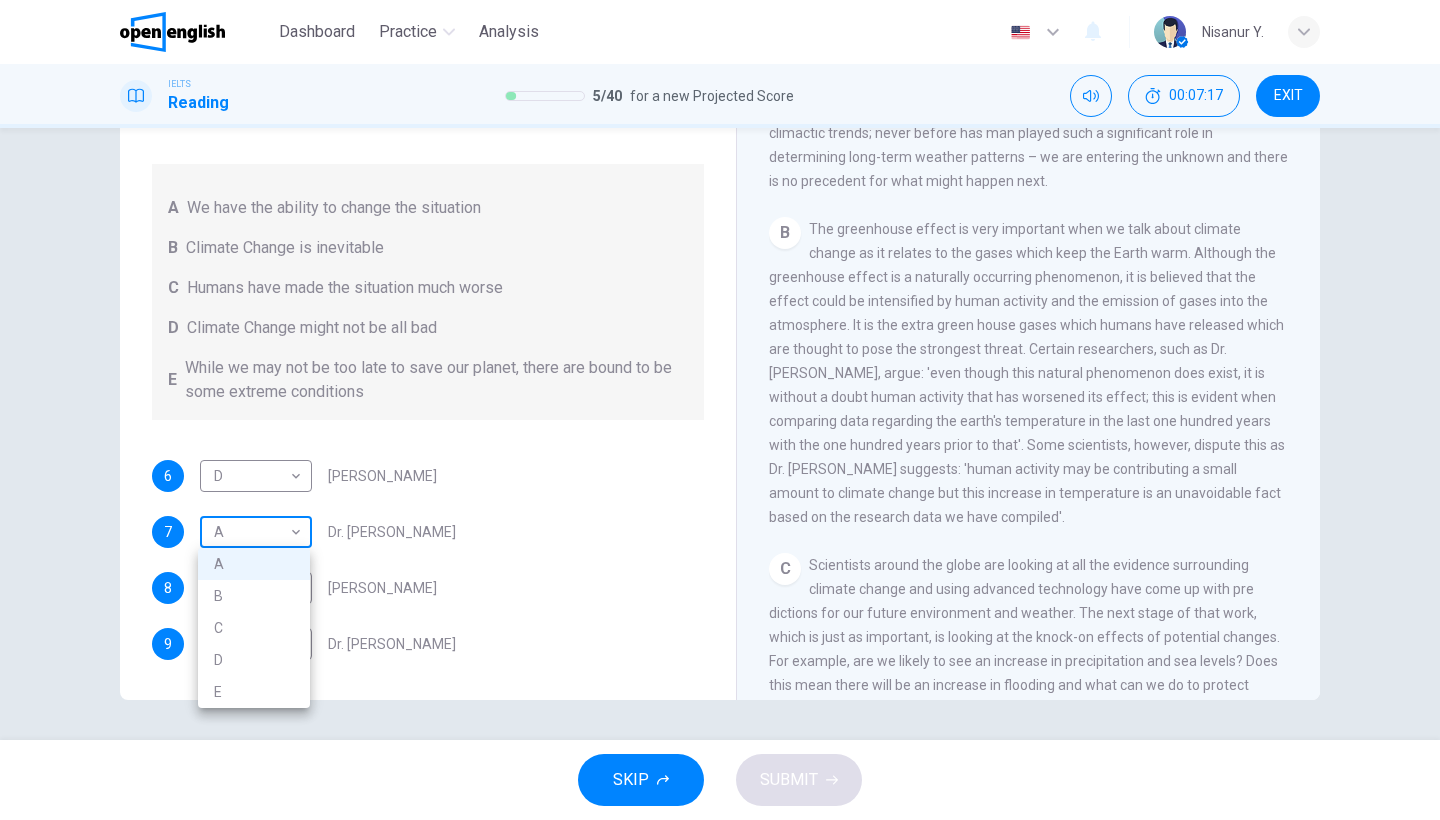 click on "This site uses cookies, as explained in our  Privacy Policy . If you agree to the use of cookies, please click the Accept button and continue to browse our site.   Privacy Policy Accept This site uses cookies, as explained in our  Privacy Policy . If you agree to the use of cookies, please click the Accept button and continue to browse our site.   Privacy Policy Accept Dashboard Practice Analysis English ** ​ Nisanur Y. IELTS Reading 5 / 40 for a new Projected Score 00:07:17 EXIT Questions 6 - 9 Look at the following people and the list of statements below. Match each person with the correct statement,  A – E . A We have the ability to change the situation B Climate Change is inevitable C Humans have made the situation much worse D Climate Change might not be all bad E While we may not be too late to save our planet, there are bound to be some extreme conditions 6 D * ​ [PERSON_NAME] 7 A * ​ Dr. [PERSON_NAME] 8 A * ​ [PERSON_NAME] 9 ​ ​ Dr. [PERSON_NAME] The Climate of the Earth A" at bounding box center (720, 410) 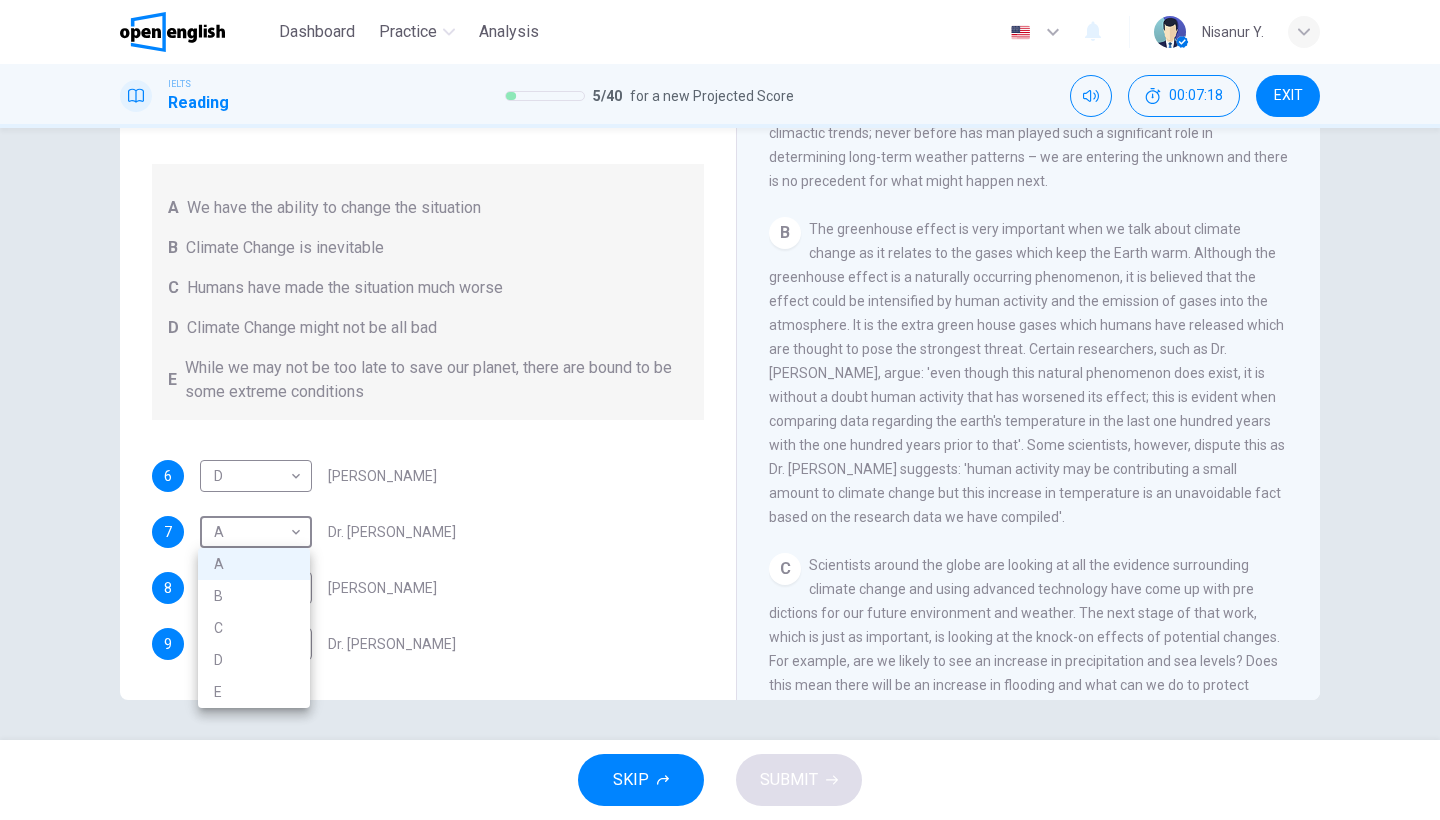 click on "C" at bounding box center (254, 628) 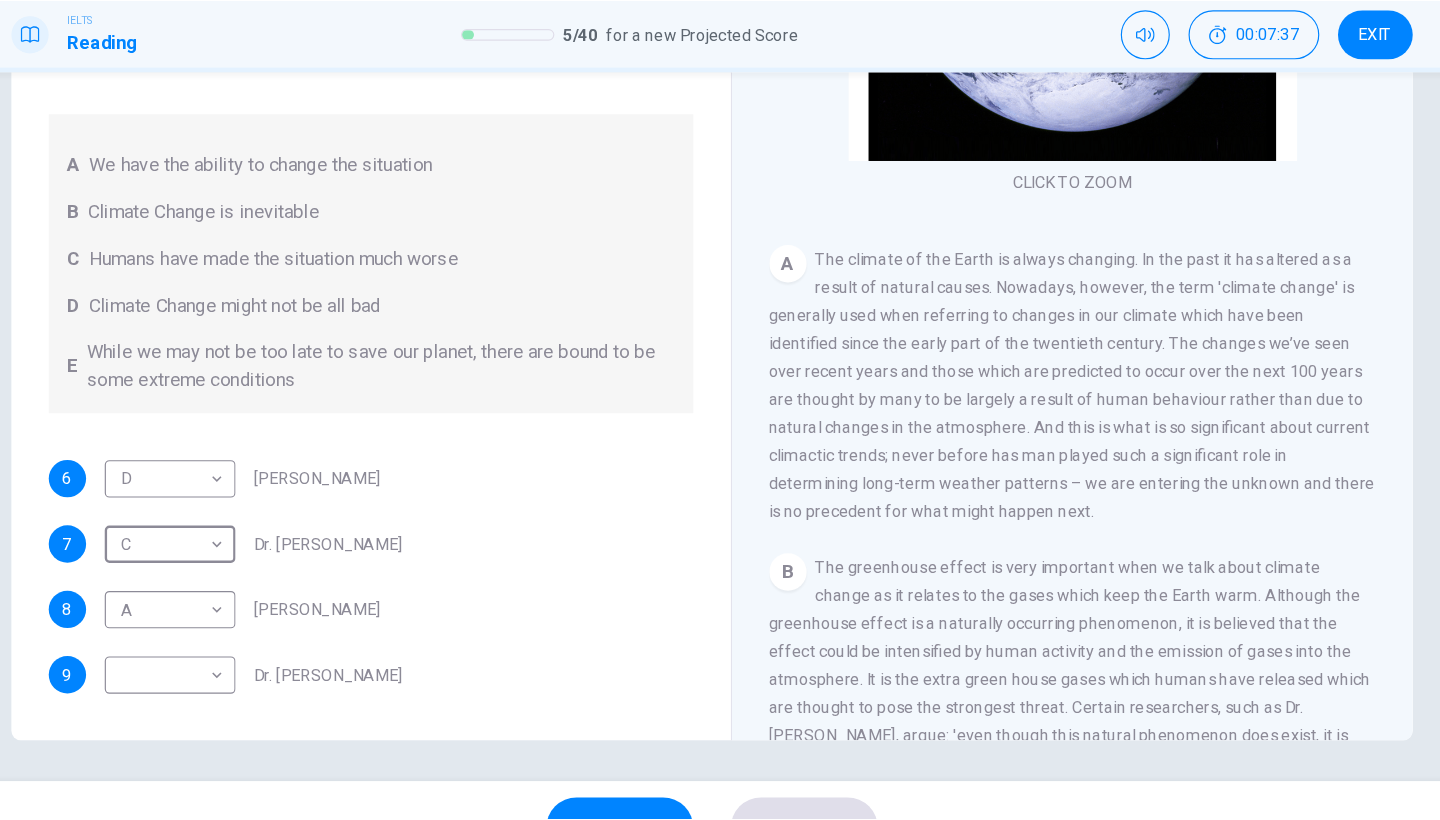 scroll, scrollTop: 595, scrollLeft: 0, axis: vertical 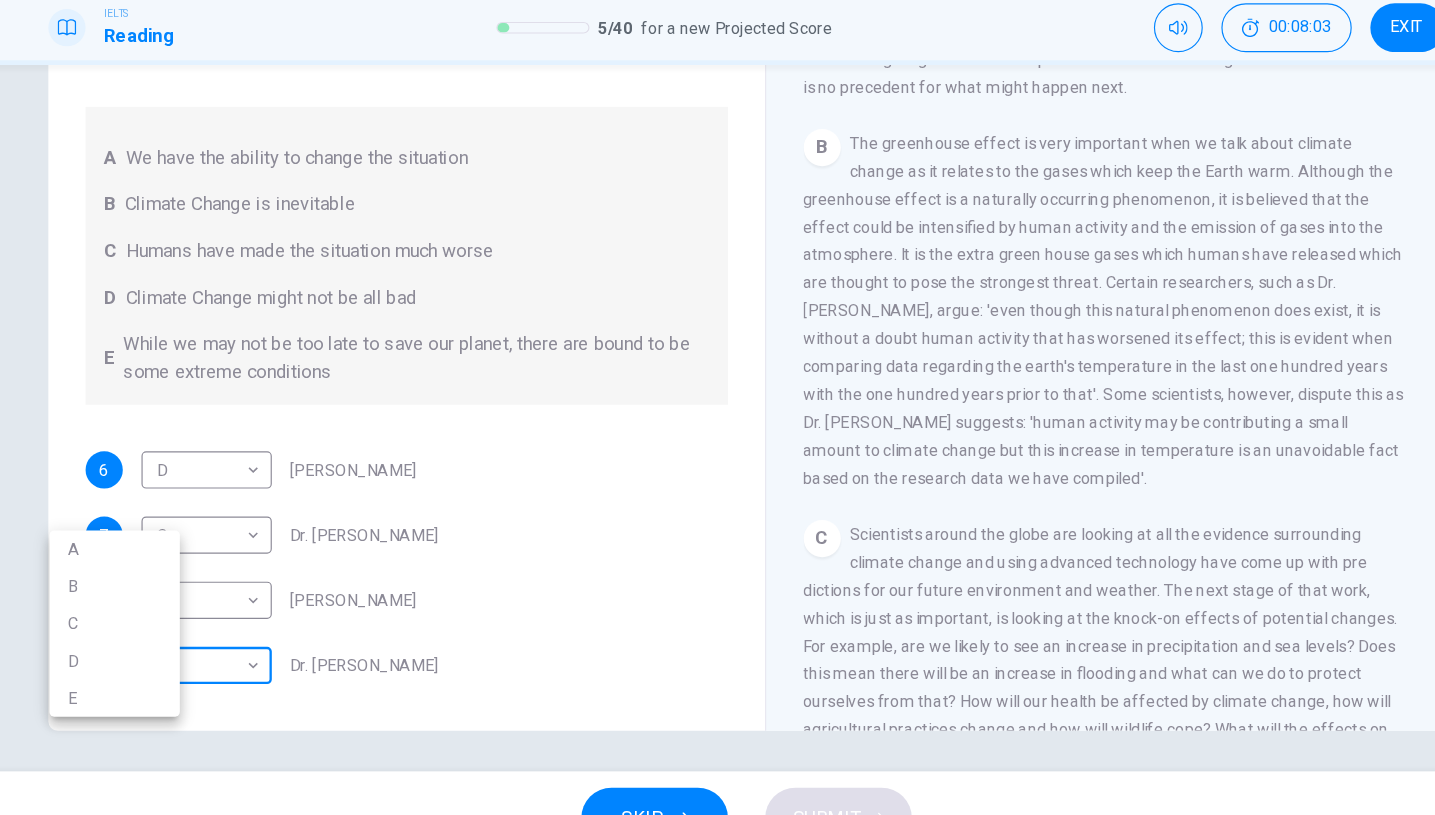 click on "This site uses cookies, as explained in our  Privacy Policy . If you agree to the use of cookies, please click the Accept button and continue to browse our site.   Privacy Policy Accept This site uses cookies, as explained in our  Privacy Policy . If you agree to the use of cookies, please click the Accept button and continue to browse our site.   Privacy Policy Accept Dashboard Practice Analysis English ** ​ Nisanur Y. IELTS Reading 5 / 40 for a new Projected Score 00:08:03 EXIT Questions 6 - 9 Look at the following people and the list of statements below. Match each person with the correct statement,  A – E . A We have the ability to change the situation B Climate Change is inevitable C Humans have made the situation much worse D Climate Change might not be all bad E While we may not be too late to save our planet, there are bound to be some extreme conditions 6 D * ​ [PERSON_NAME] 7 C * ​ Dr. [PERSON_NAME] 8 A * ​ [PERSON_NAME] 9 ​ ​ Dr. [PERSON_NAME] The Climate of the Earth A" at bounding box center [717, 407] 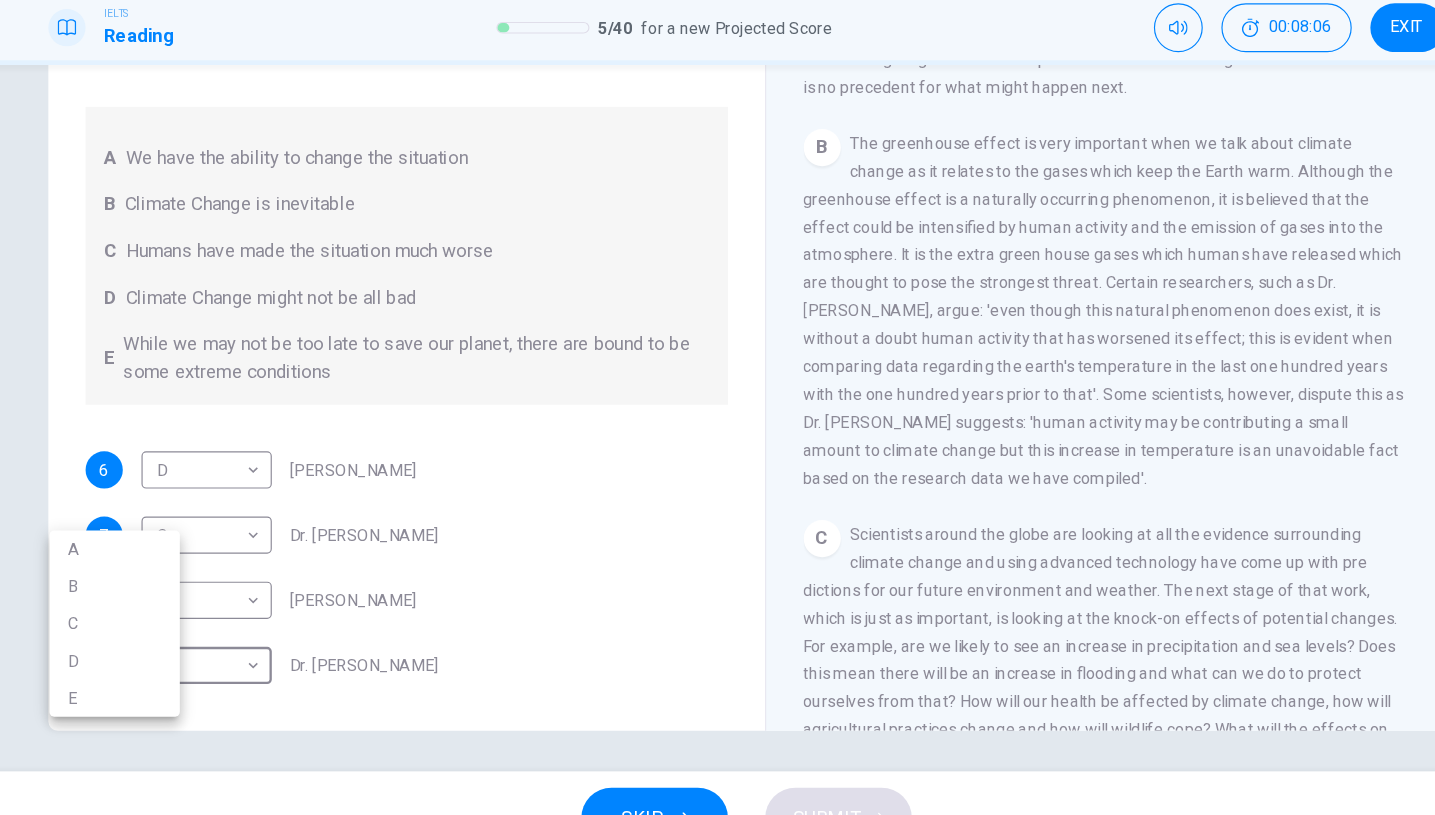 click on "B" at bounding box center [175, 576] 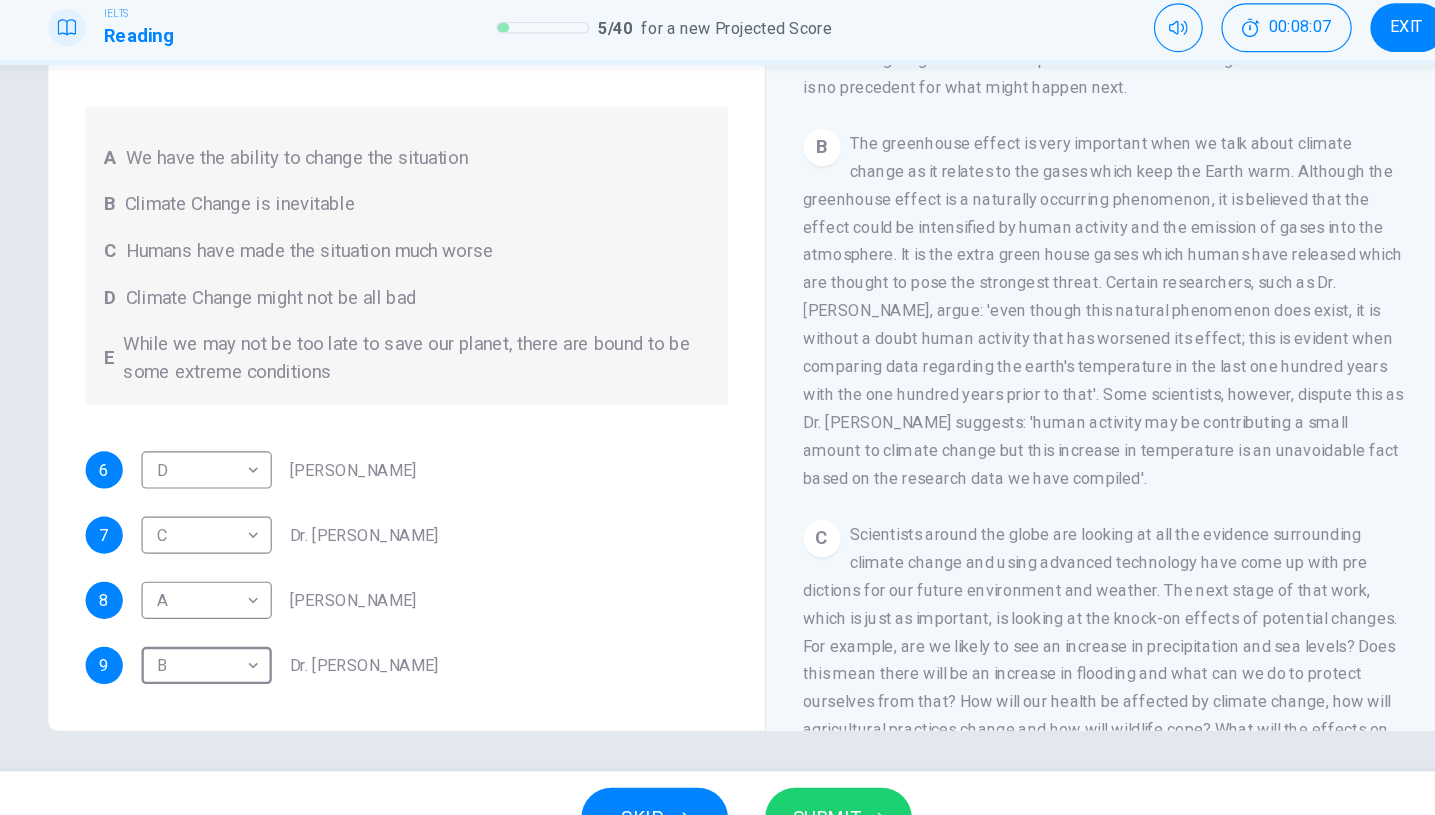 click on "SUBMIT" at bounding box center [797, 775] 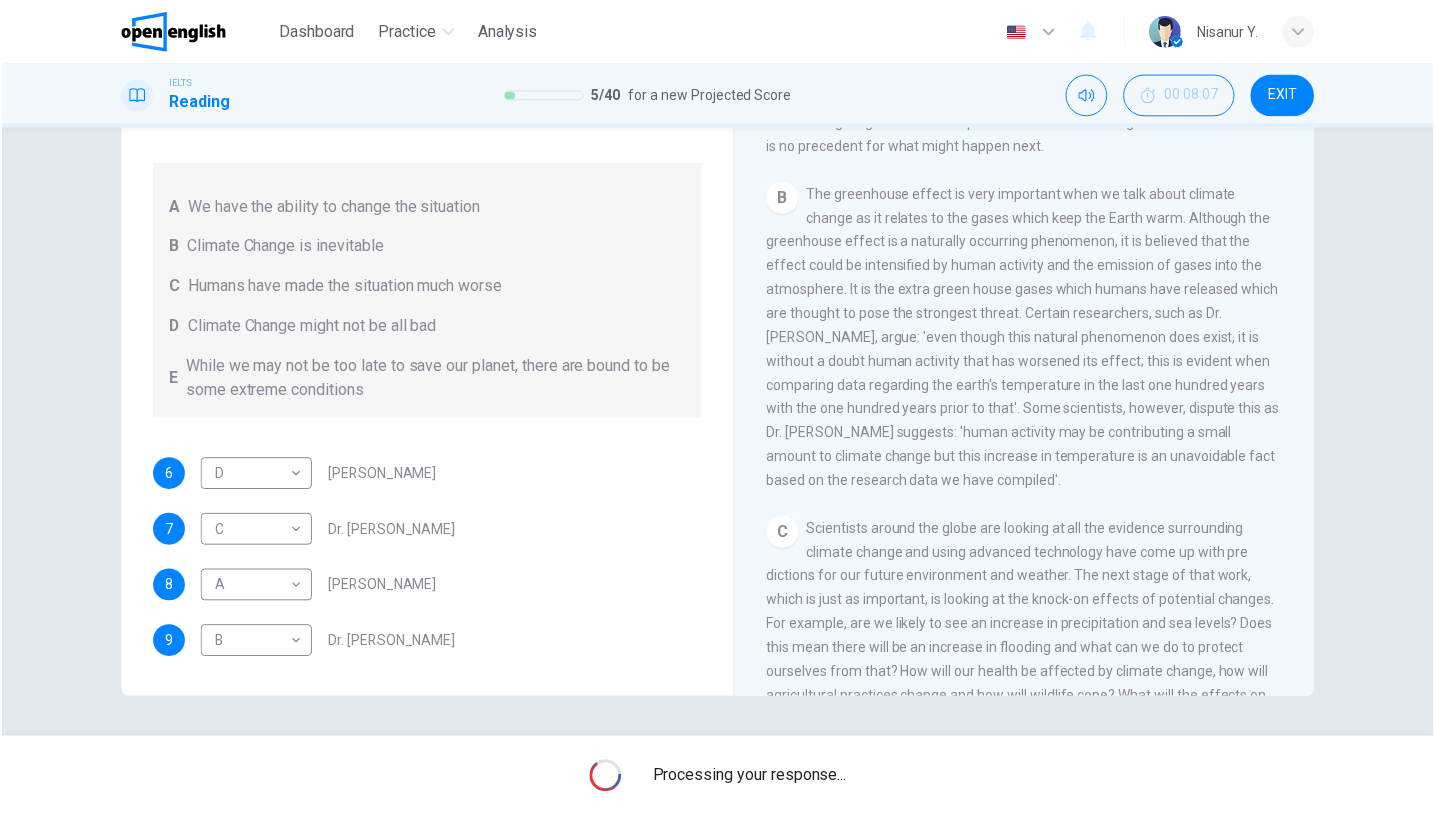 scroll, scrollTop: 164, scrollLeft: 0, axis: vertical 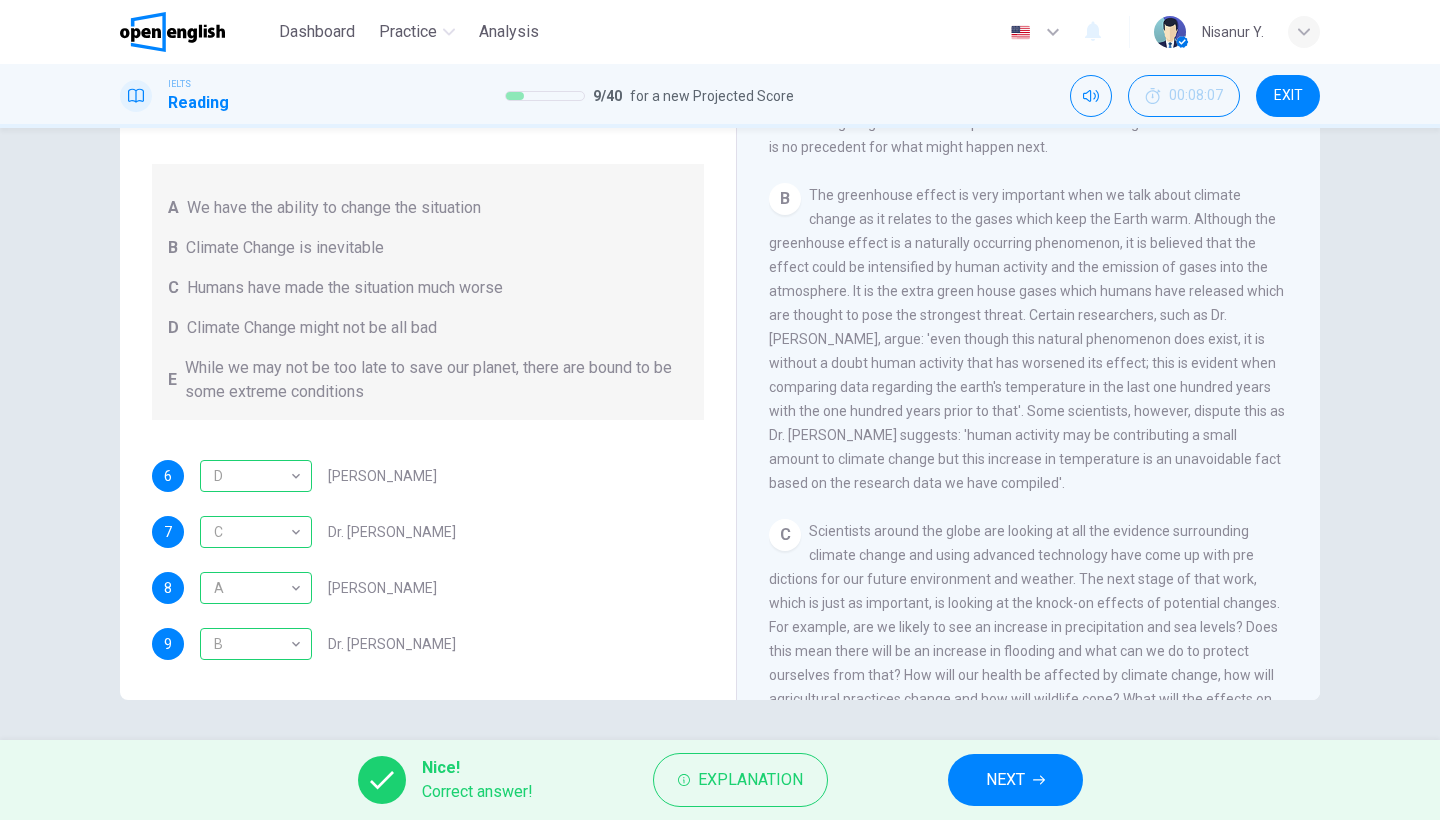 click on "NEXT" at bounding box center (1015, 780) 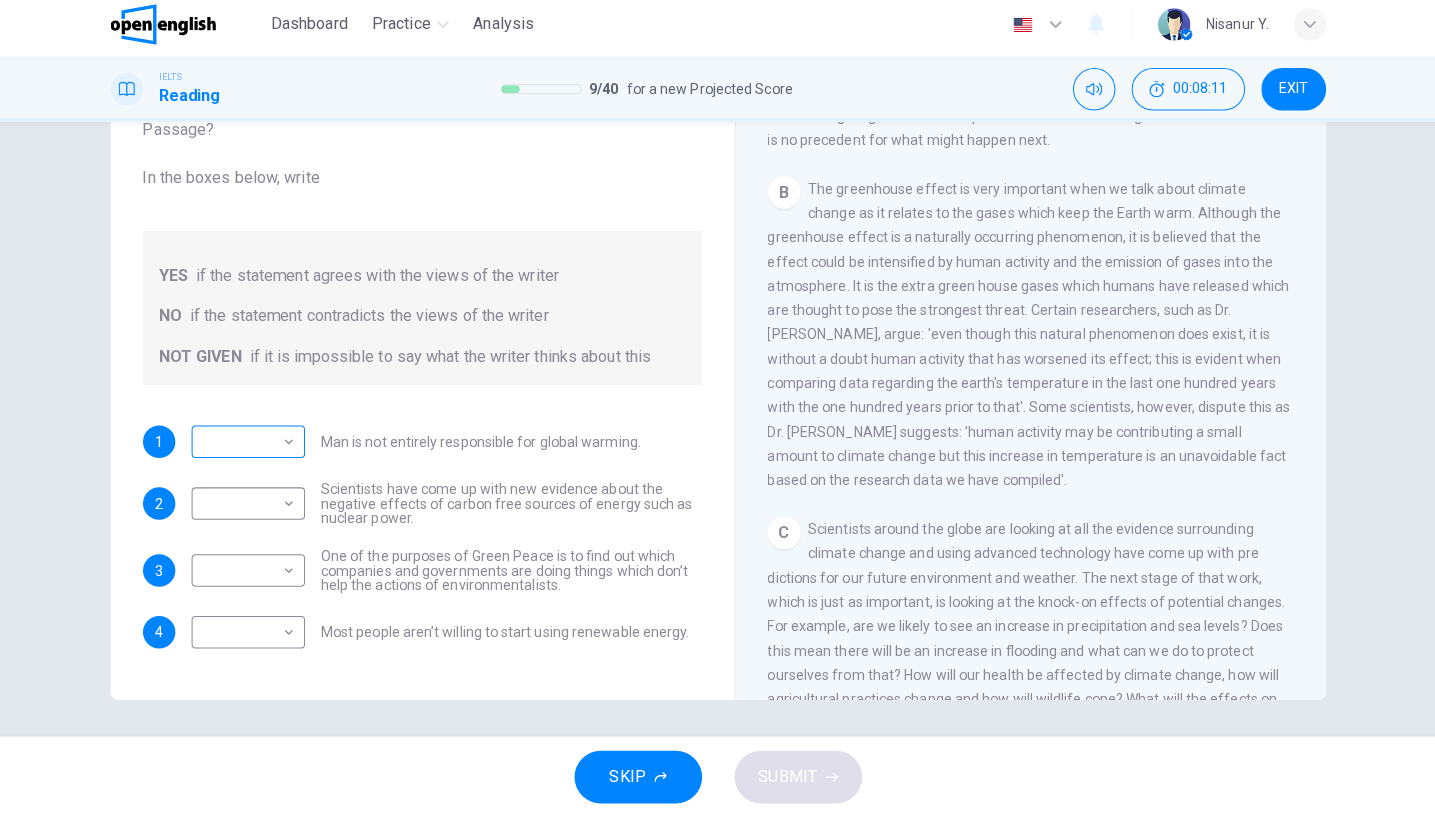 click on "This site uses cookies, as explained in our  Privacy Policy . If you agree to the use of cookies, please click the Accept button and continue to browse our site.   Privacy Policy Accept This site uses cookies, as explained in our  Privacy Policy . If you agree to the use of cookies, please click the Accept button and continue to browse our site.   Privacy Policy Accept Dashboard Practice Analysis English ** ​ Nisanur Y. IELTS Reading 9 / 40 for a new Projected Score 00:08:11 EXIT Question 10 Do the following statements agree with the information given in the Reading Passage? In the boxes below, write YES if the statement agrees with the views of the writer NO if the statement contradicts the views of the writer NOT GIVEN if it is impossible to say what the writer thinks about this 1 ​ ​ Man is not entirely responsible for global warming. 2 ​ ​ Scientists have come up with new evidence about the negative effects of carbon free sources of energy such as nuclear power. 3 ​ ​ 4 ​ ​ CLICK TO ZOOM" at bounding box center [717, 407] 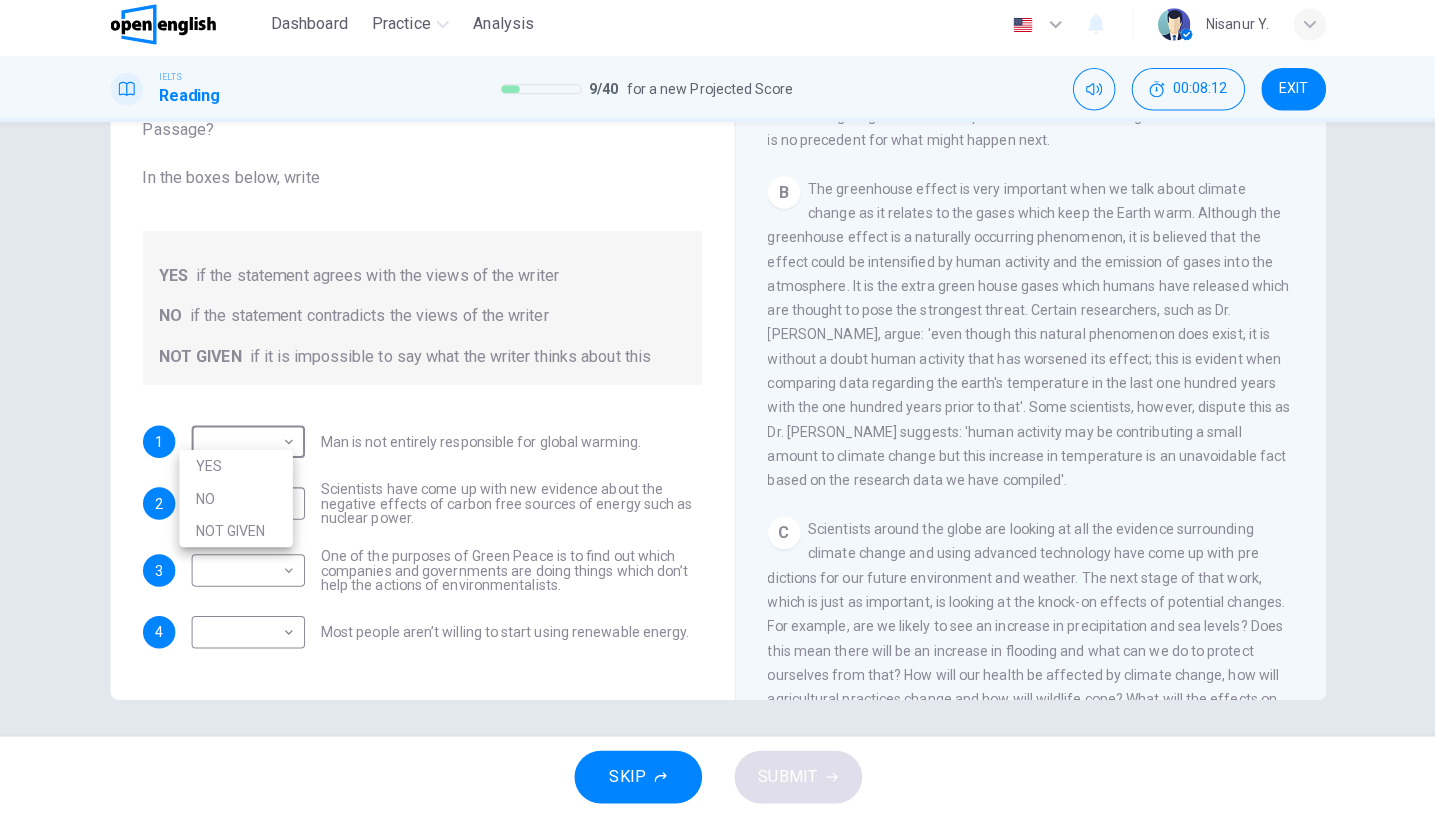 click on "YES" at bounding box center (242, 468) 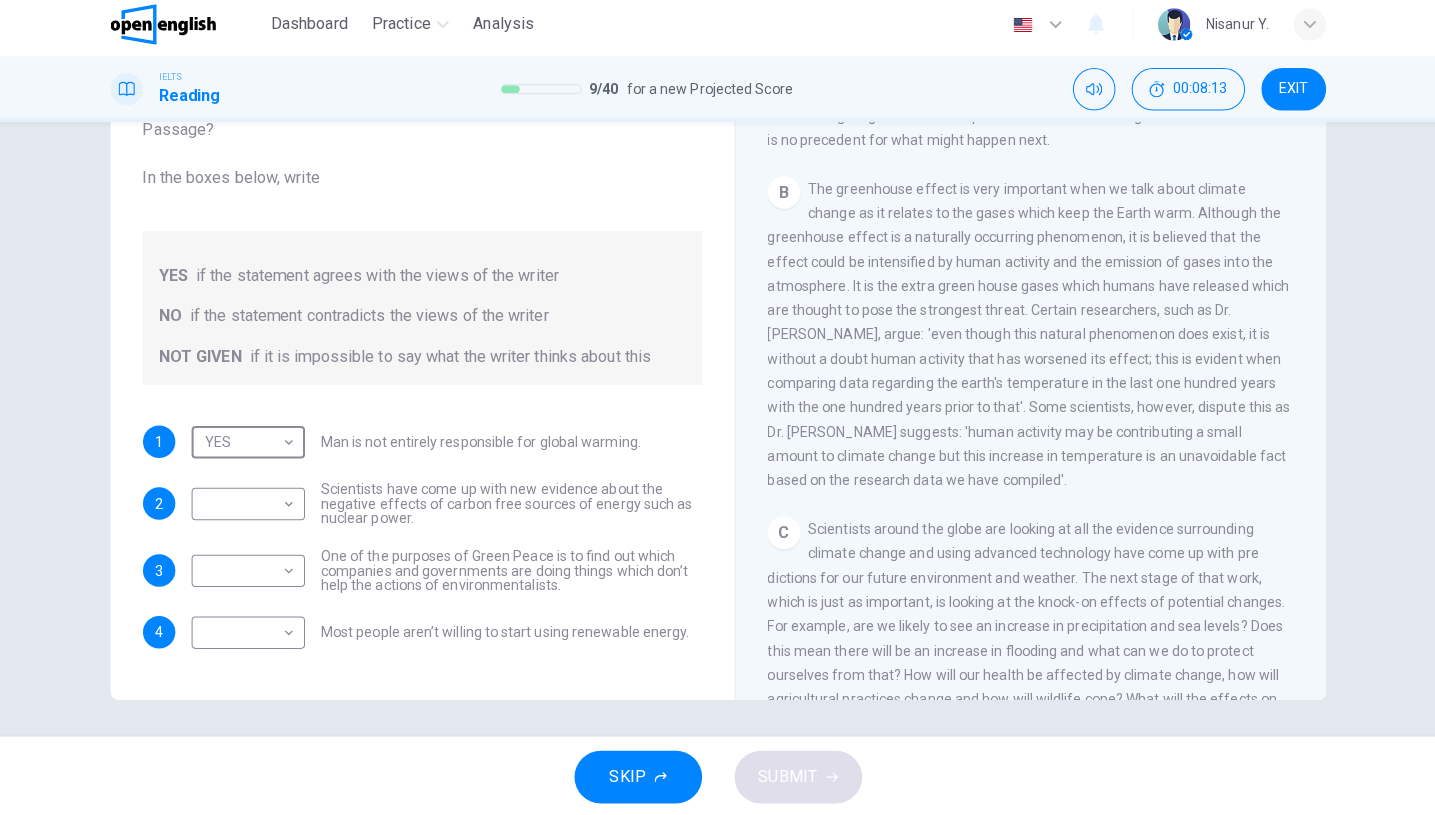 scroll, scrollTop: 0, scrollLeft: 0, axis: both 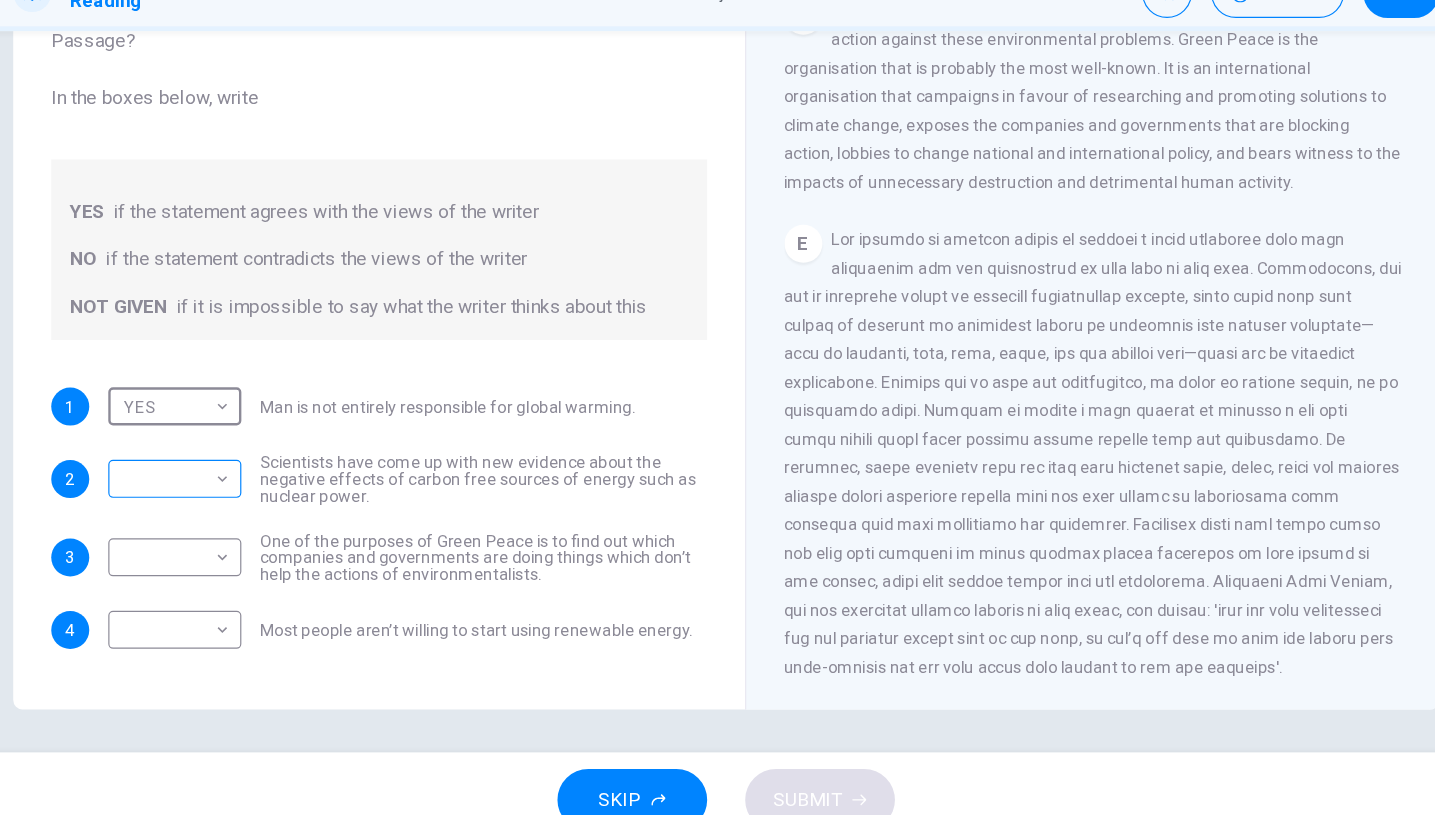 click on "This site uses cookies, as explained in our  Privacy Policy . If you agree to the use of cookies, please click the Accept button and continue to browse our site.   Privacy Policy Accept This site uses cookies, as explained in our  Privacy Policy . If you agree to the use of cookies, please click the Accept button and continue to browse our site.   Privacy Policy Accept Dashboard Practice Analysis English ** ​ Nisanur Y. IELTS Reading 9 / 40 for a new Projected Score 00:09:11 EXIT Question 10 Do the following statements agree with the information given in the Reading Passage? In the boxes below, write YES if the statement agrees with the views of the writer NO if the statement contradicts the views of the writer NOT GIVEN if it is impossible to say what the writer thinks about this 1 YES *** ​ Man is not entirely responsible for global warming. 2 ​ ​ Scientists have come up with new evidence about the negative effects of carbon free sources of energy such as nuclear power. 3 ​ ​ 4 ​ ​ A B C D E" at bounding box center (717, 407) 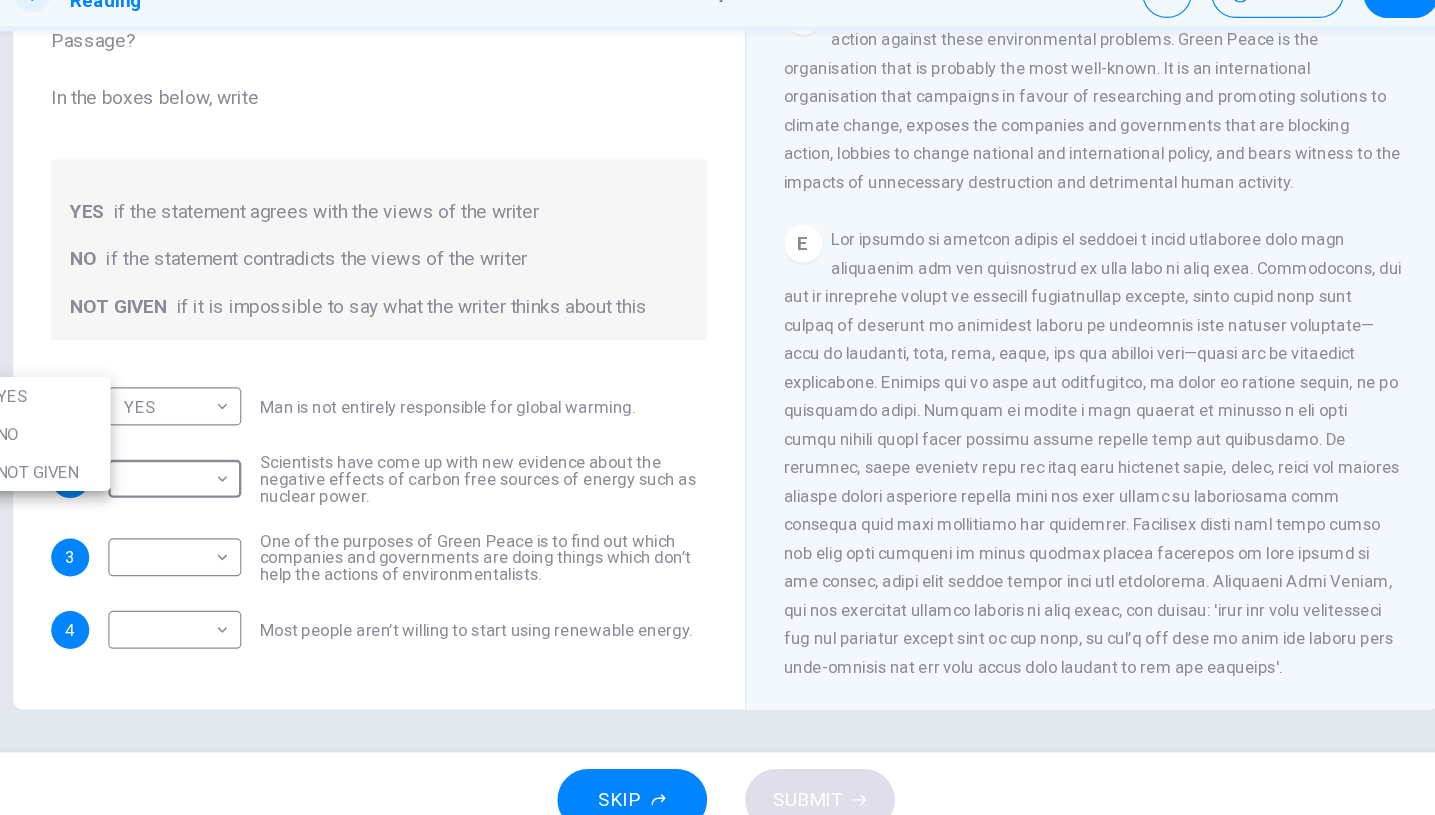 click on "NO" at bounding box center [144, 467] 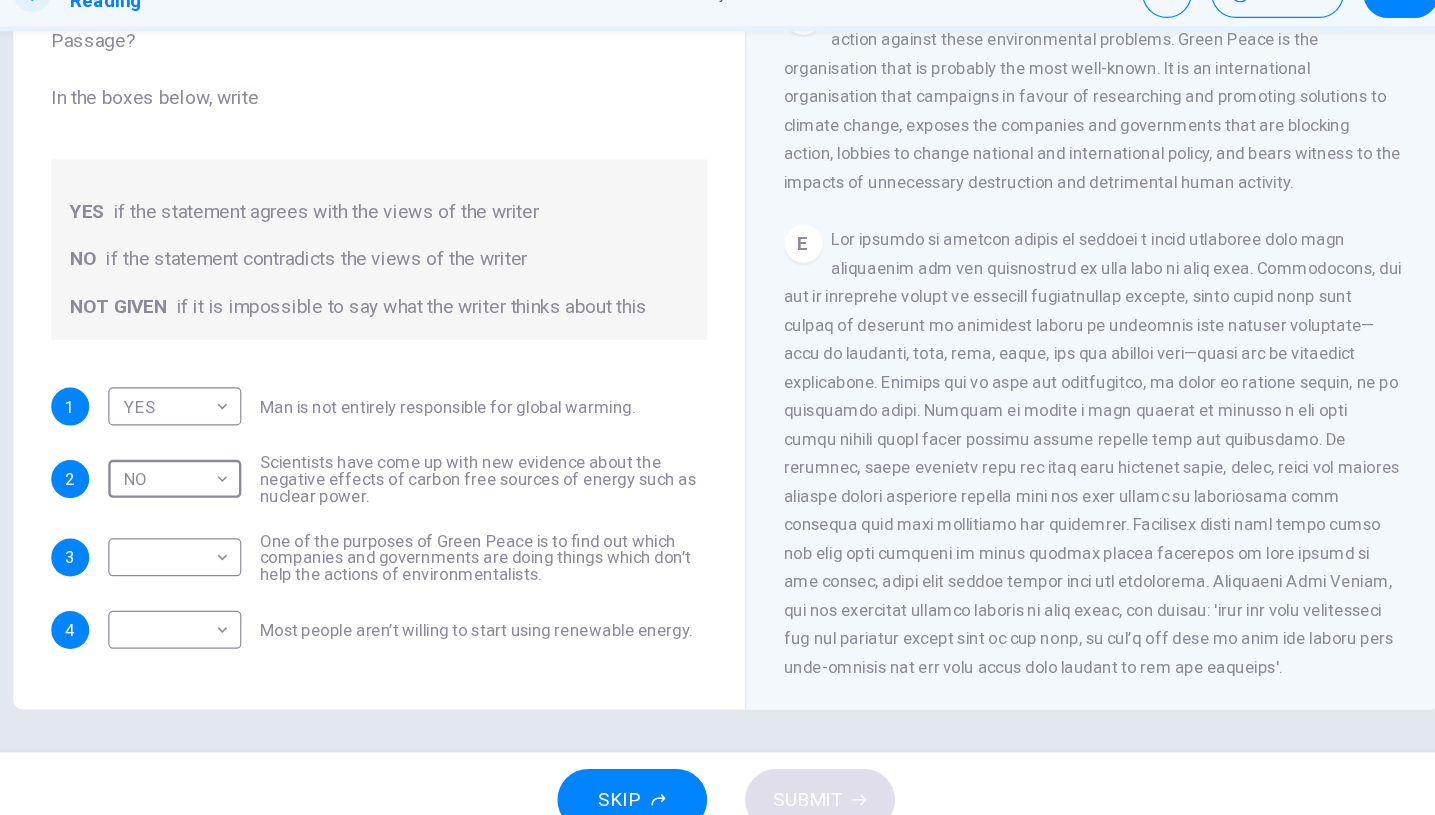 type on "**" 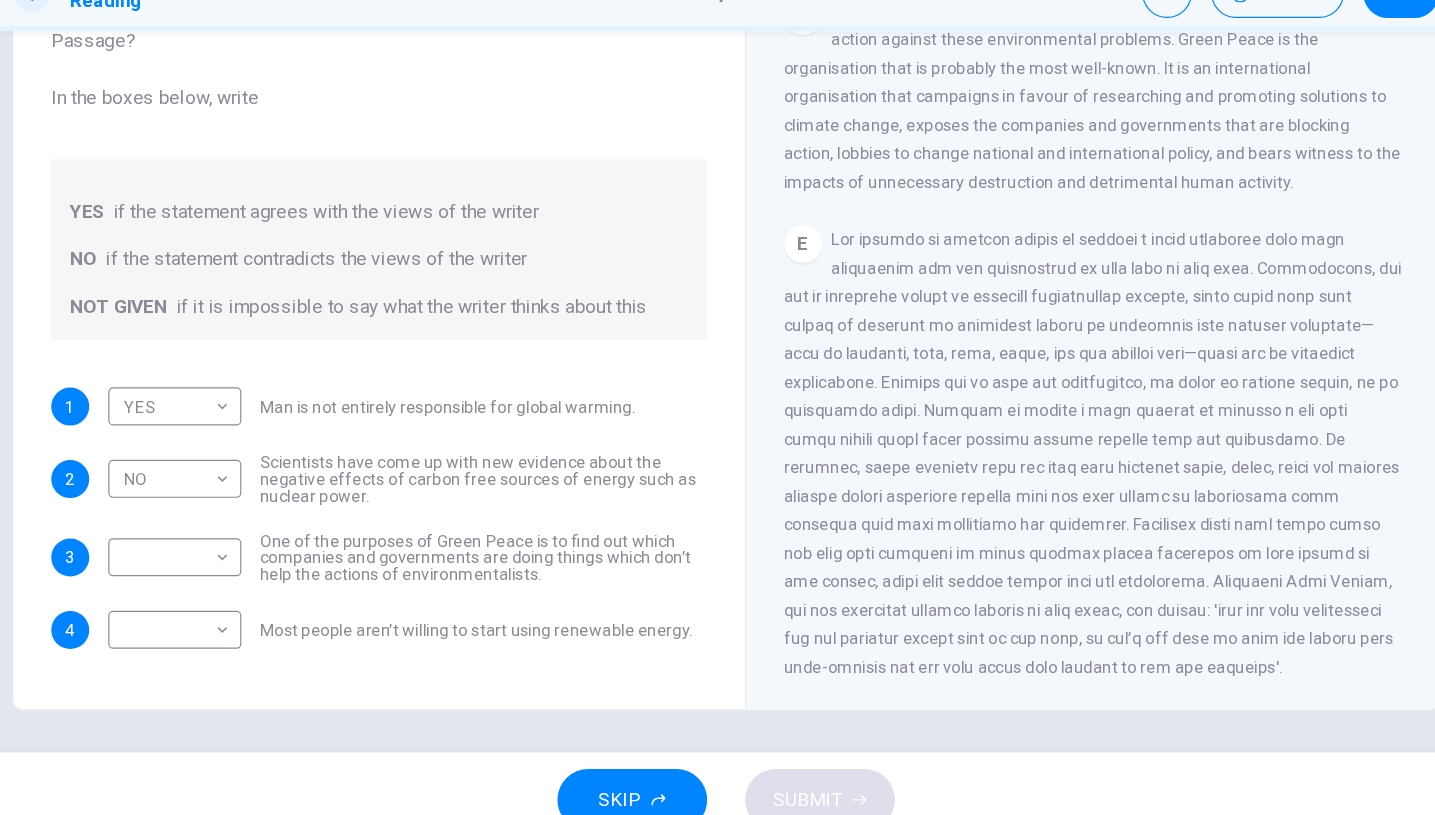 click on "Most people aren’t willing to start using renewable energy." at bounding box center [508, 632] 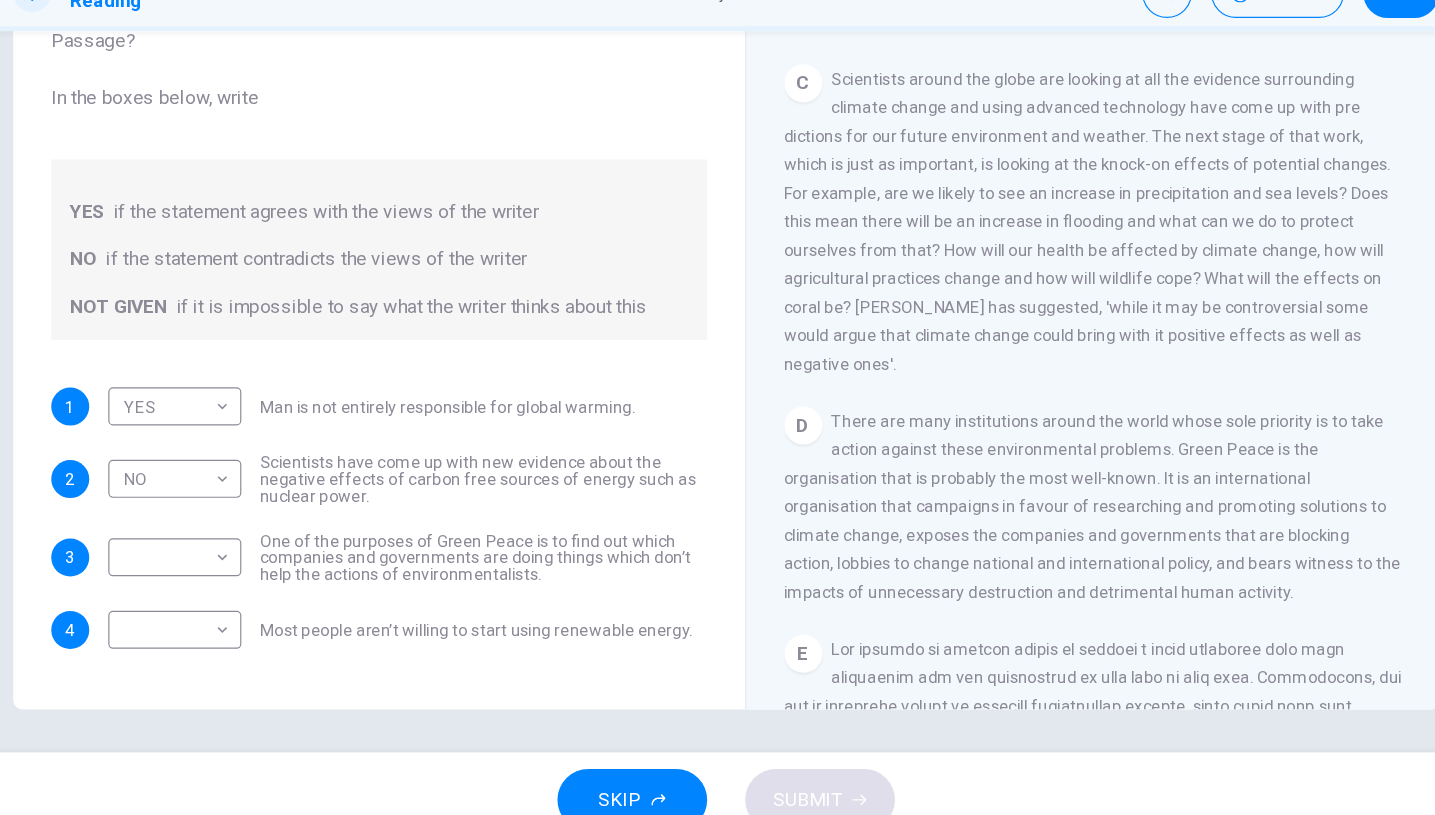 scroll, scrollTop: 1059, scrollLeft: 0, axis: vertical 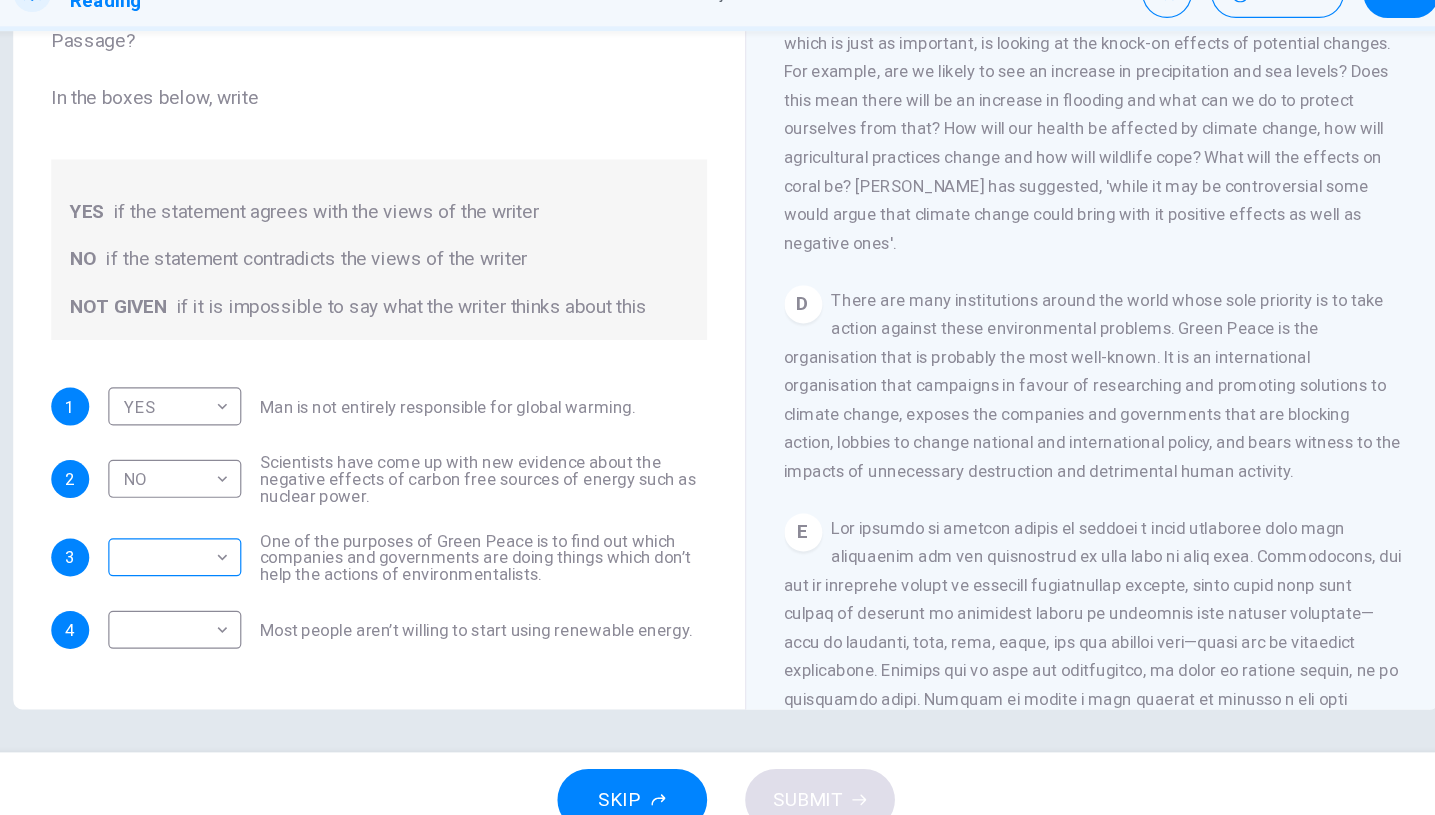click on "This site uses cookies, as explained in our  Privacy Policy . If you agree to the use of cookies, please click the Accept button and continue to browse our site.   Privacy Policy Accept This site uses cookies, as explained in our  Privacy Policy . If you agree to the use of cookies, please click the Accept button and continue to browse our site.   Privacy Policy Accept Dashboard Practice Analysis English ** ​ Nisanur Y. IELTS Reading 9 / 40 for a new Projected Score 00:10:24 EXIT Question 10 Do the following statements agree with the information given in the Reading Passage? In the boxes below, write YES if the statement agrees with the views of the writer NO if the statement contradicts the views of the writer NOT GIVEN if it is impossible to say what the writer thinks about this 1 YES *** ​ Man is not entirely responsible for global warming. 2 NO ** ​ Scientists have come up with new evidence about the negative effects of carbon free sources of energy such as nuclear power. 3 ​ ​ 4 ​ ​ A B C D" at bounding box center (717, 407) 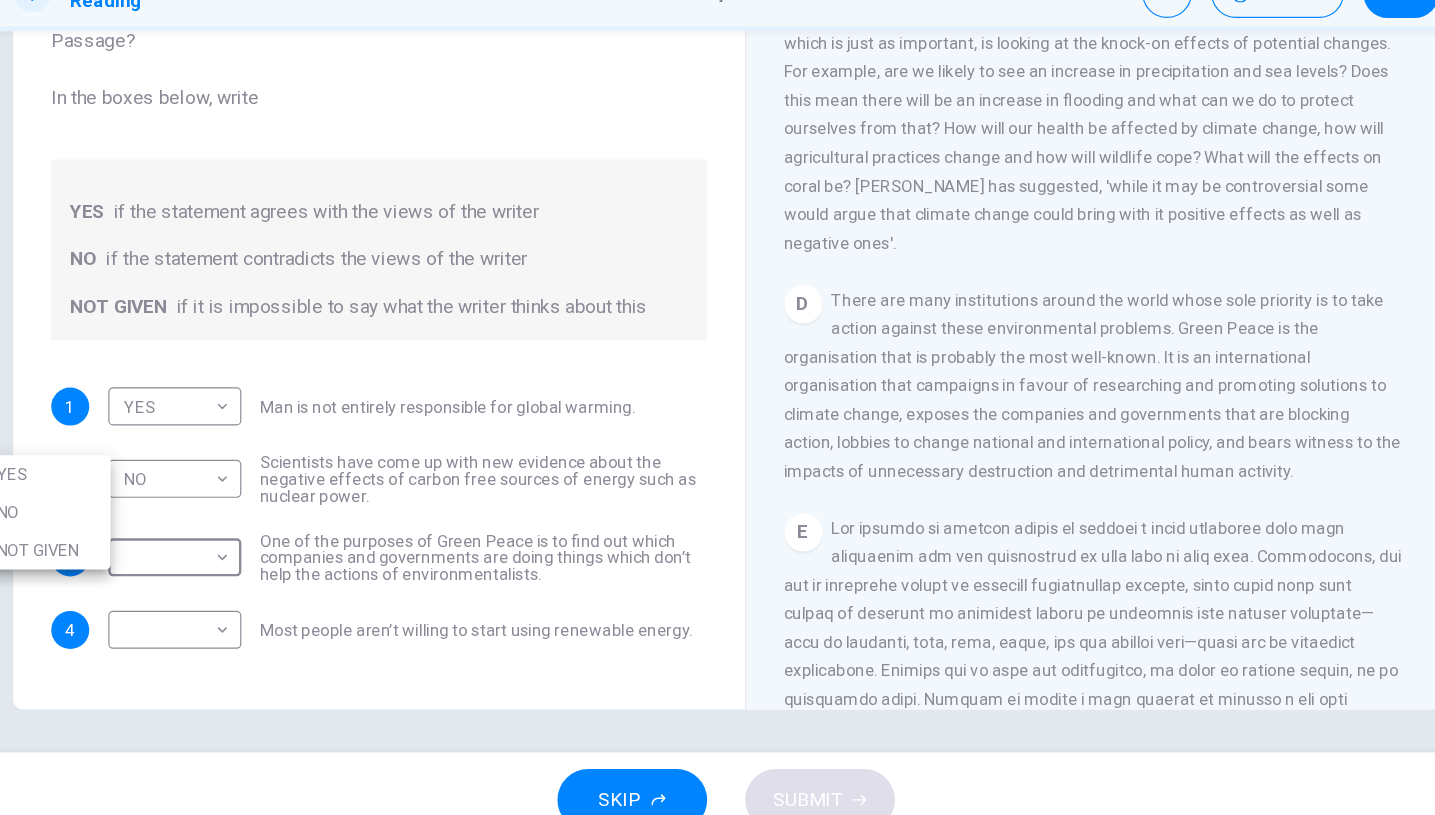 click on "YES" at bounding box center [144, 501] 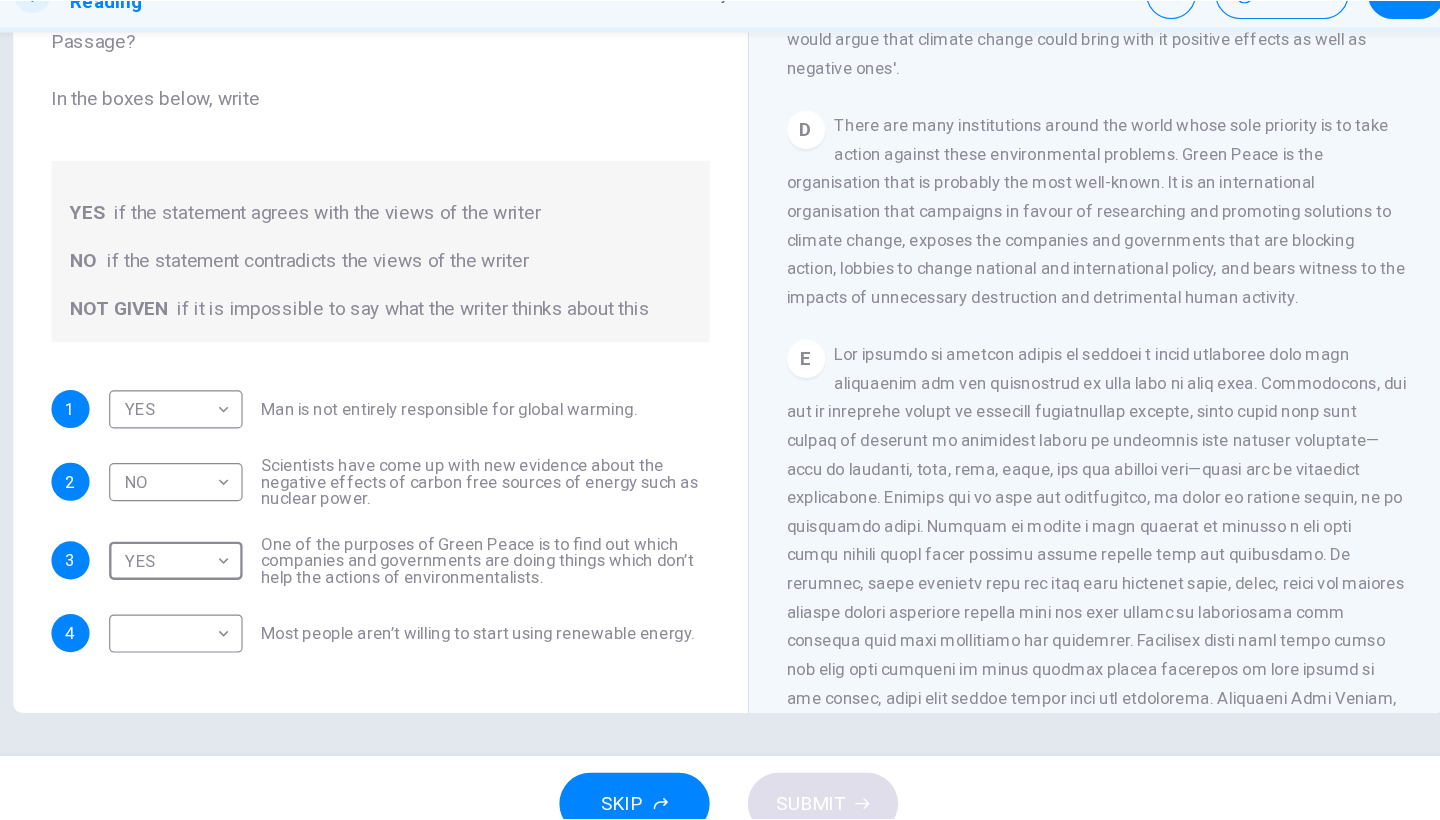 scroll, scrollTop: 1254, scrollLeft: 0, axis: vertical 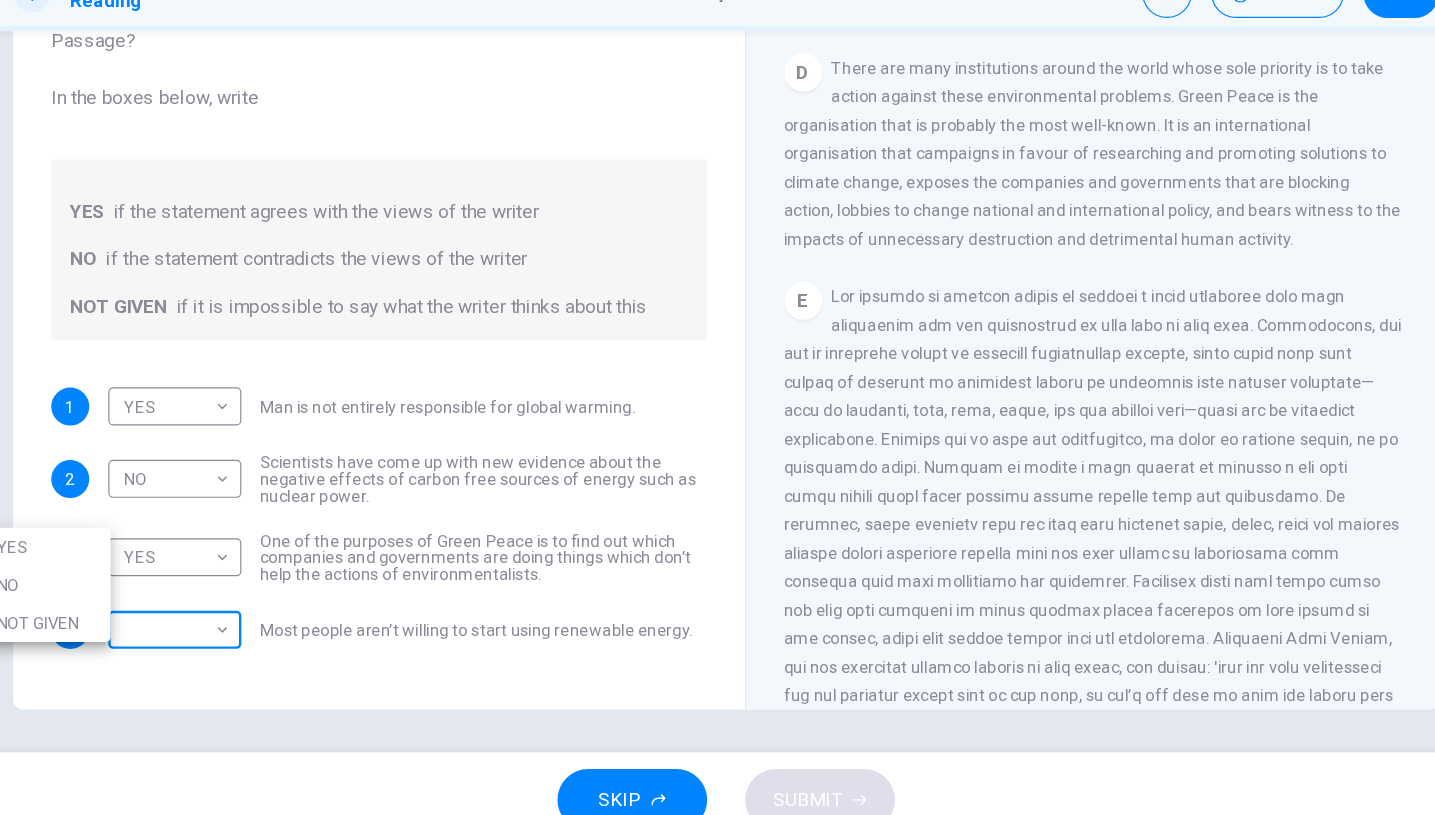 click on "This site uses cookies, as explained in our  Privacy Policy . If you agree to the use of cookies, please click the Accept button and continue to browse our site.   Privacy Policy Accept This site uses cookies, as explained in our  Privacy Policy . If you agree to the use of cookies, please click the Accept button and continue to browse our site.   Privacy Policy Accept Dashboard Practice Analysis English ** ​ Nisanur Y. IELTS Reading 9 / 40 for a new Projected Score 00:10:37 EXIT Question 10 Do the following statements agree with the information given in the Reading Passage? In the boxes below, write YES if the statement agrees with the views of the writer NO if the statement contradicts the views of the writer NOT GIVEN if it is impossible to say what the writer thinks about this 1 YES *** ​ Man is not entirely responsible for global warming. 2 NO ** ​ Scientists have come up with new evidence about the negative effects of carbon free sources of energy such as nuclear power. 3 YES *** ​ 4 ​ ​ A B" at bounding box center (717, 407) 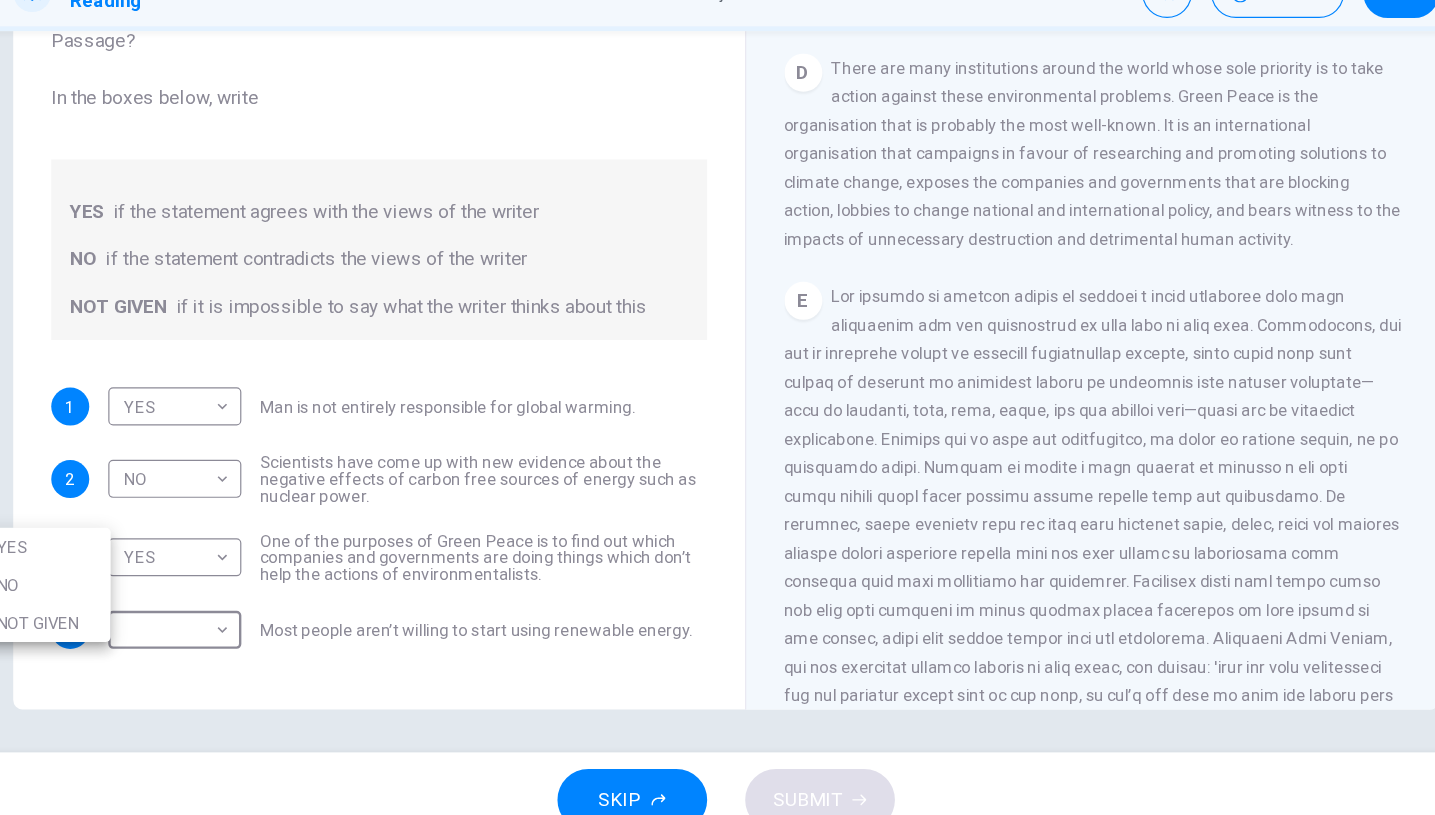 click on "NOT GIVEN" at bounding box center [144, 626] 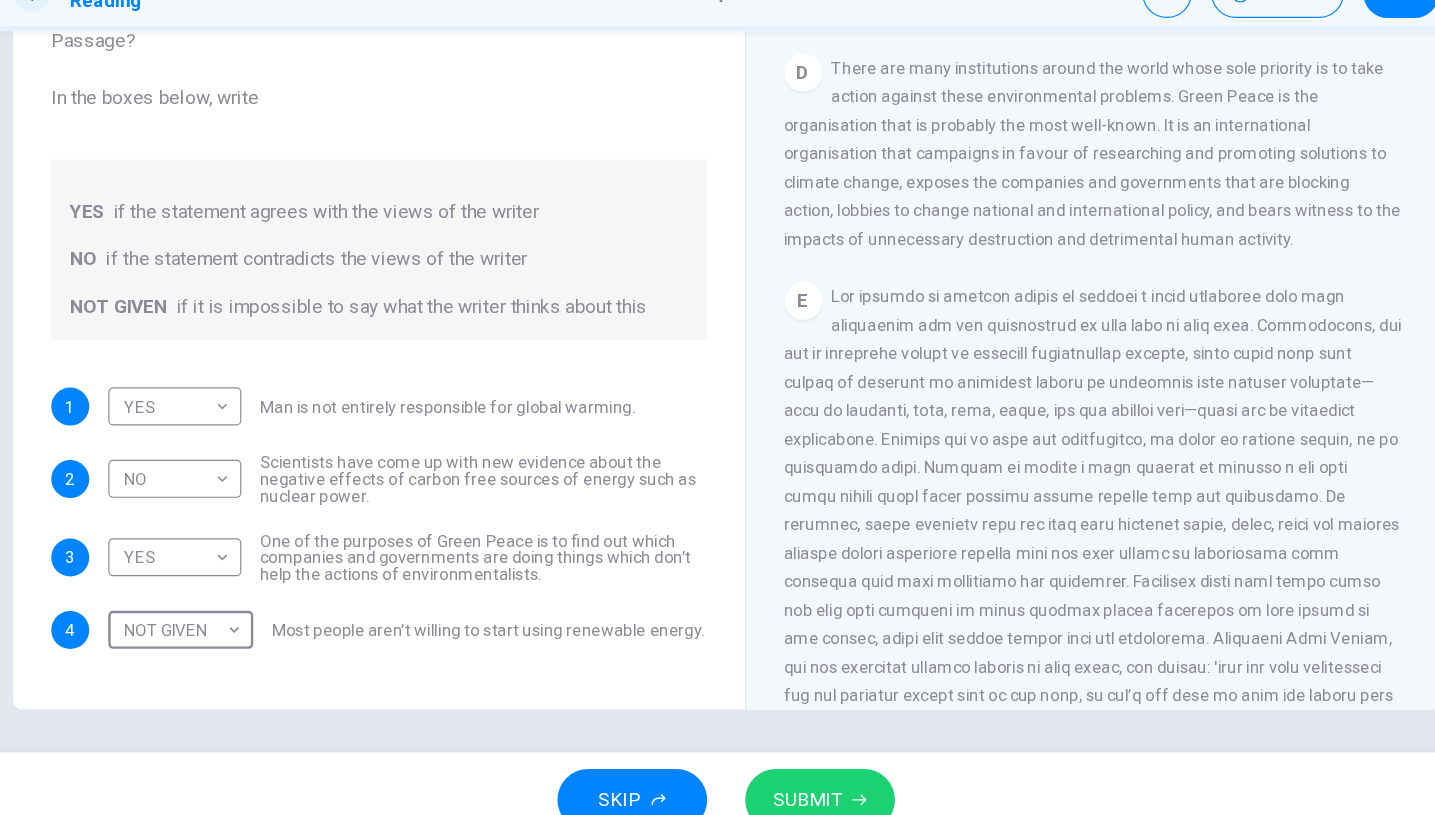click on "SUBMIT" at bounding box center [787, 775] 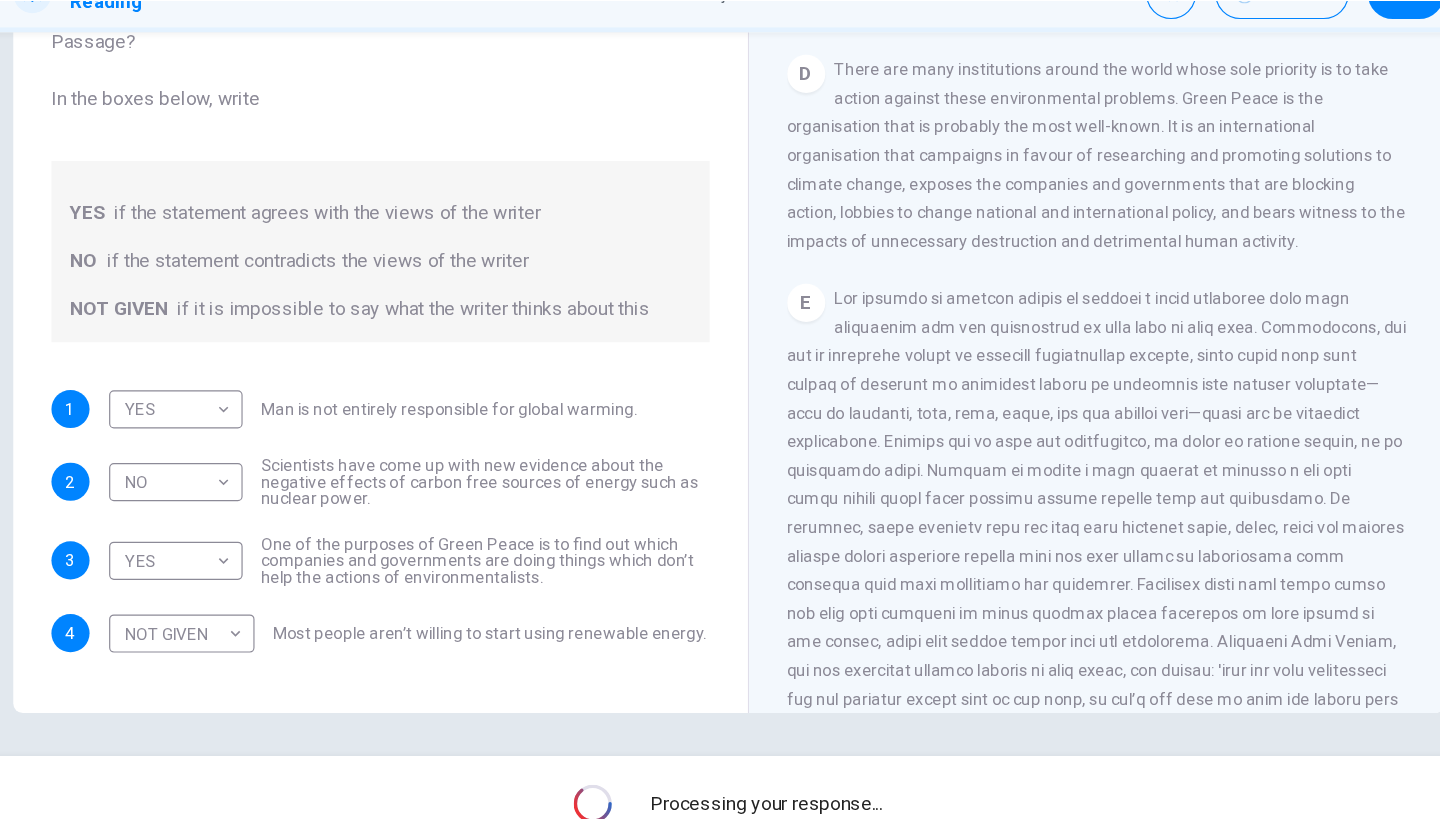scroll, scrollTop: 163, scrollLeft: 0, axis: vertical 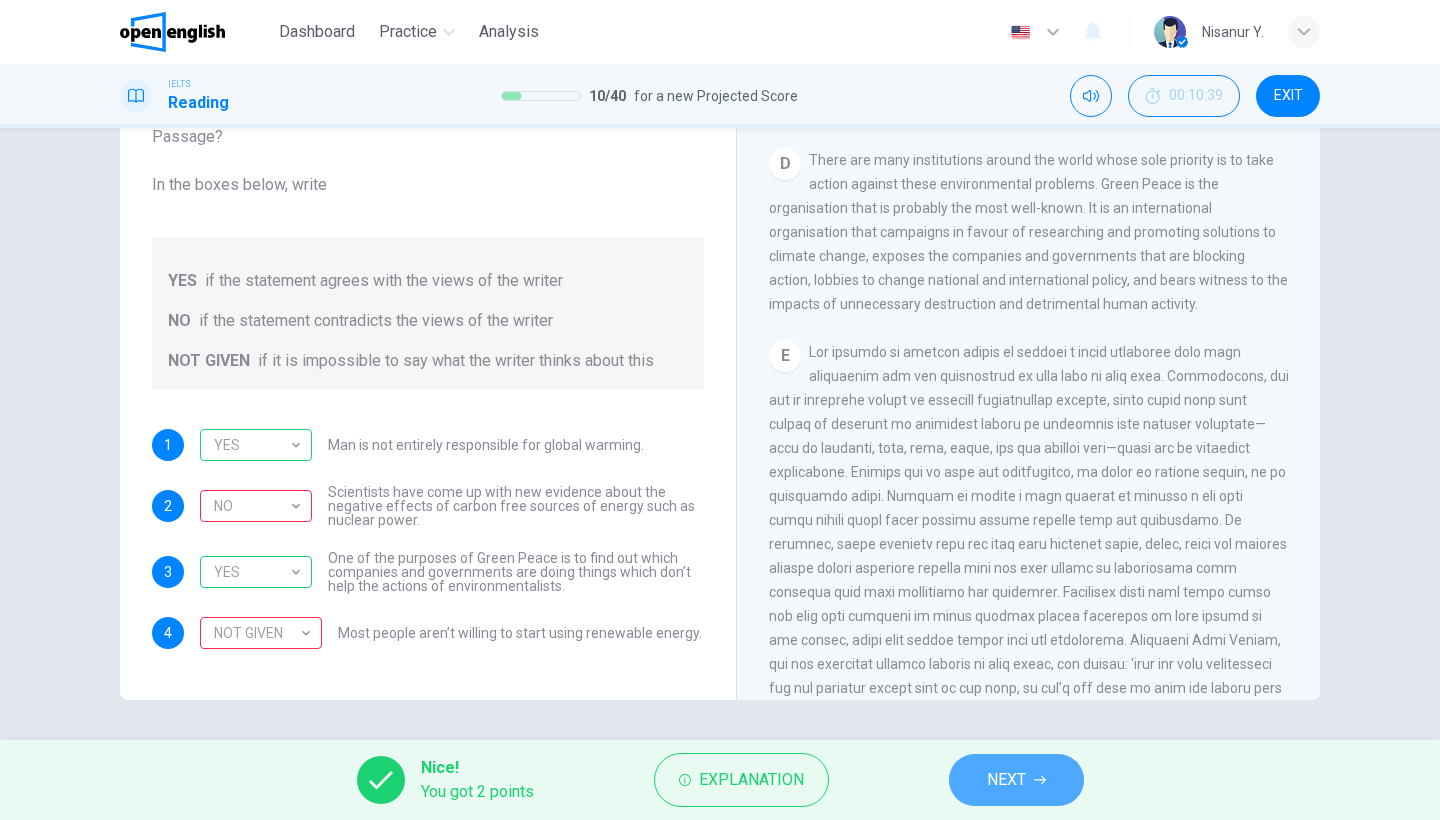 click on "NEXT" at bounding box center (1016, 780) 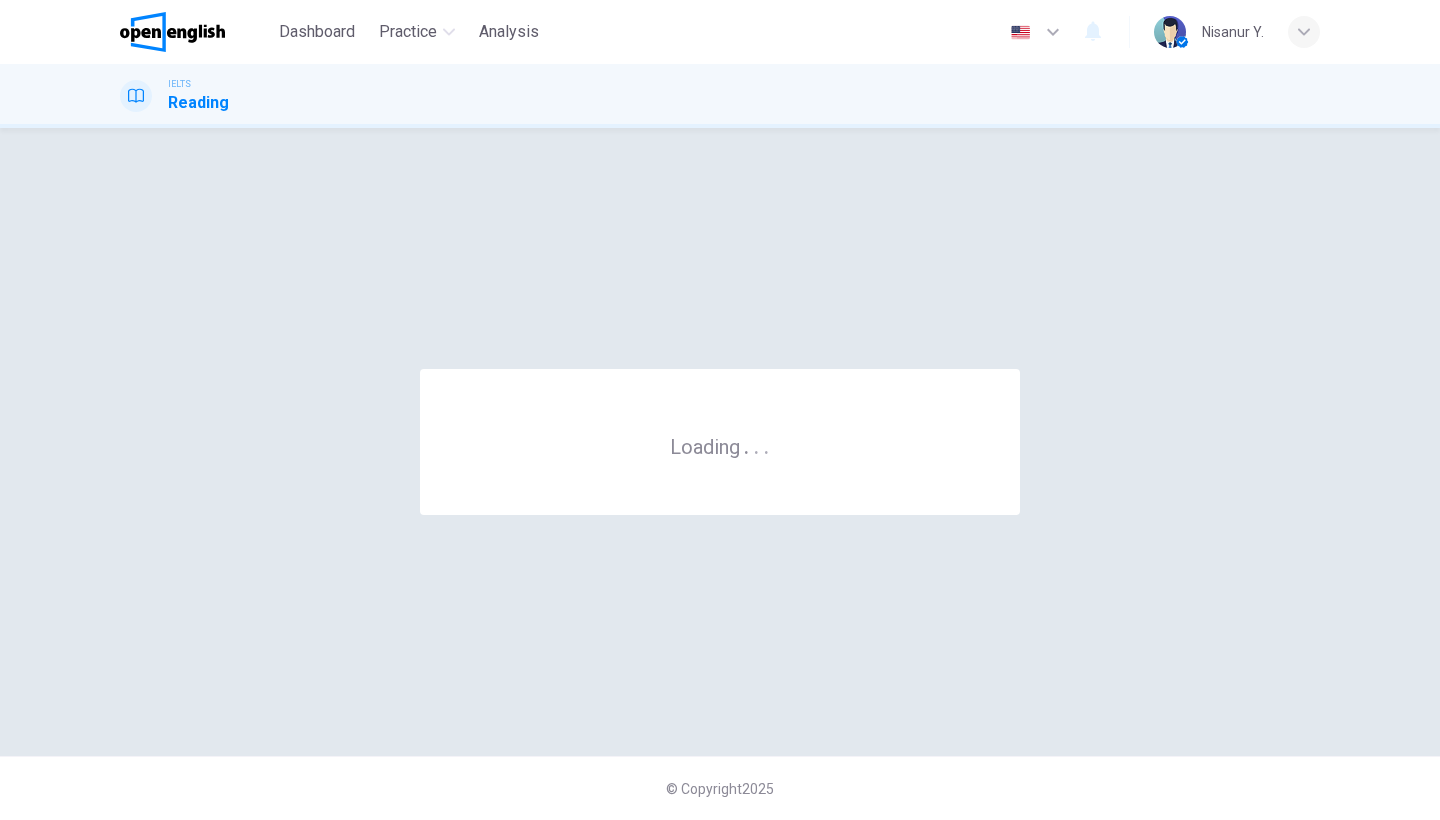 scroll, scrollTop: 0, scrollLeft: 0, axis: both 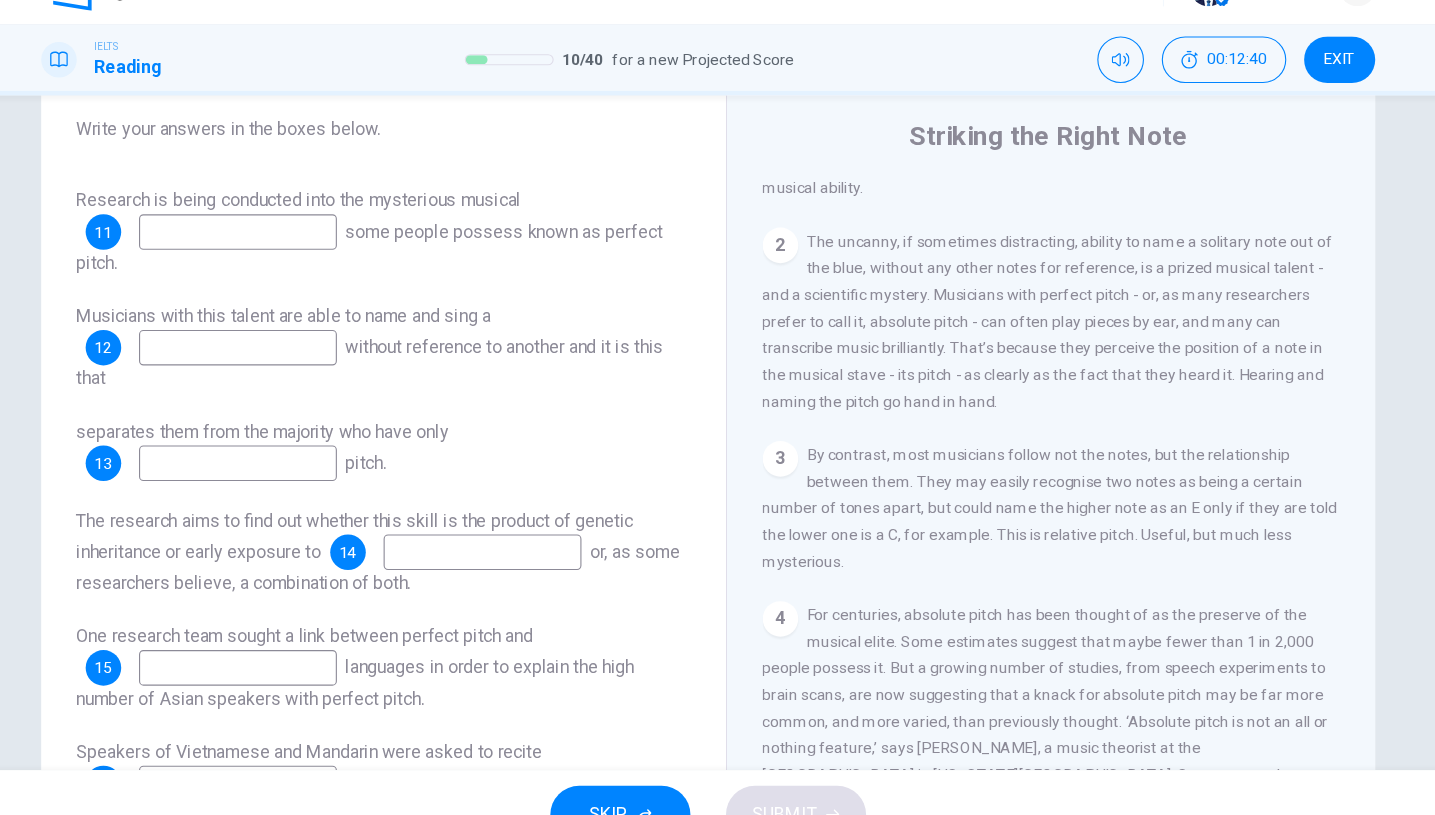 click at bounding box center (295, 251) 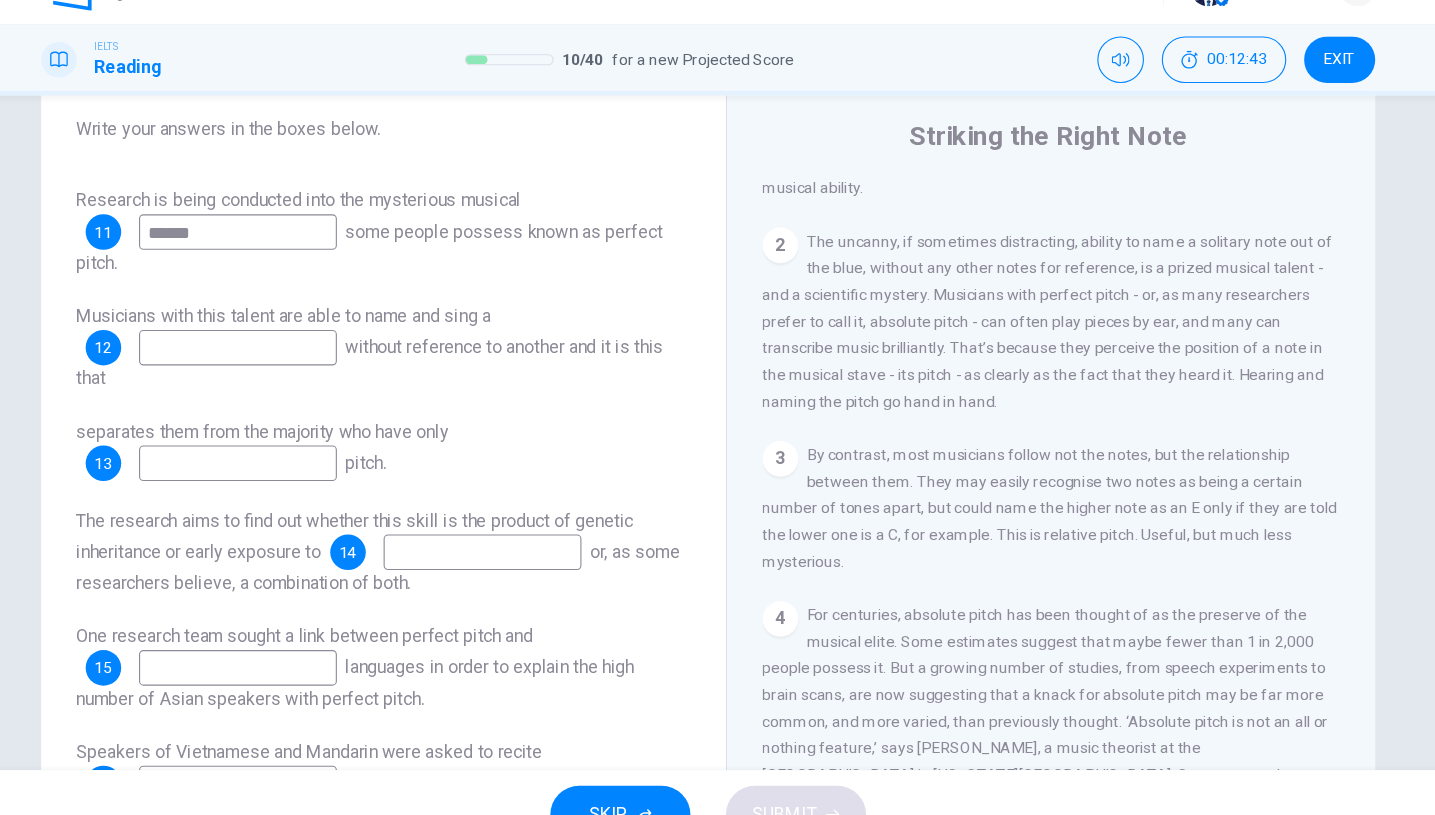 type on "******" 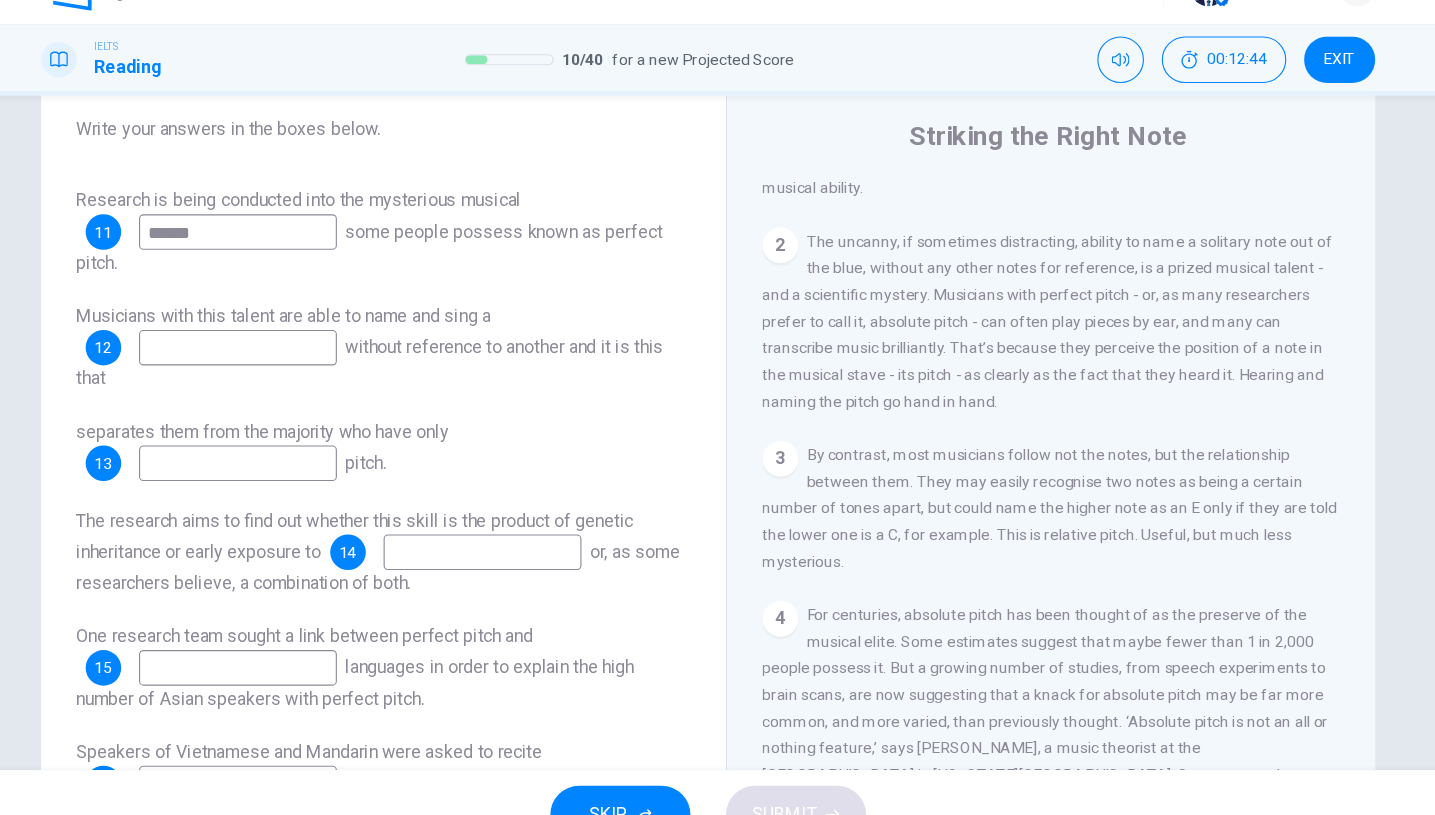 click at bounding box center [295, 355] 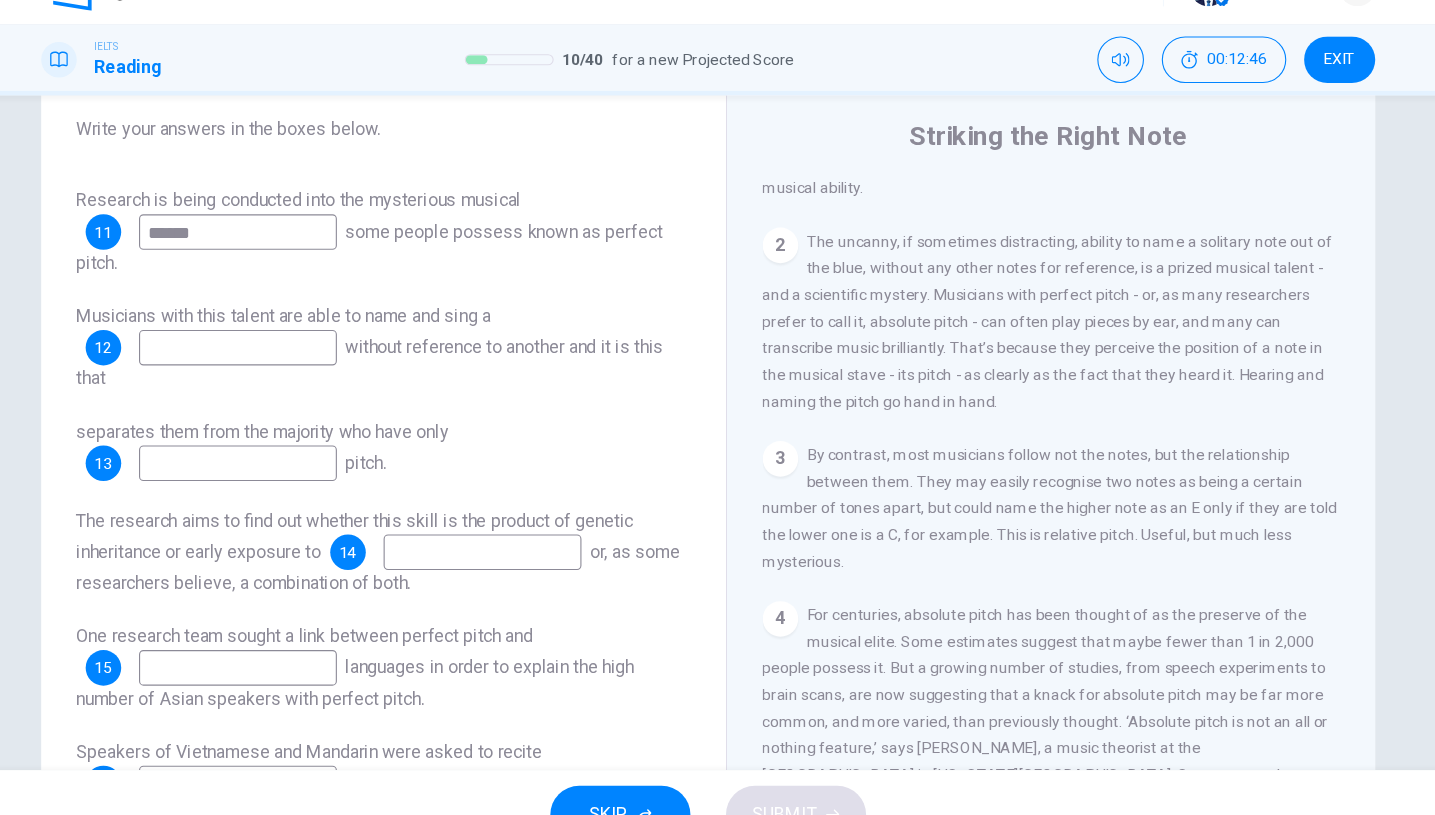 scroll, scrollTop: 319, scrollLeft: 0, axis: vertical 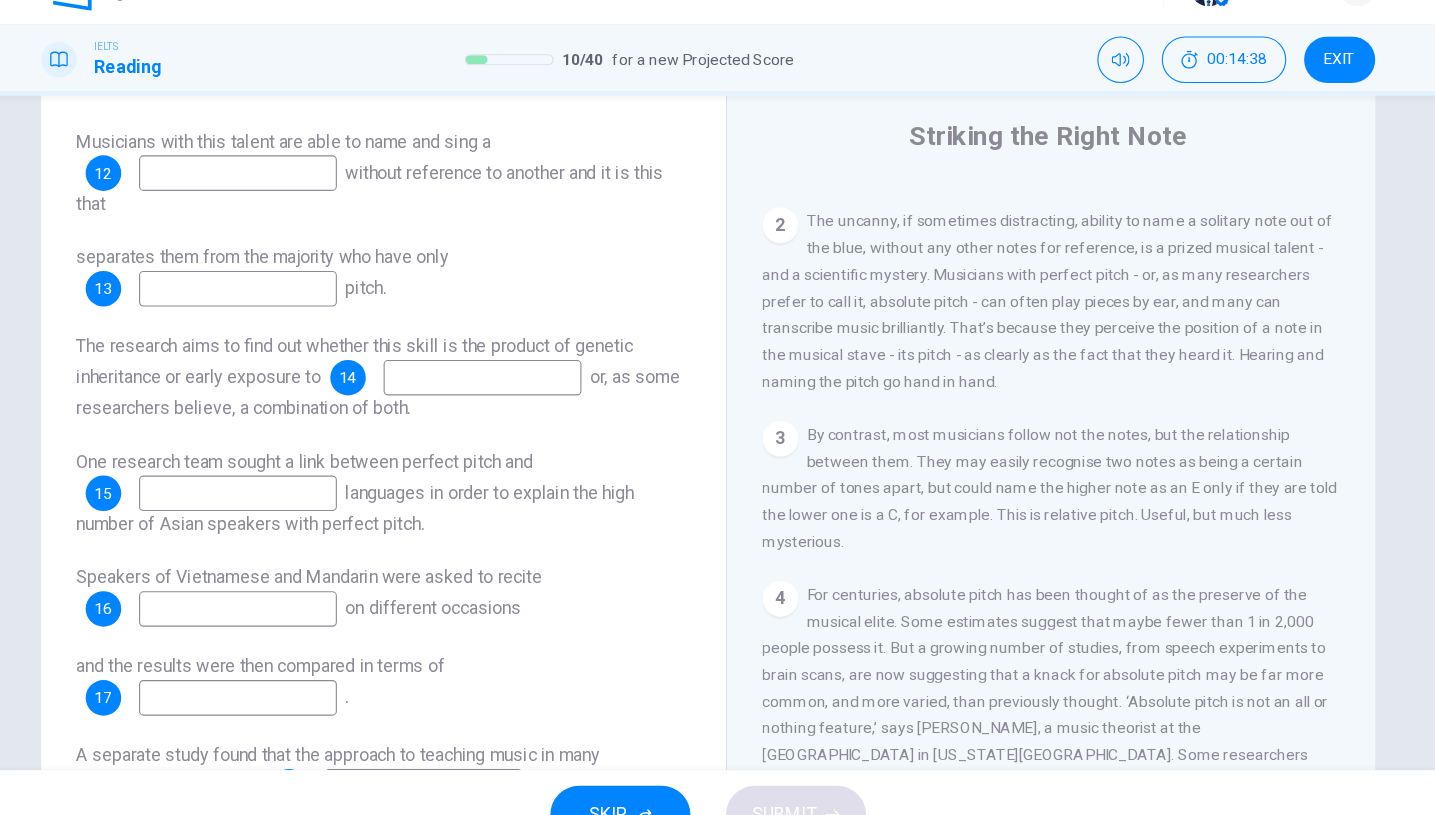 click at bounding box center (295, 198) 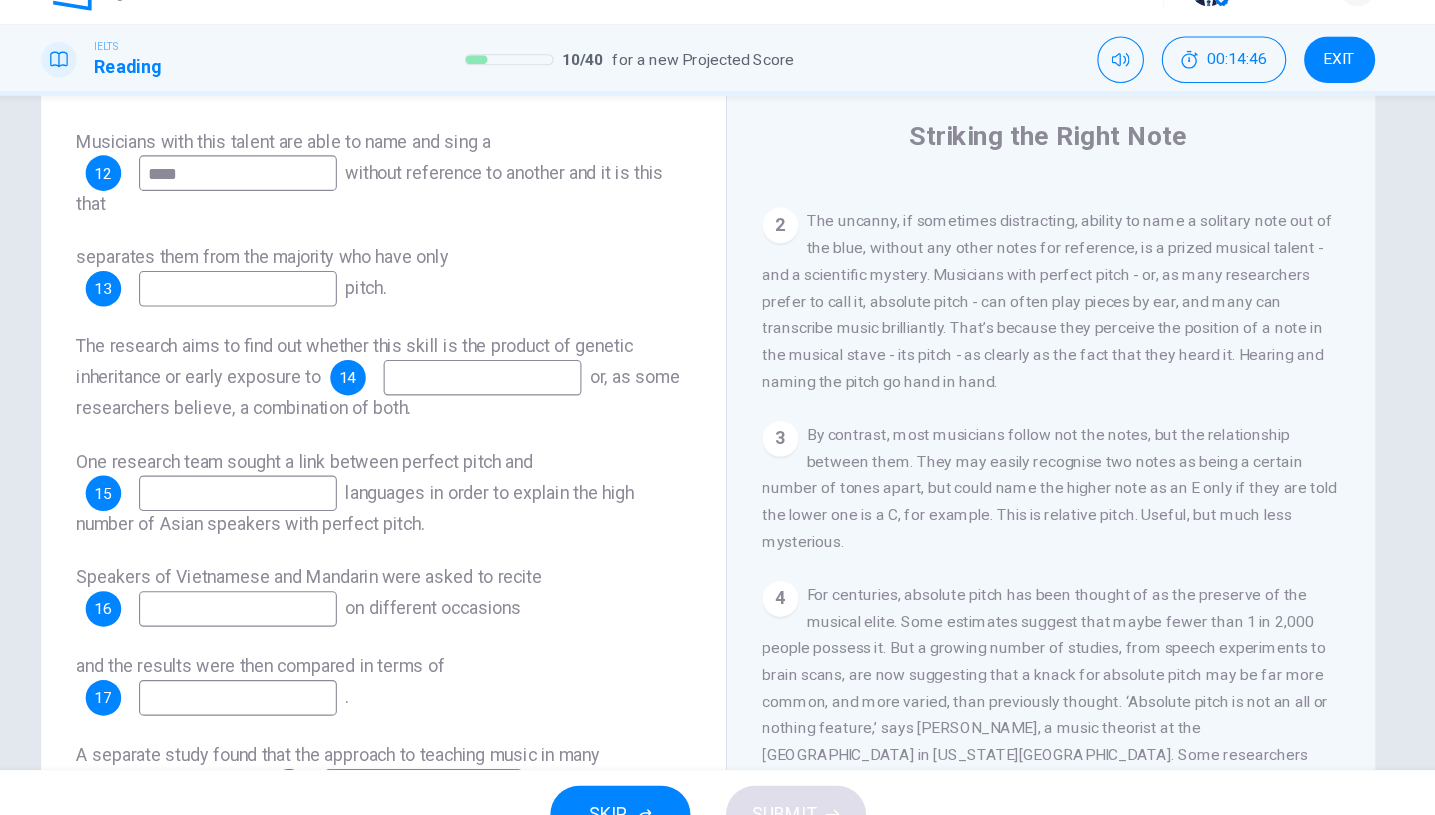 type on "****" 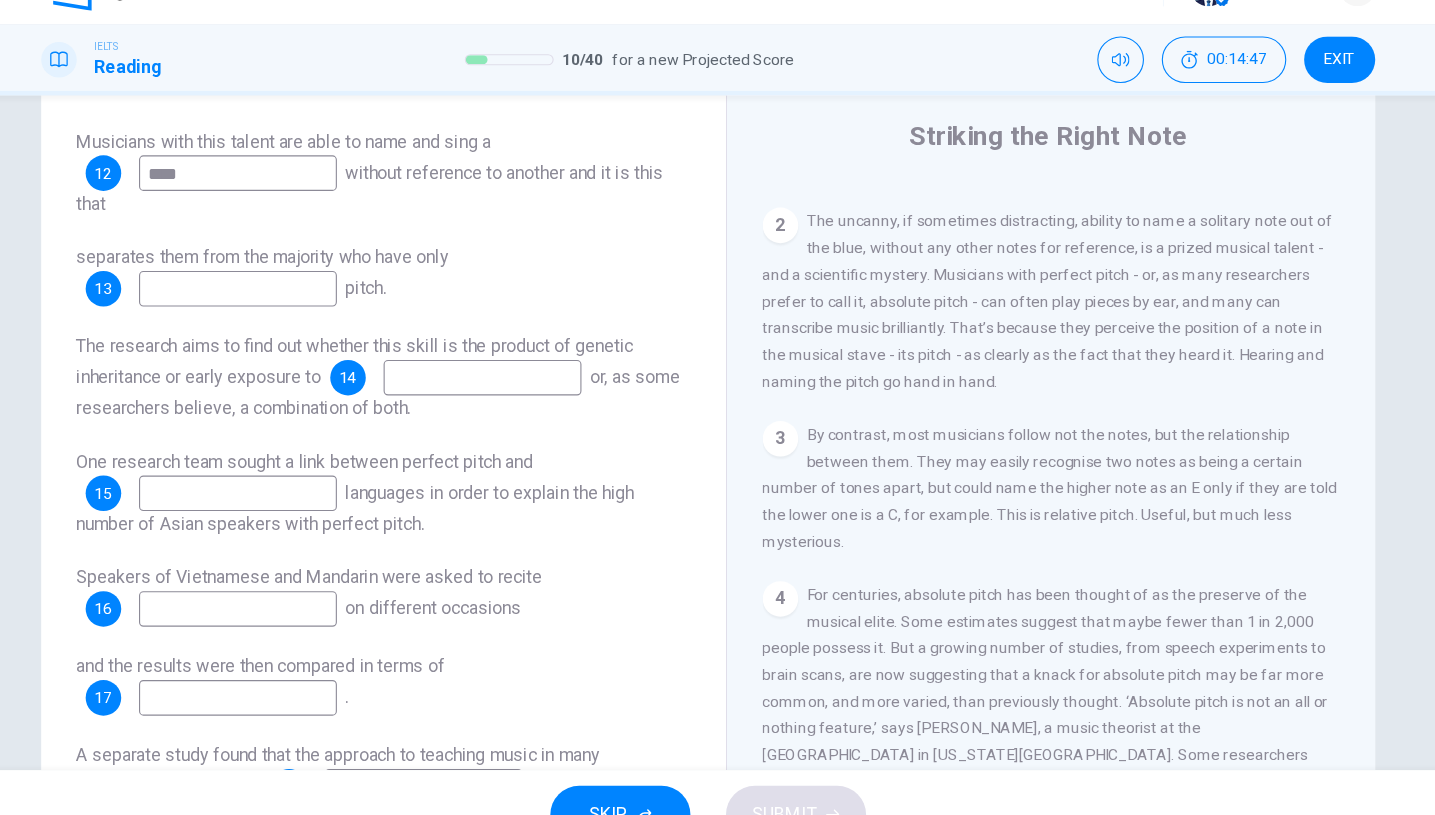 click on "separates them from the majority who have only  13  pitch." at bounding box center (426, 290) 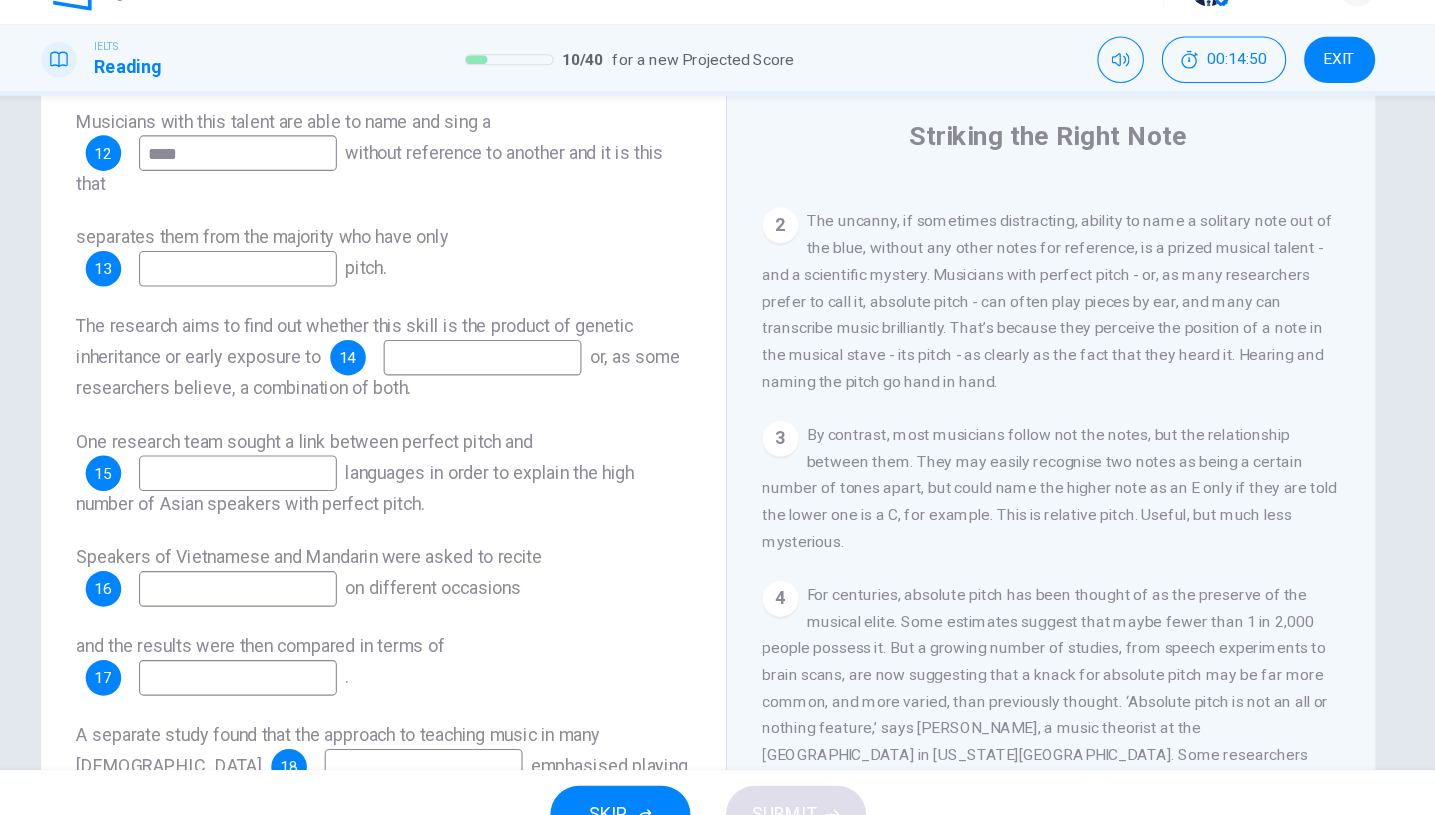 scroll, scrollTop: 337, scrollLeft: 0, axis: vertical 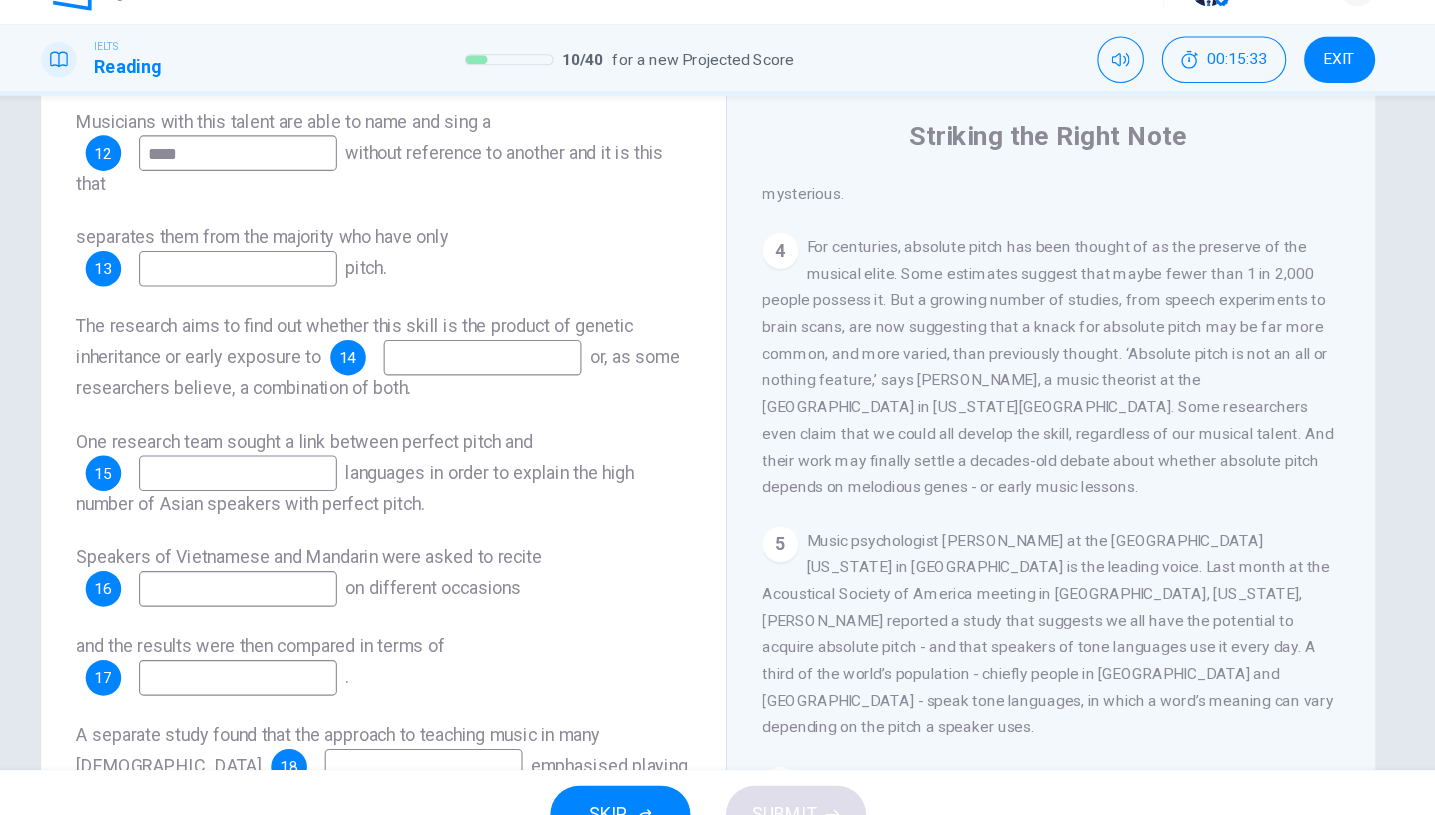 click at bounding box center [295, 284] 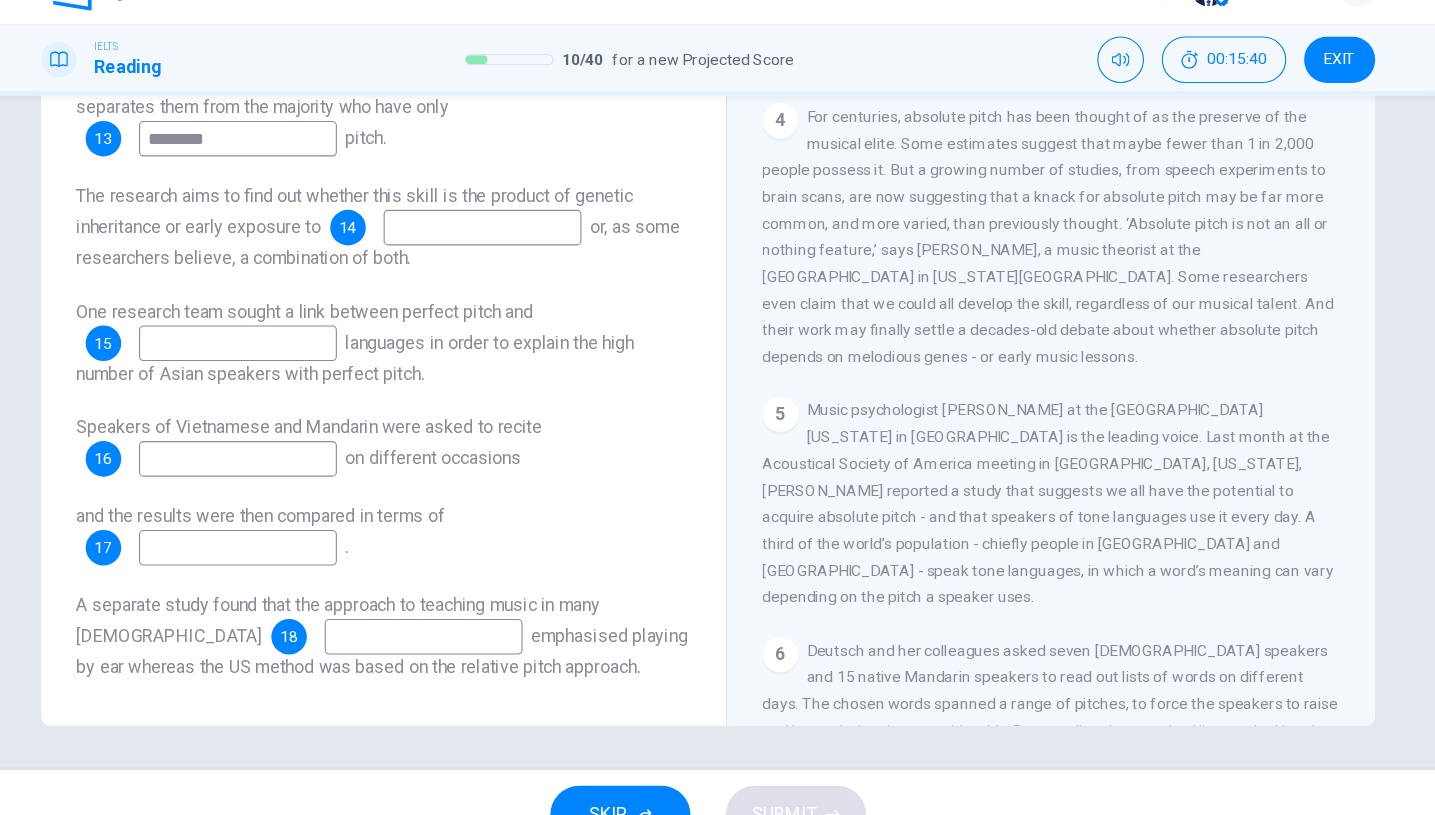 scroll, scrollTop: 86, scrollLeft: 0, axis: vertical 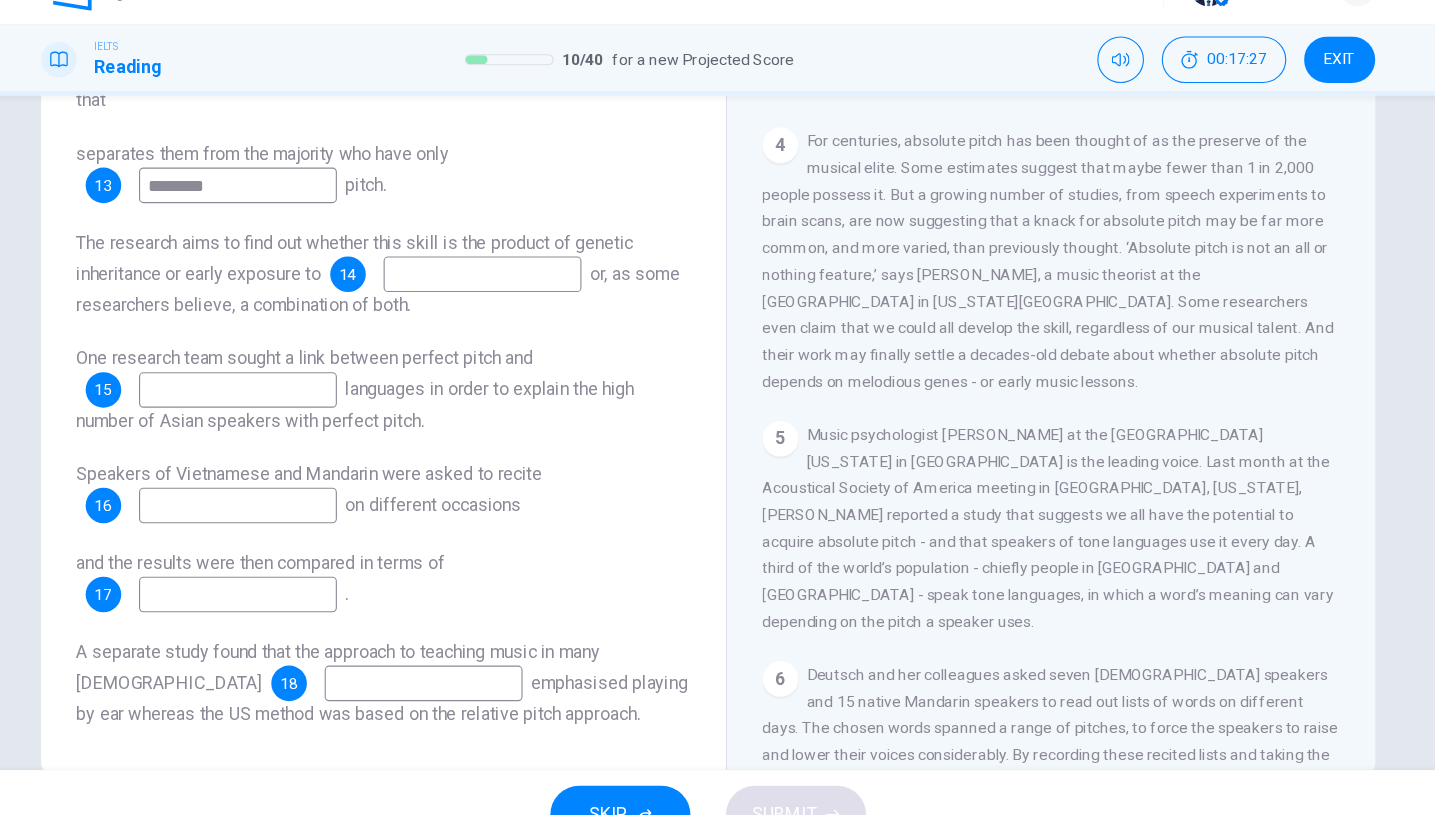 type on "********" 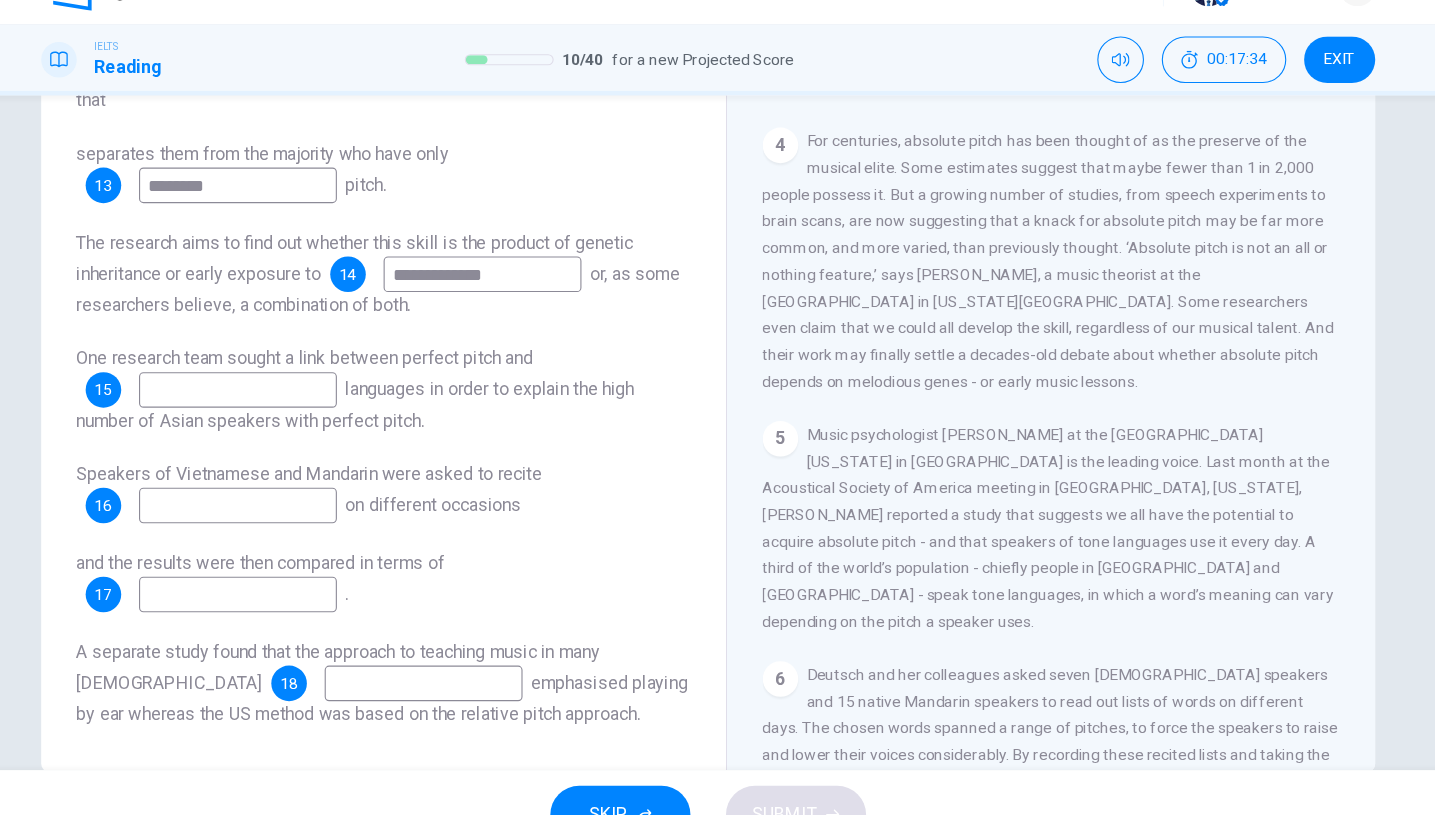 scroll, scrollTop: 168, scrollLeft: 0, axis: vertical 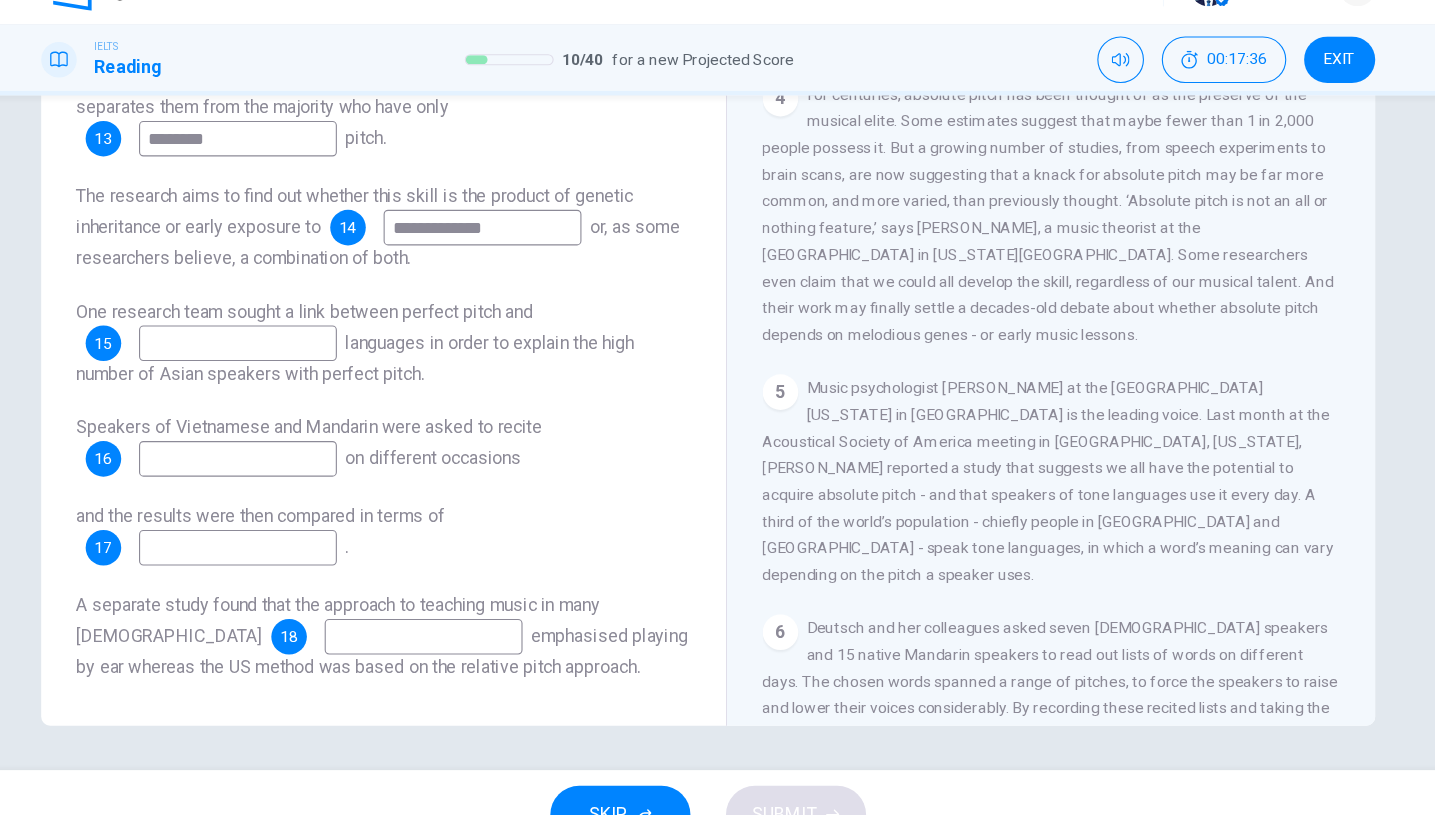 type on "**********" 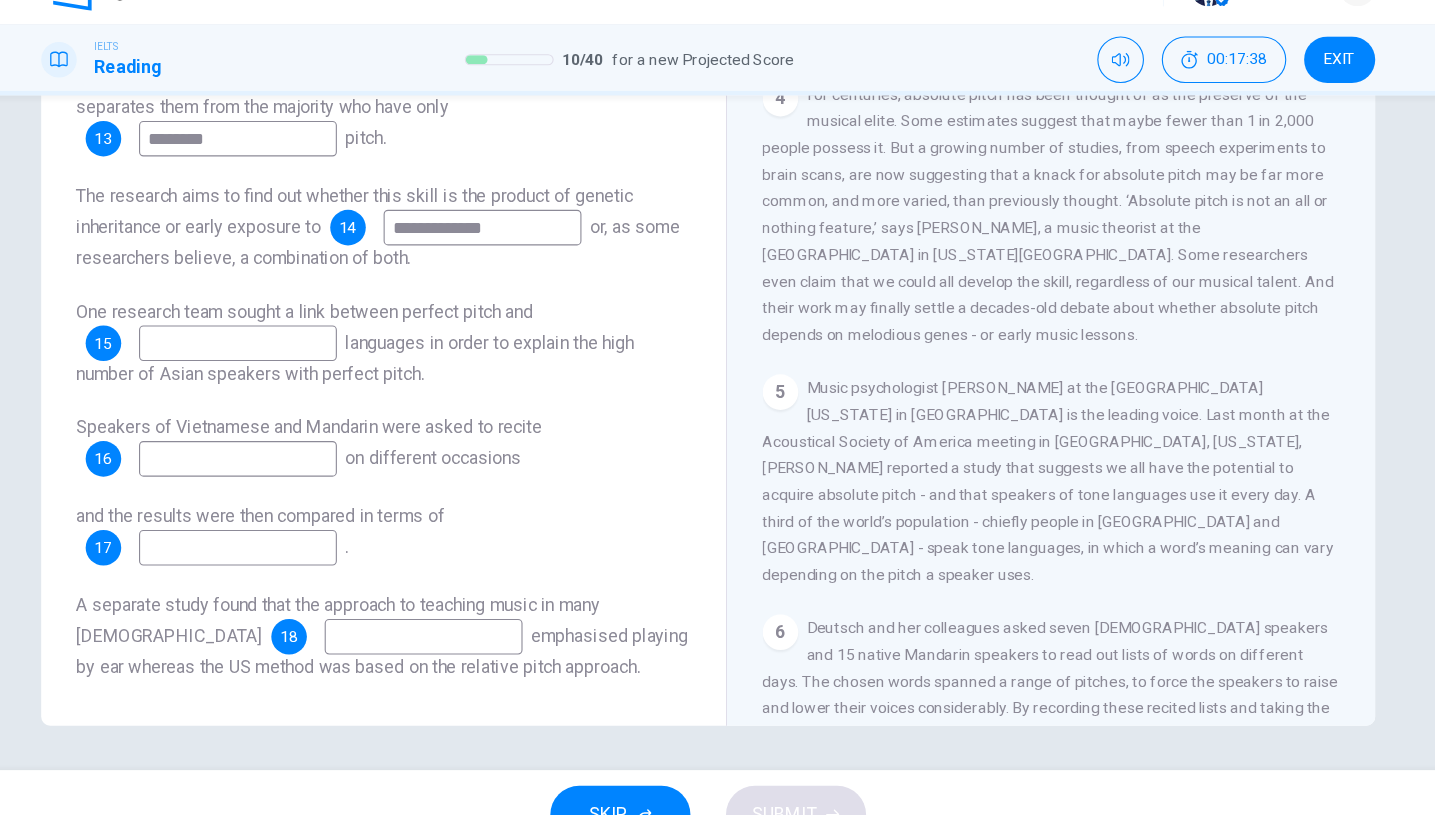 scroll, scrollTop: 1033, scrollLeft: 0, axis: vertical 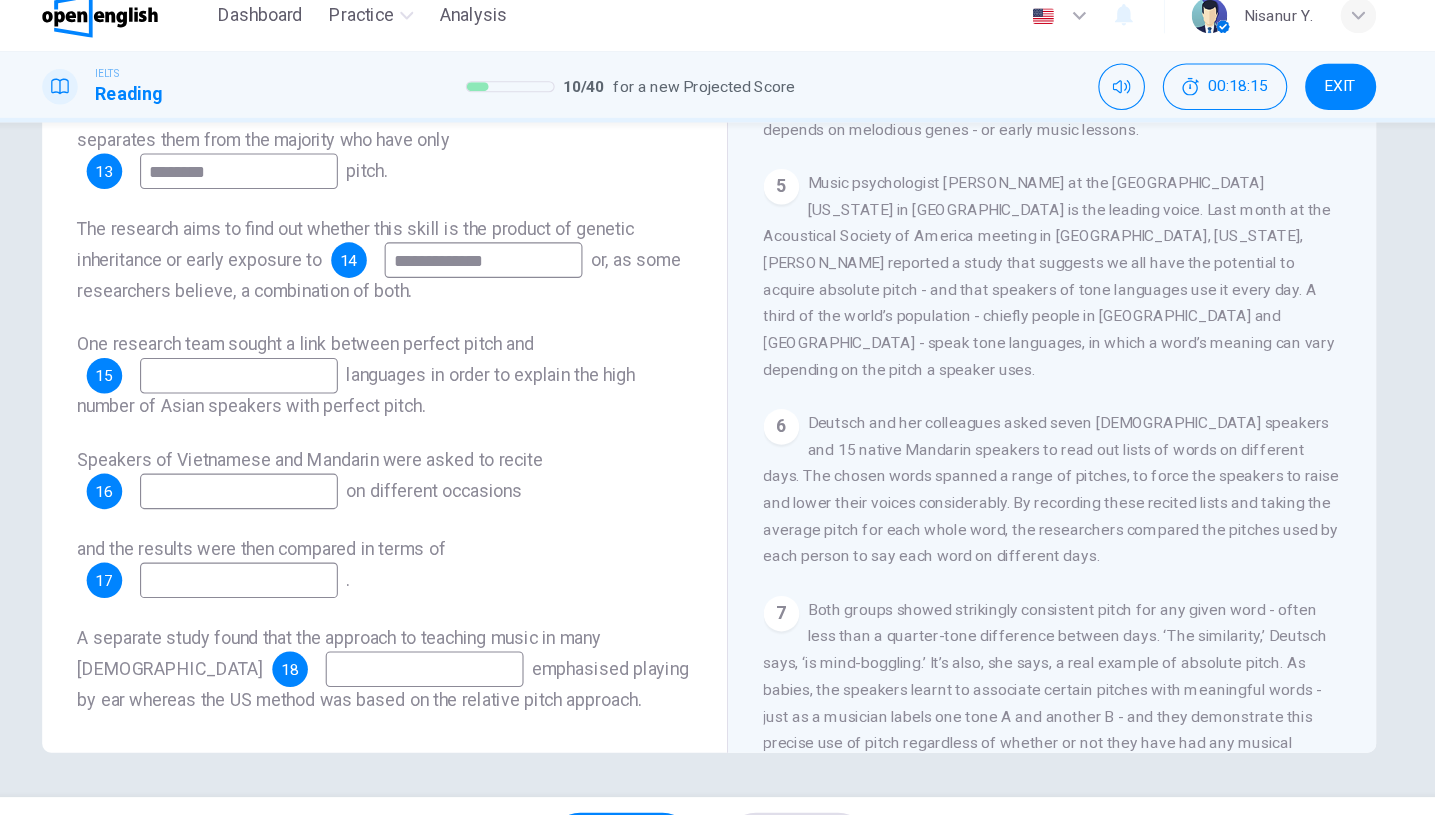 click at bounding box center (295, 356) 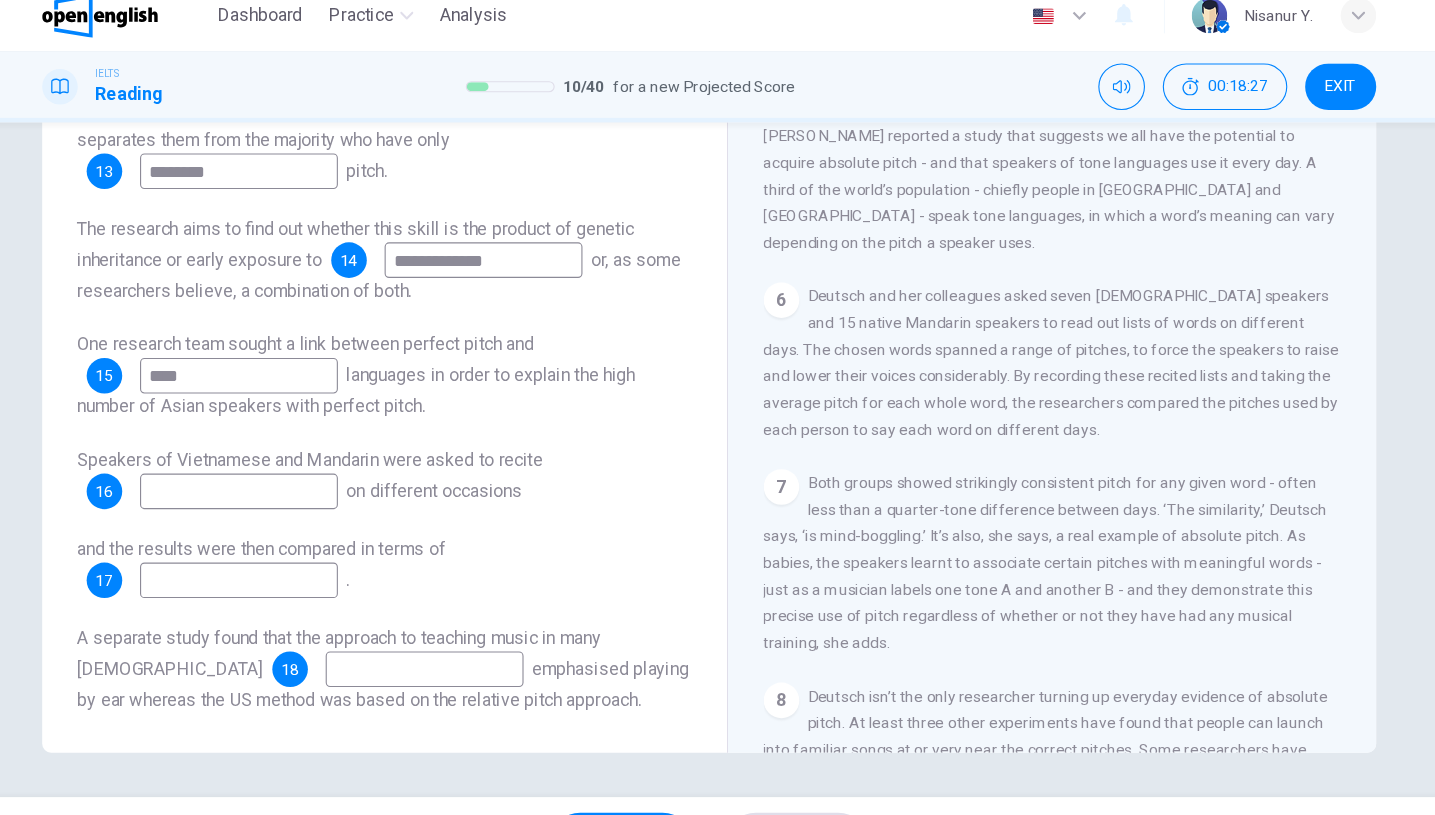 scroll, scrollTop: 1231, scrollLeft: 0, axis: vertical 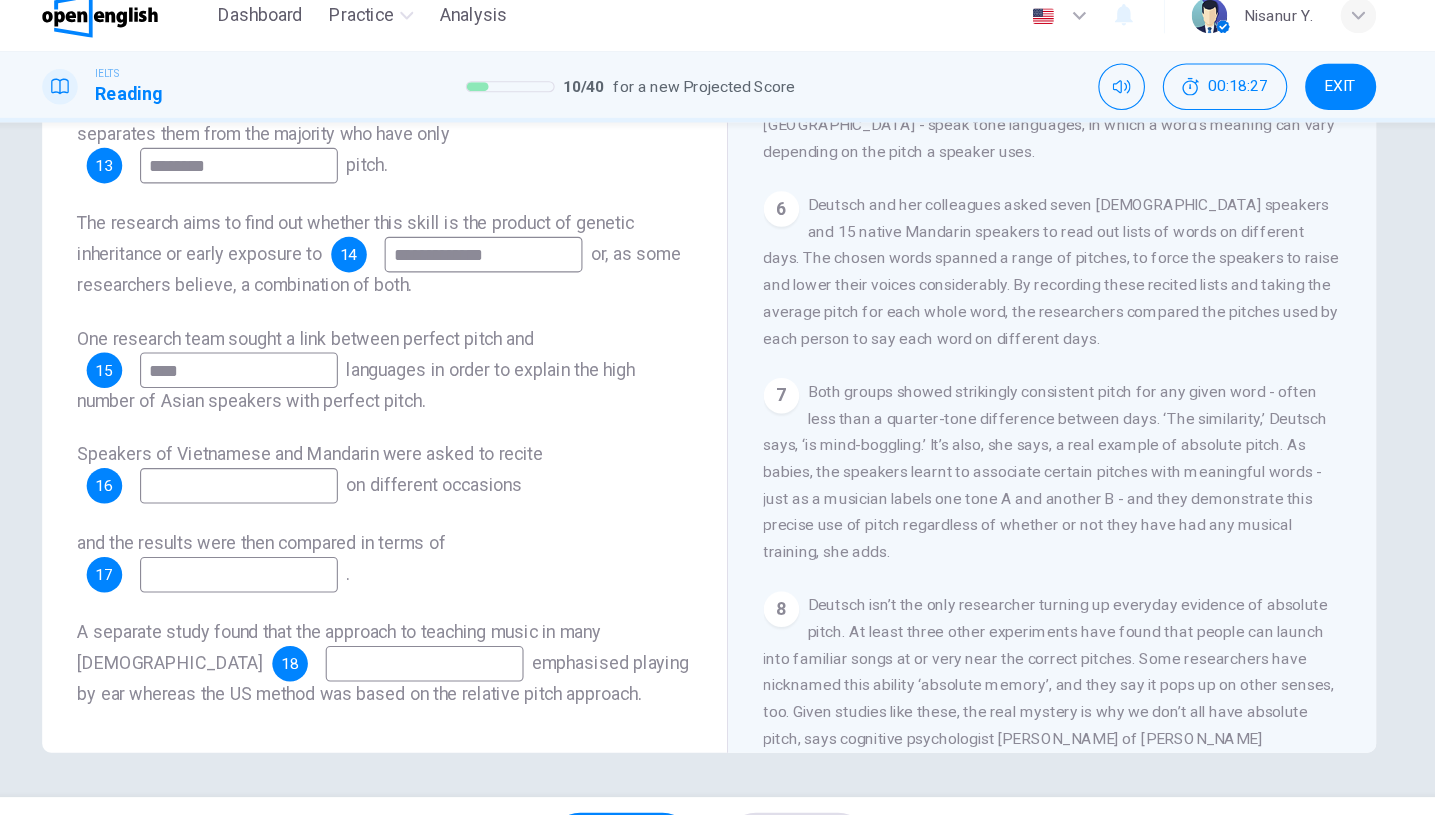 type on "****" 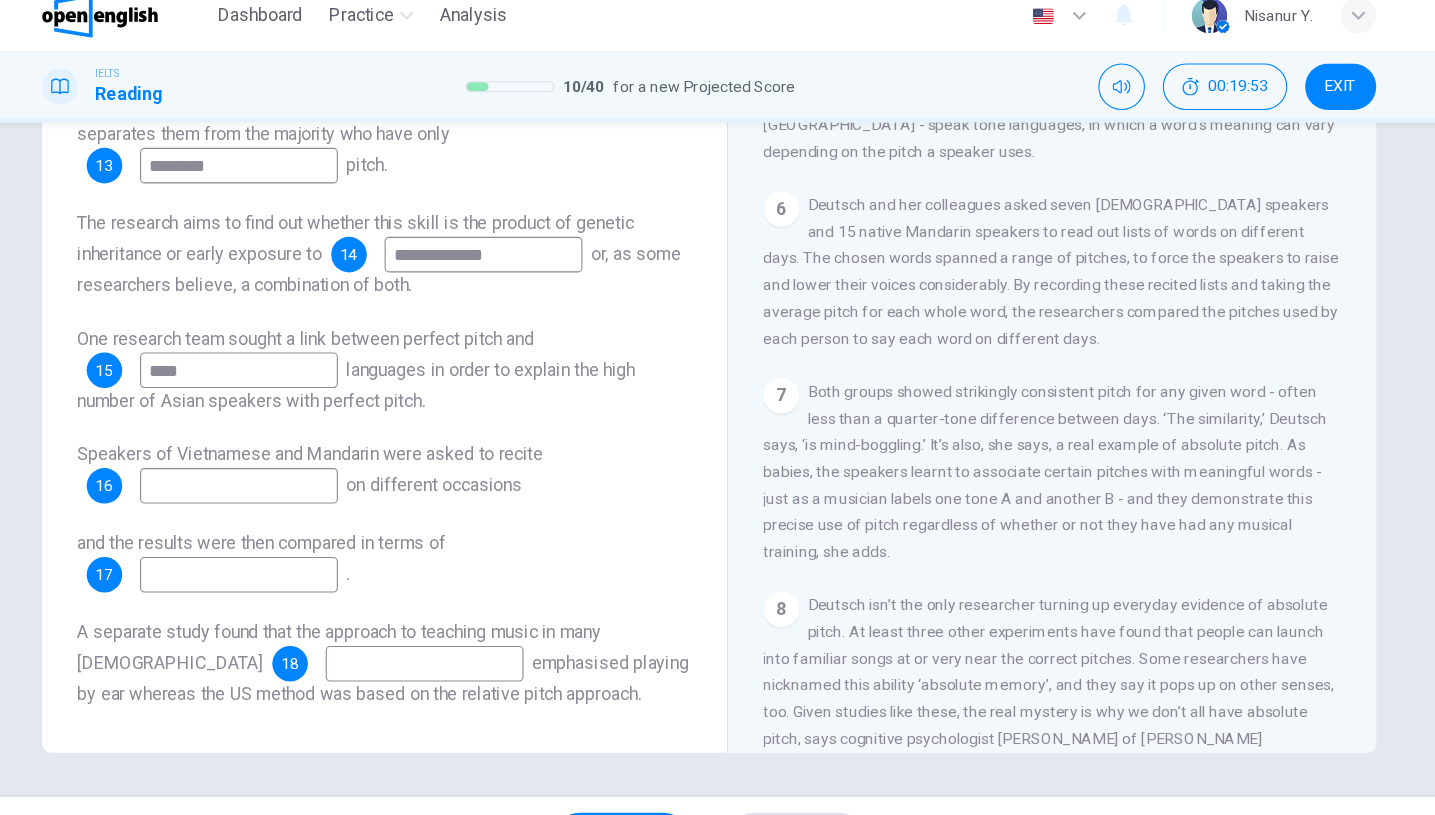 click at bounding box center [295, 455] 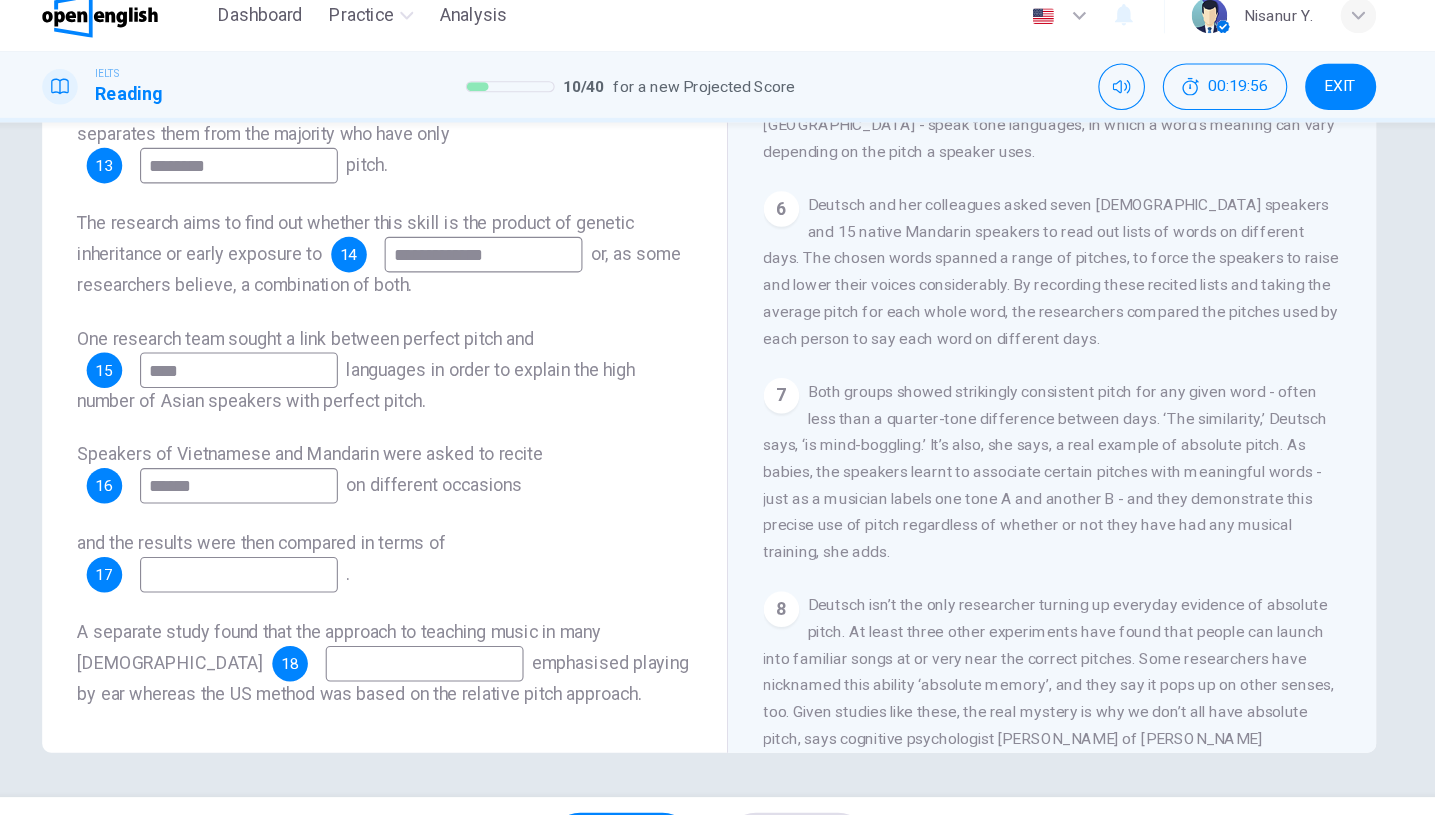 type on "*****" 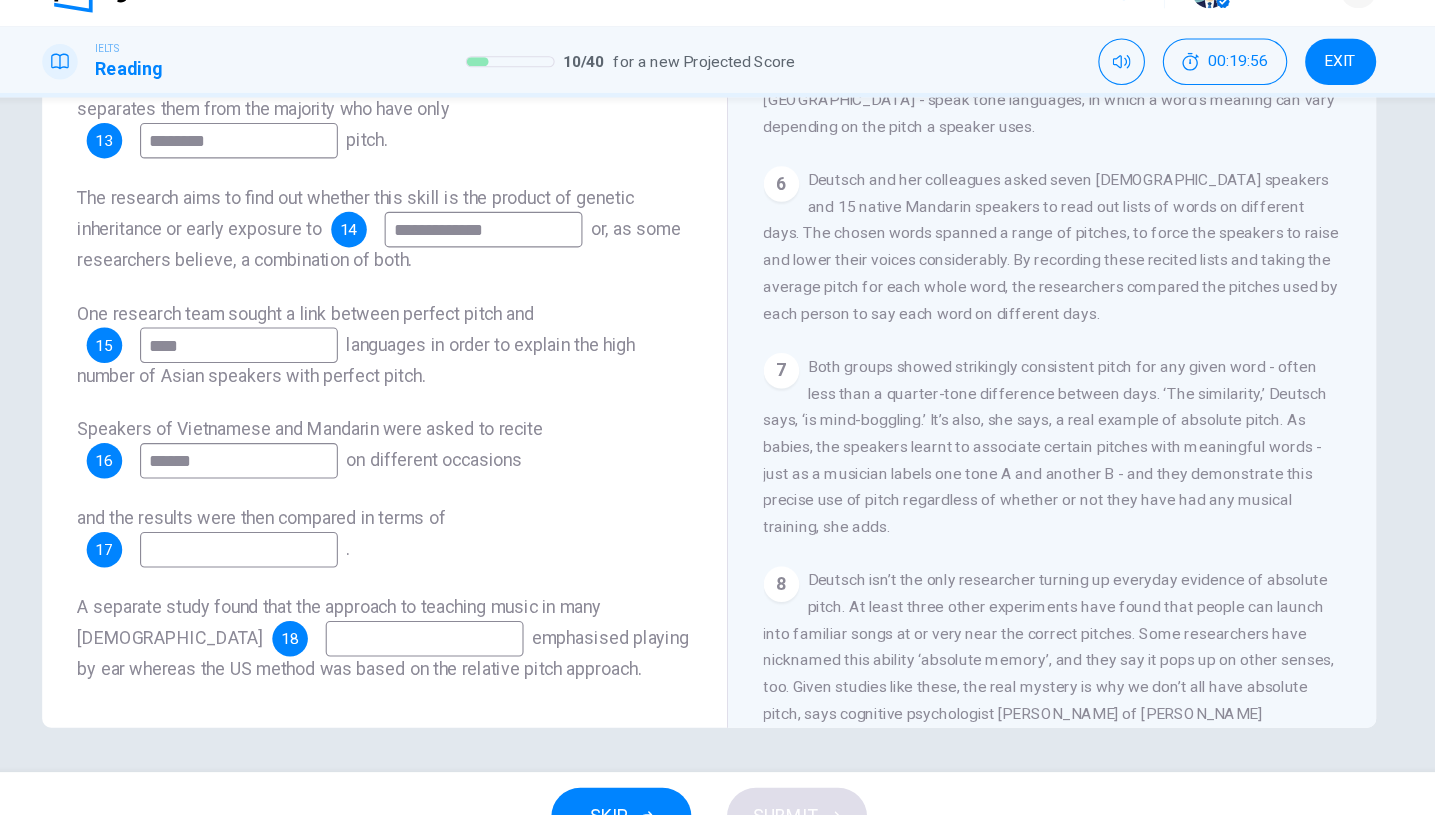 click at bounding box center [295, 535] 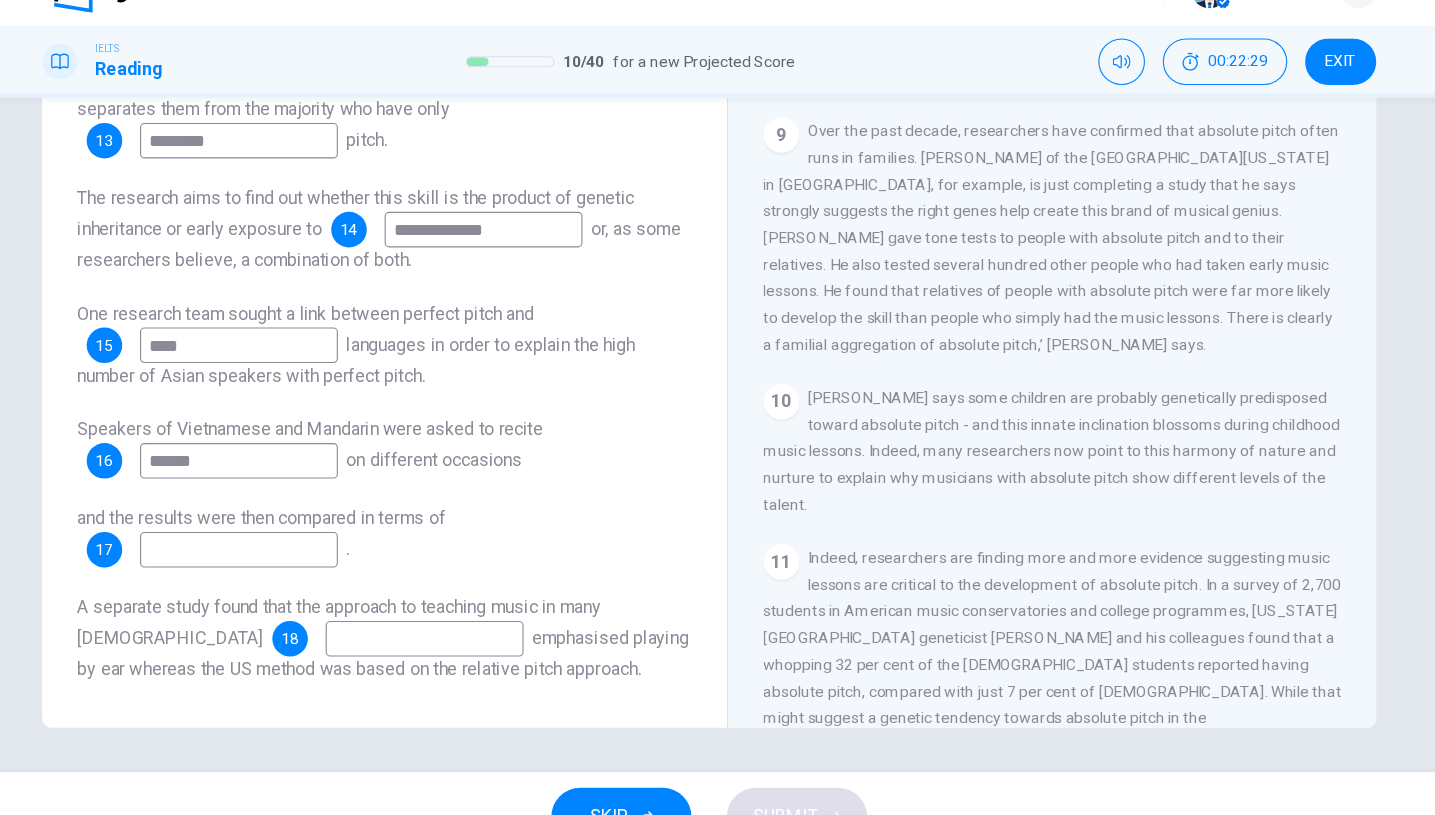 scroll, scrollTop: 1870, scrollLeft: 0, axis: vertical 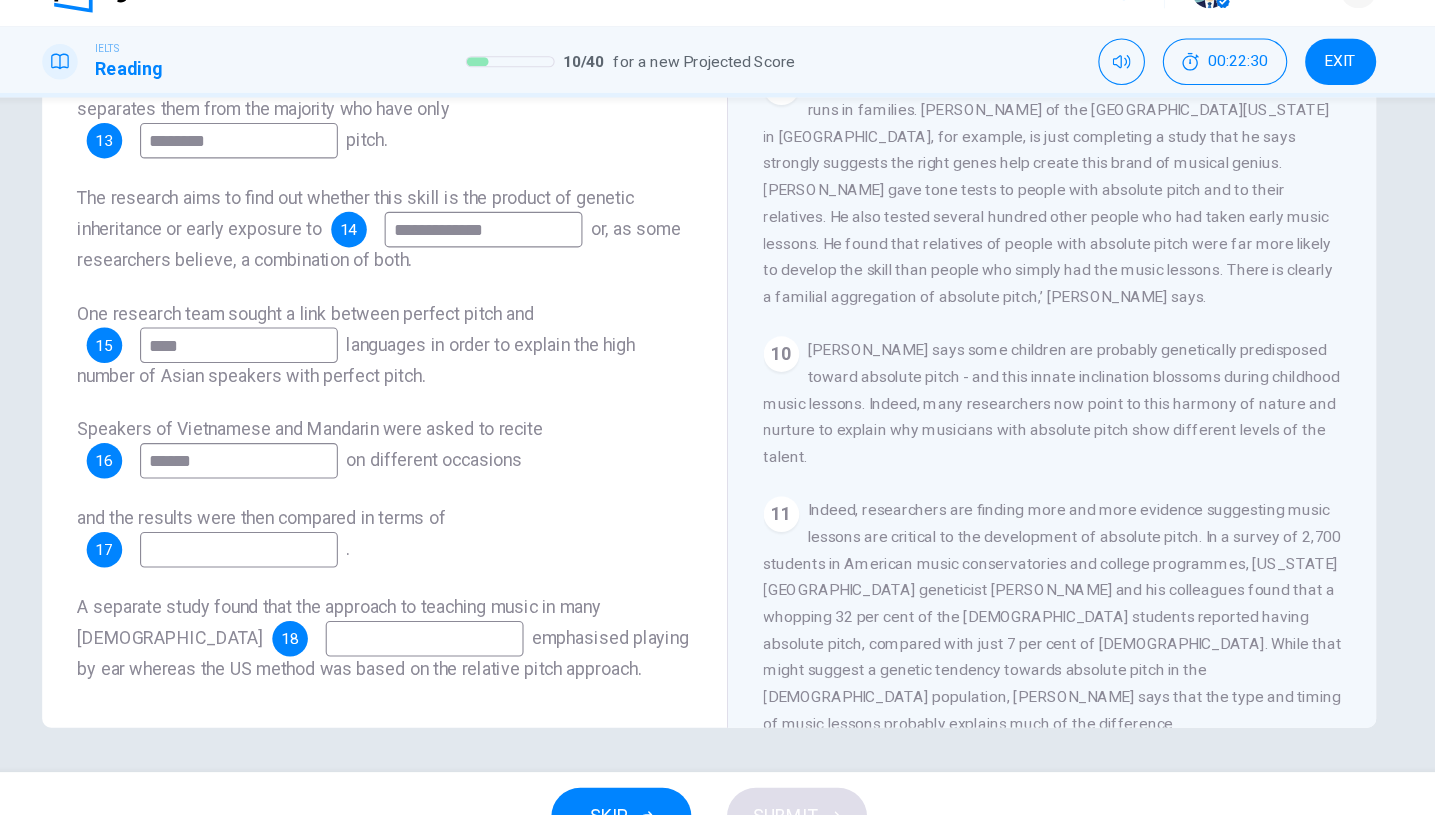 click at bounding box center (462, 615) 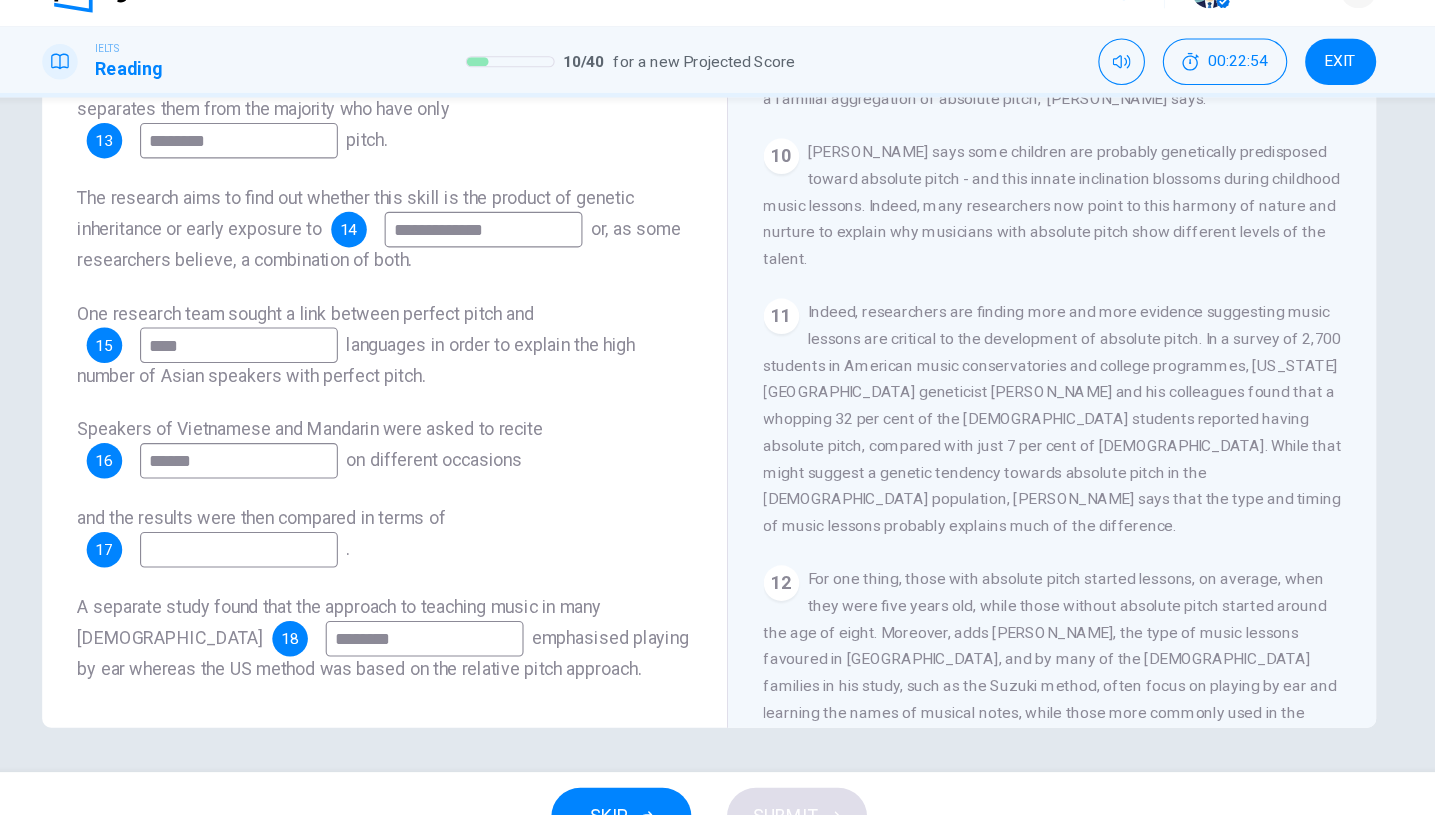 scroll, scrollTop: 2016, scrollLeft: 0, axis: vertical 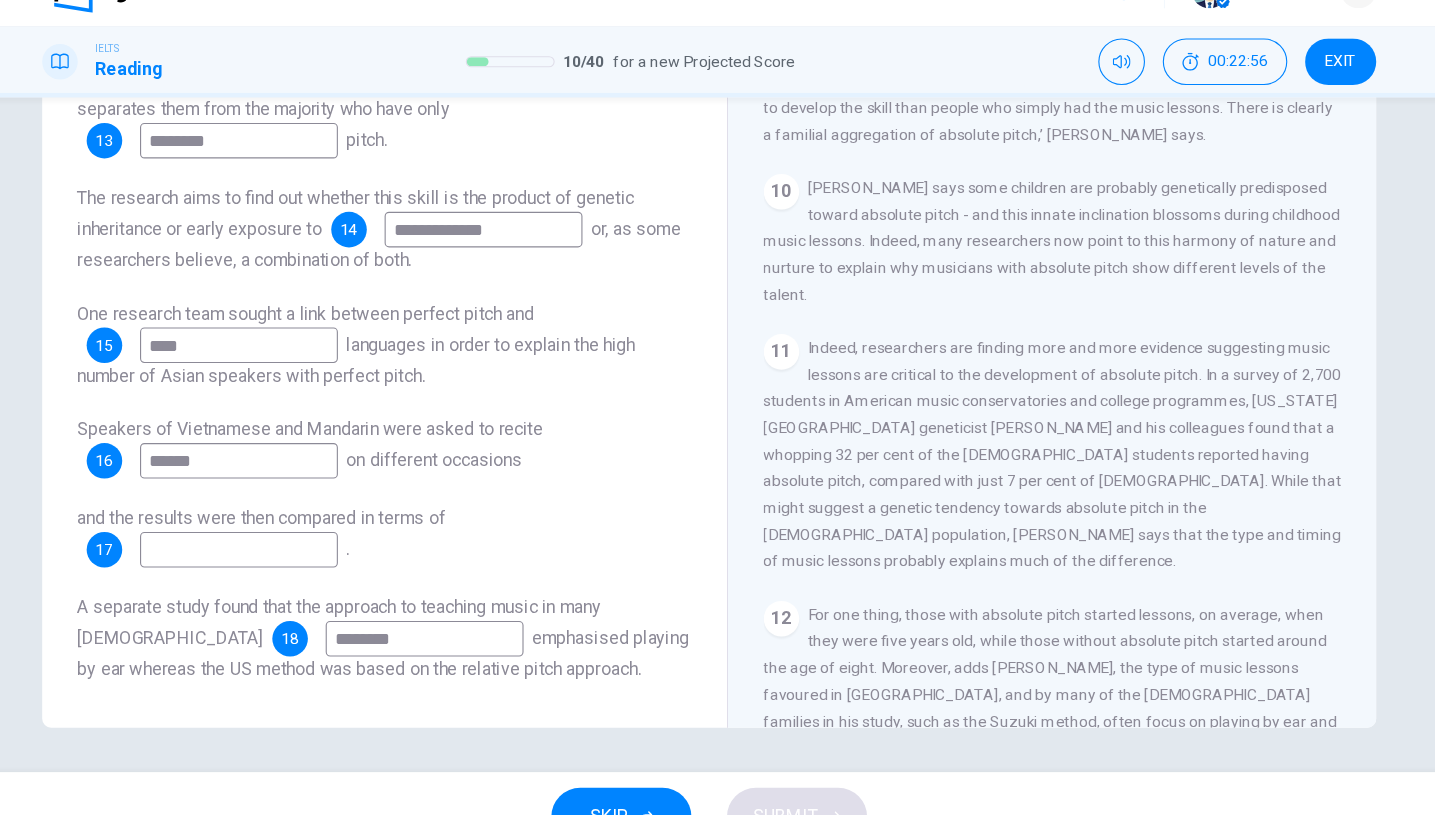 type on "********" 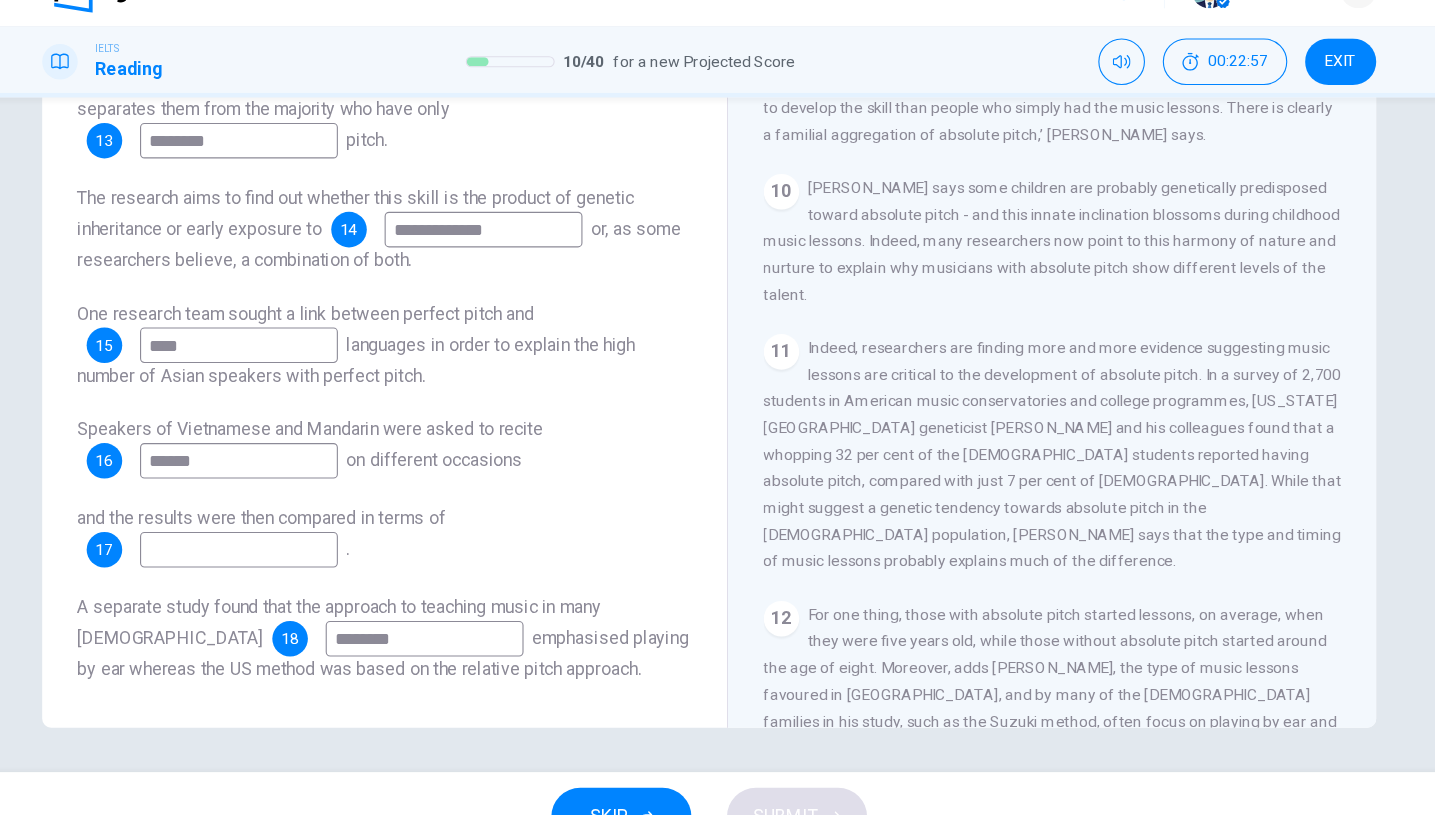 scroll, scrollTop: 1654, scrollLeft: 0, axis: vertical 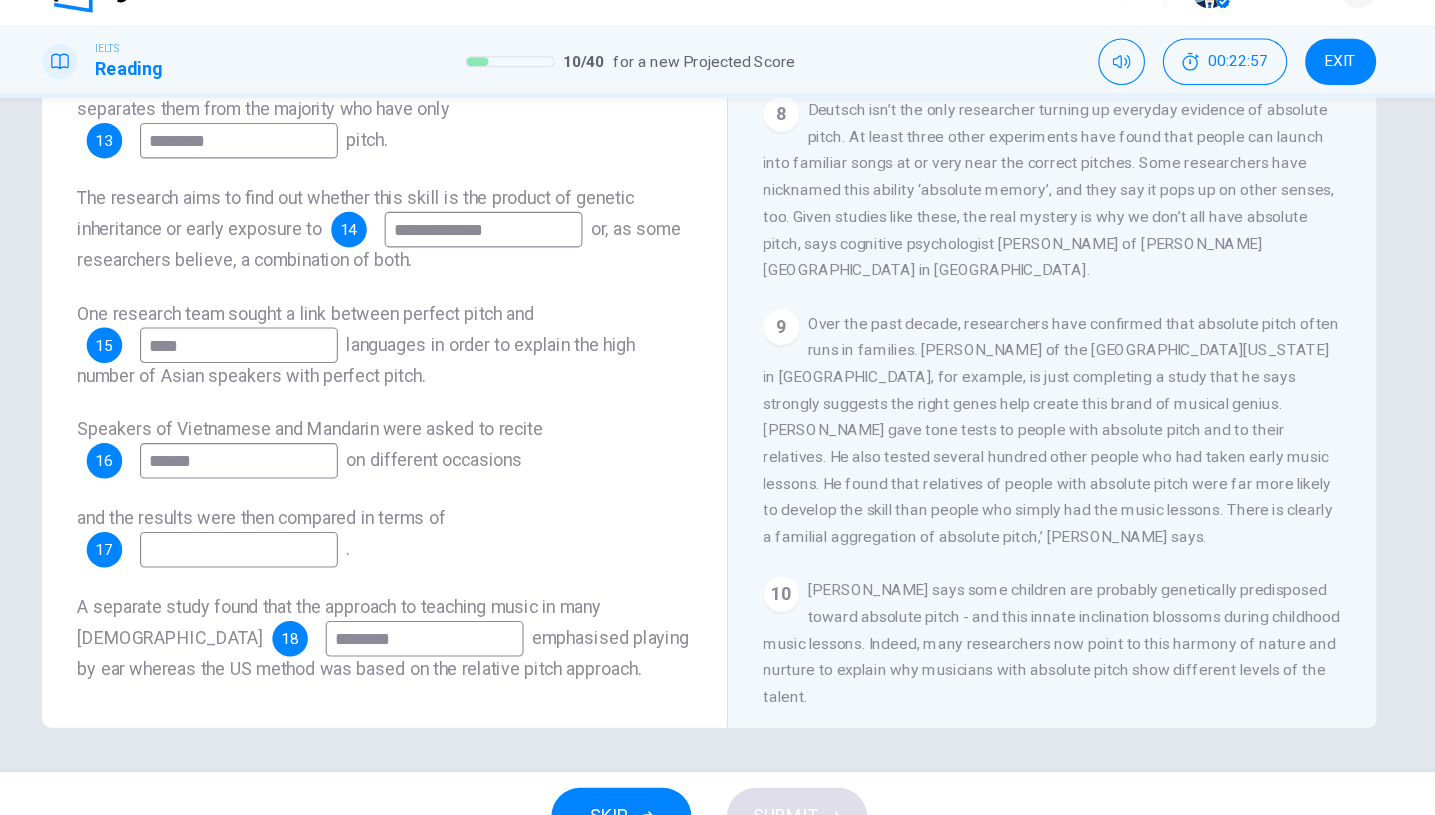 click at bounding box center [295, 535] 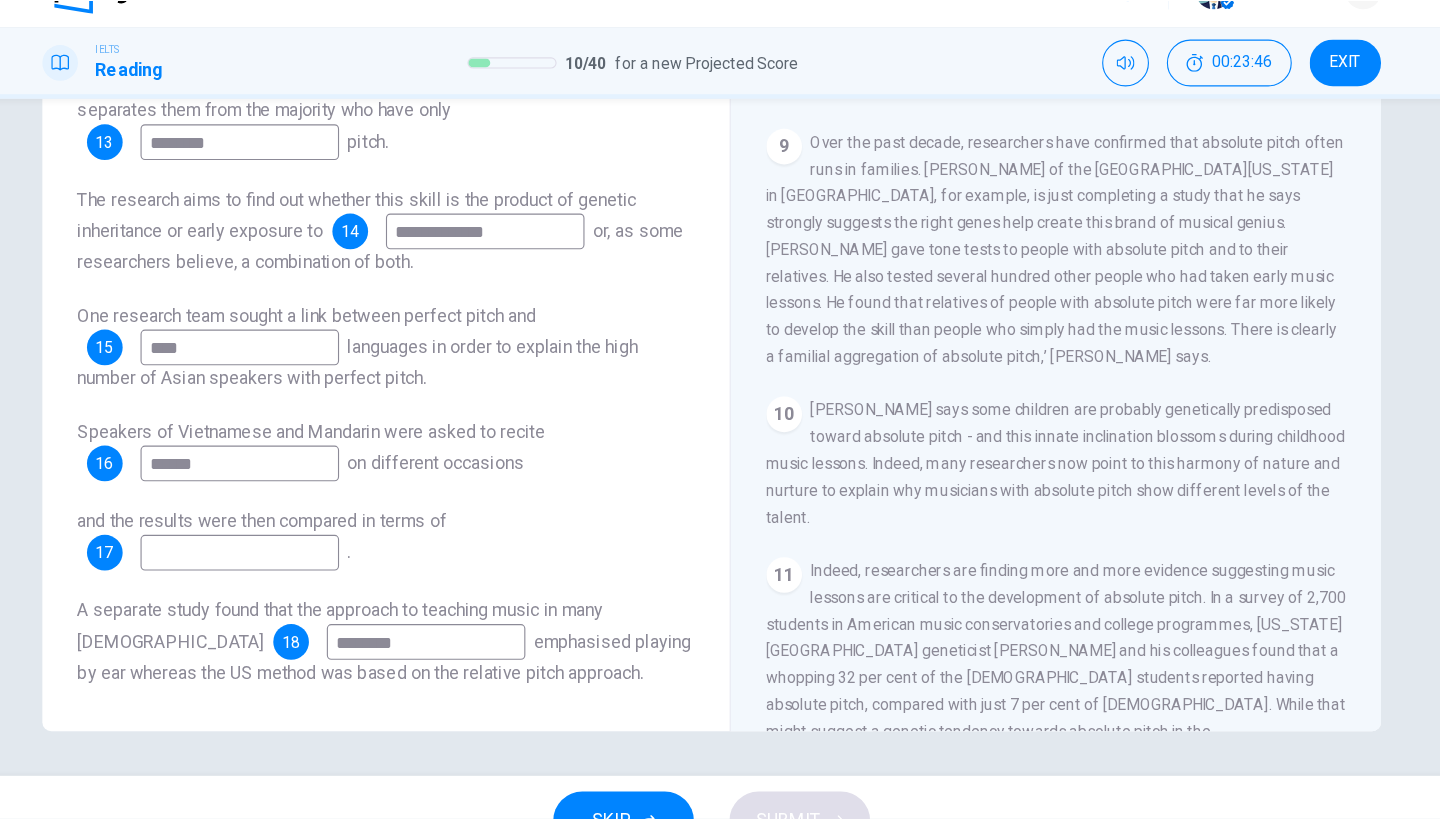 scroll, scrollTop: 1907, scrollLeft: 0, axis: vertical 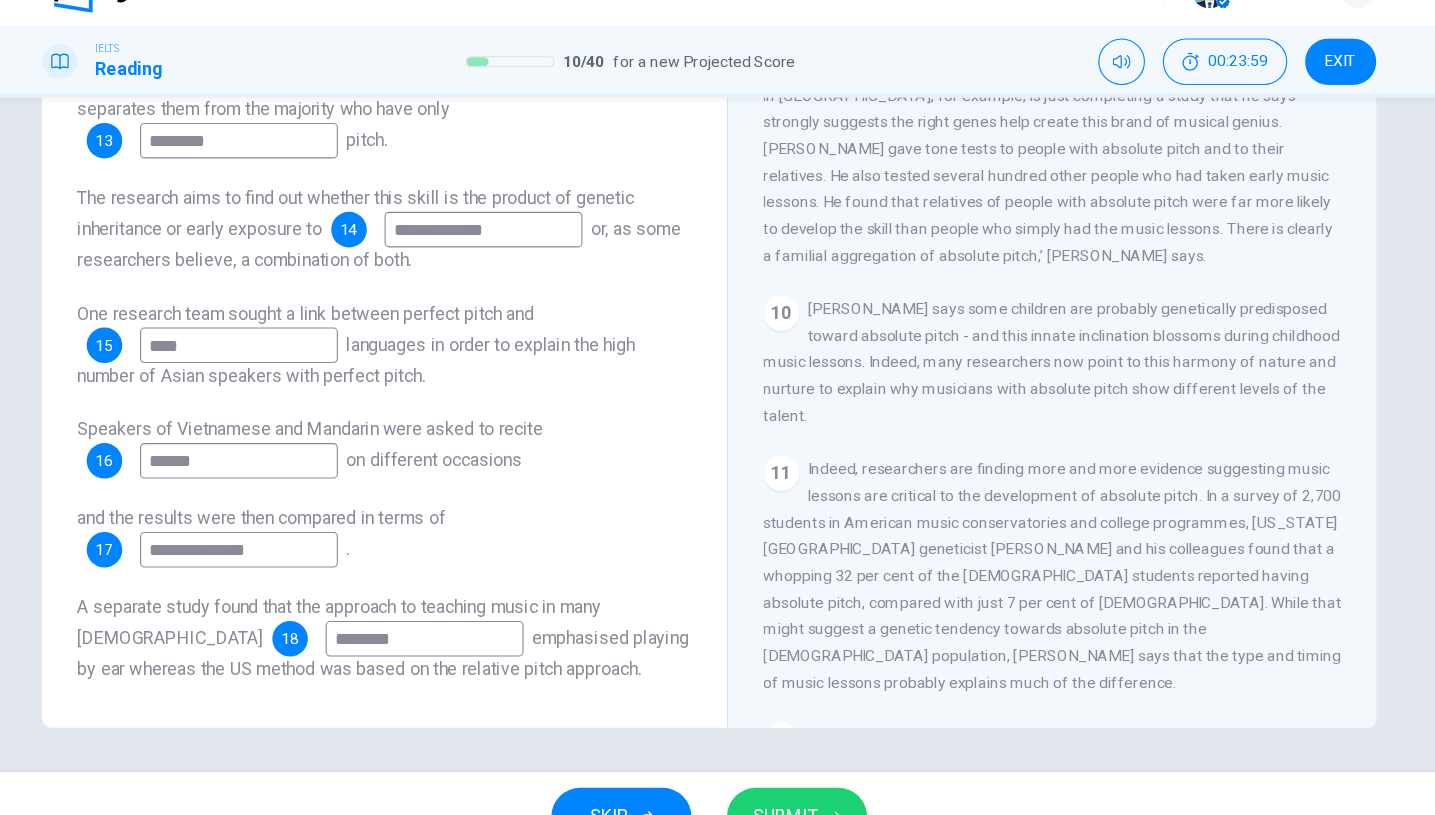 type on "**********" 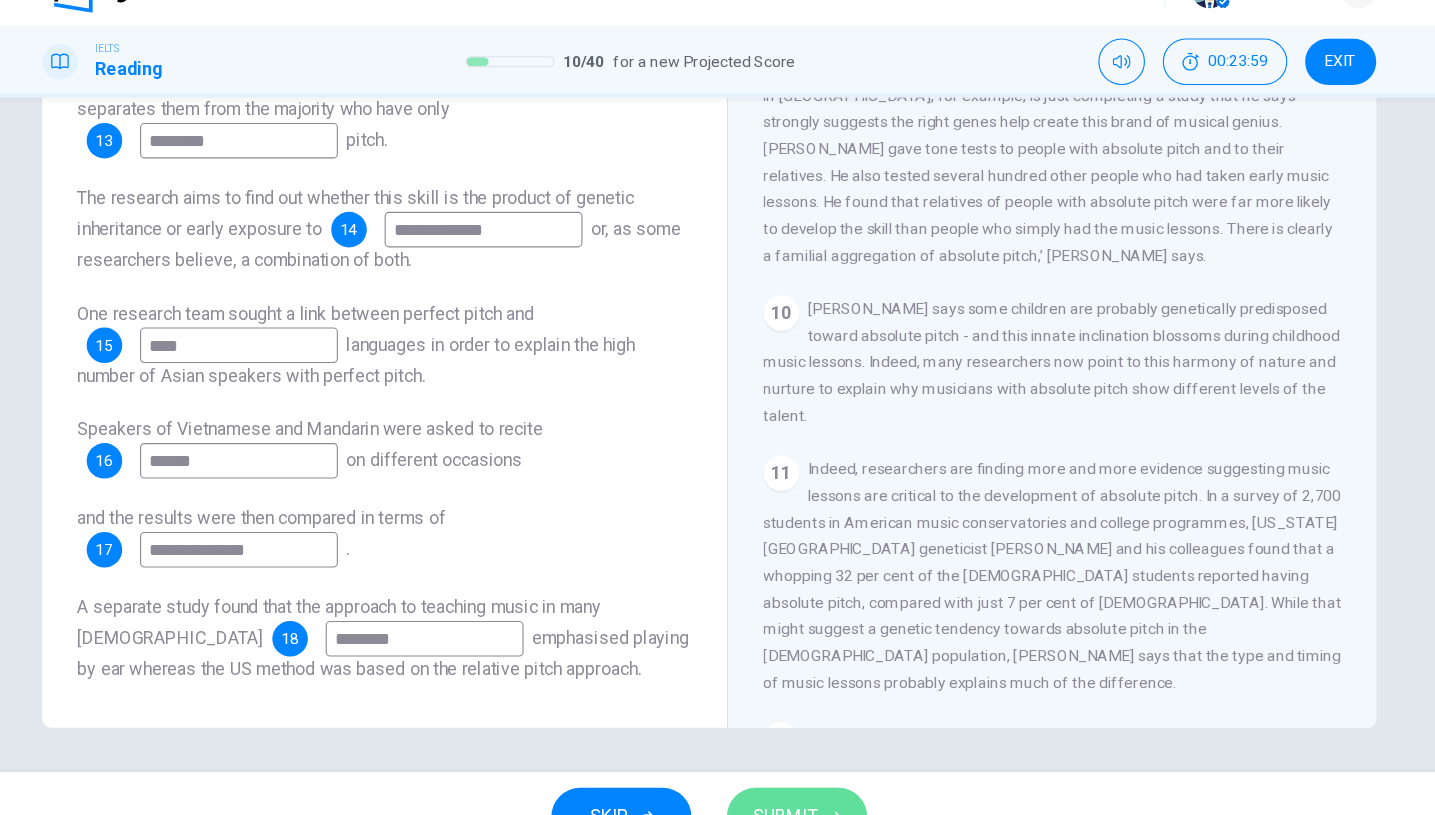 click on "SUBMIT" at bounding box center [797, 775] 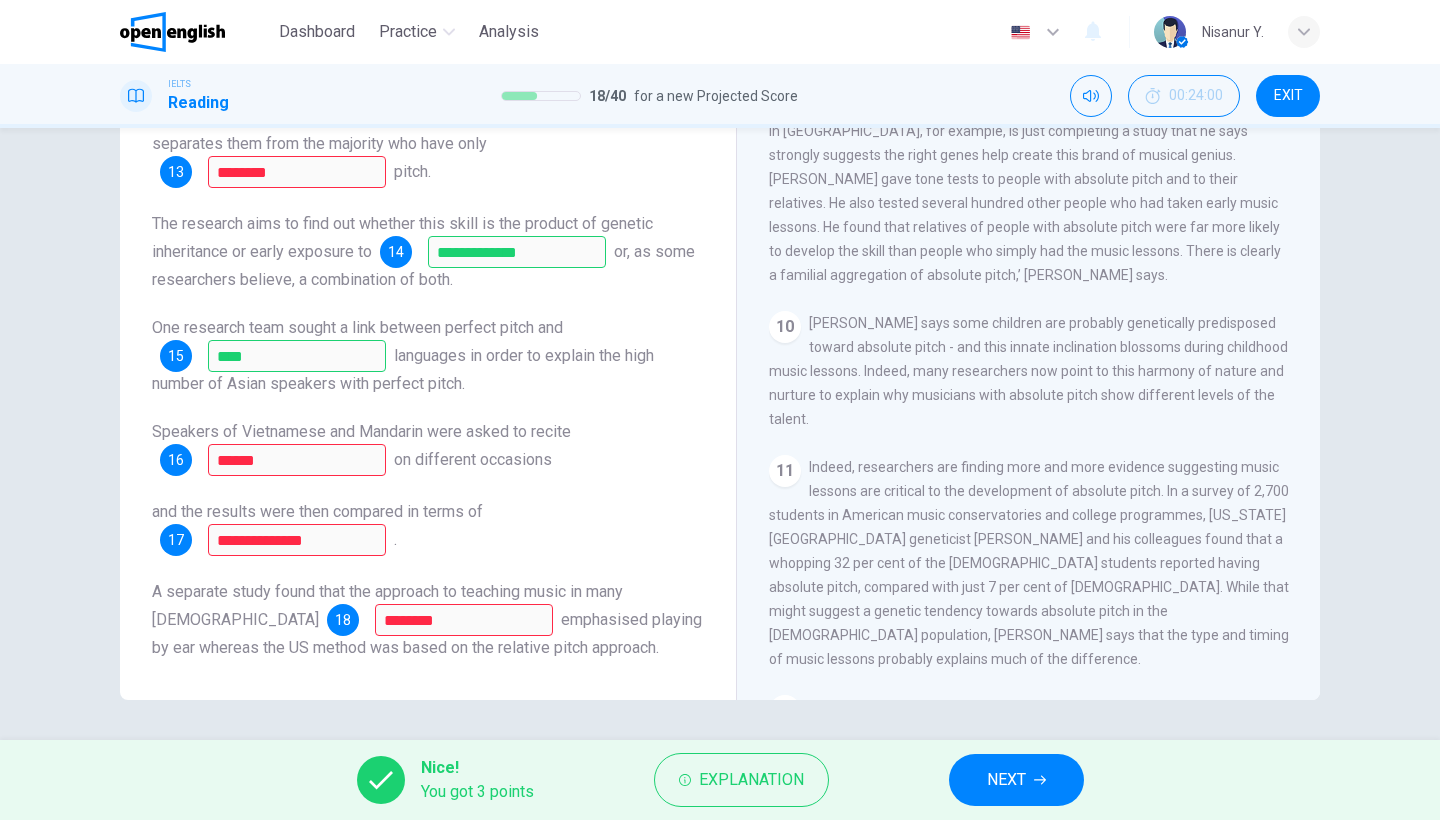 scroll, scrollTop: 129, scrollLeft: 0, axis: vertical 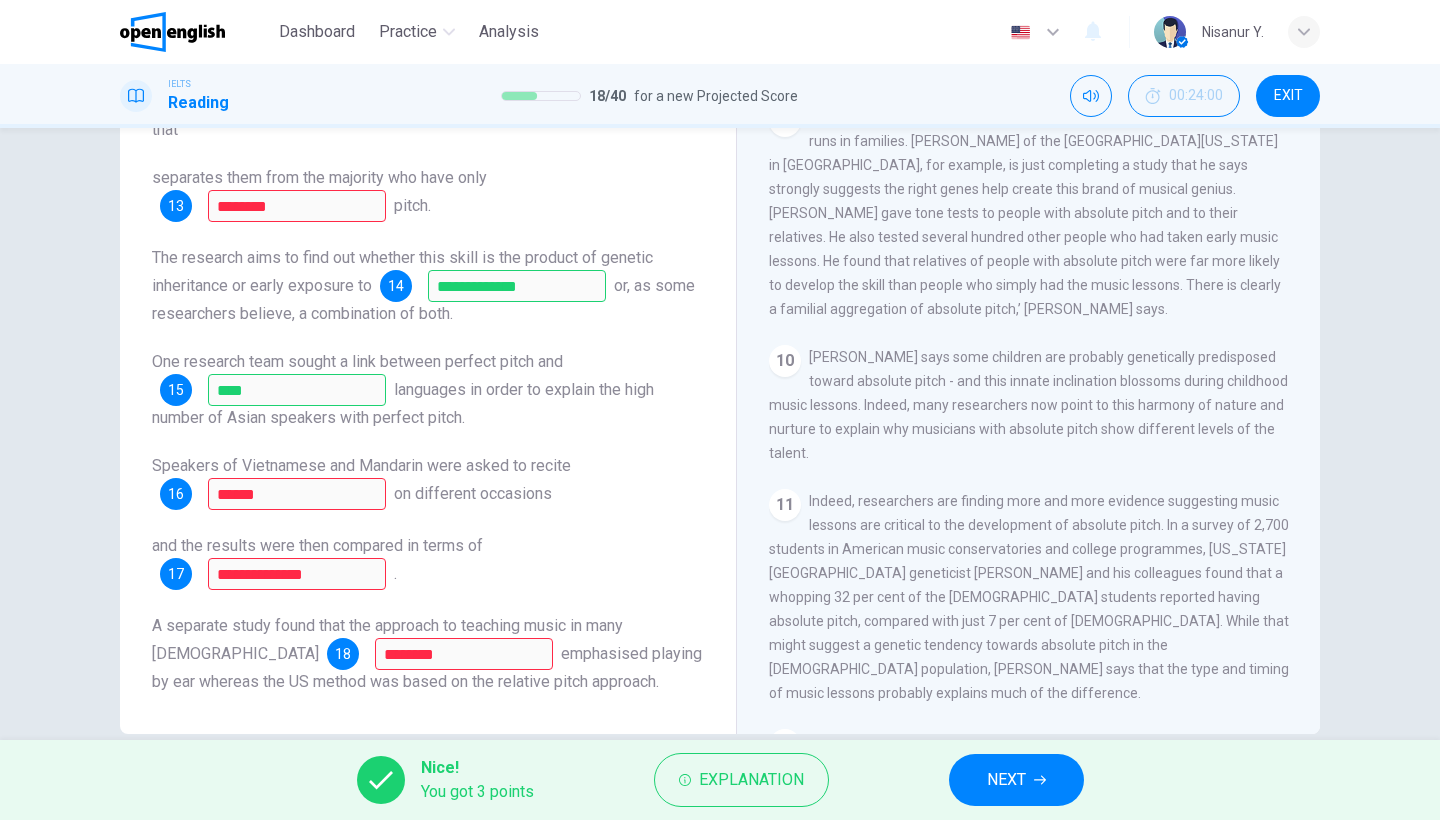 click on "NEXT" at bounding box center [1006, 780] 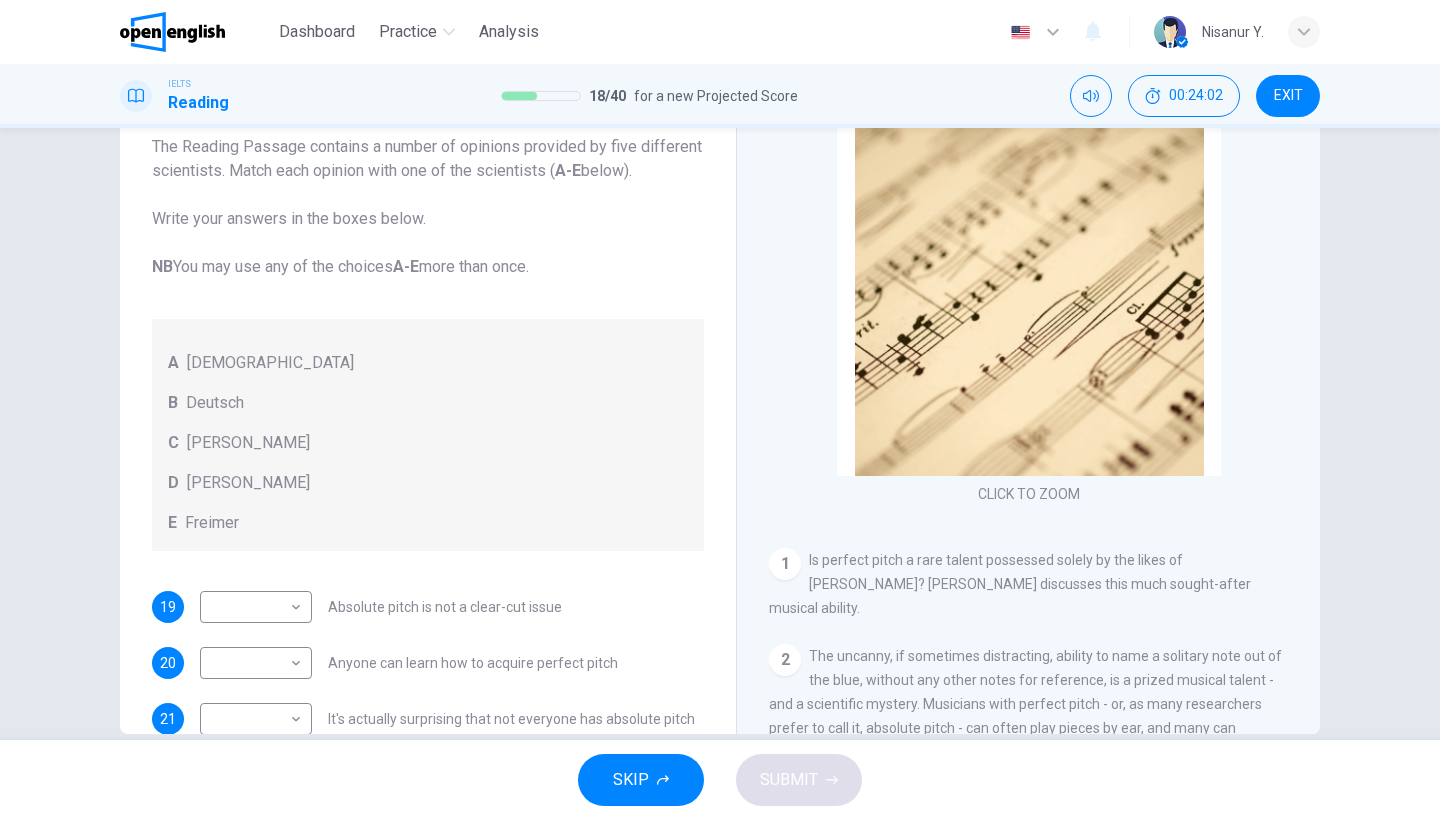 scroll, scrollTop: 0, scrollLeft: 0, axis: both 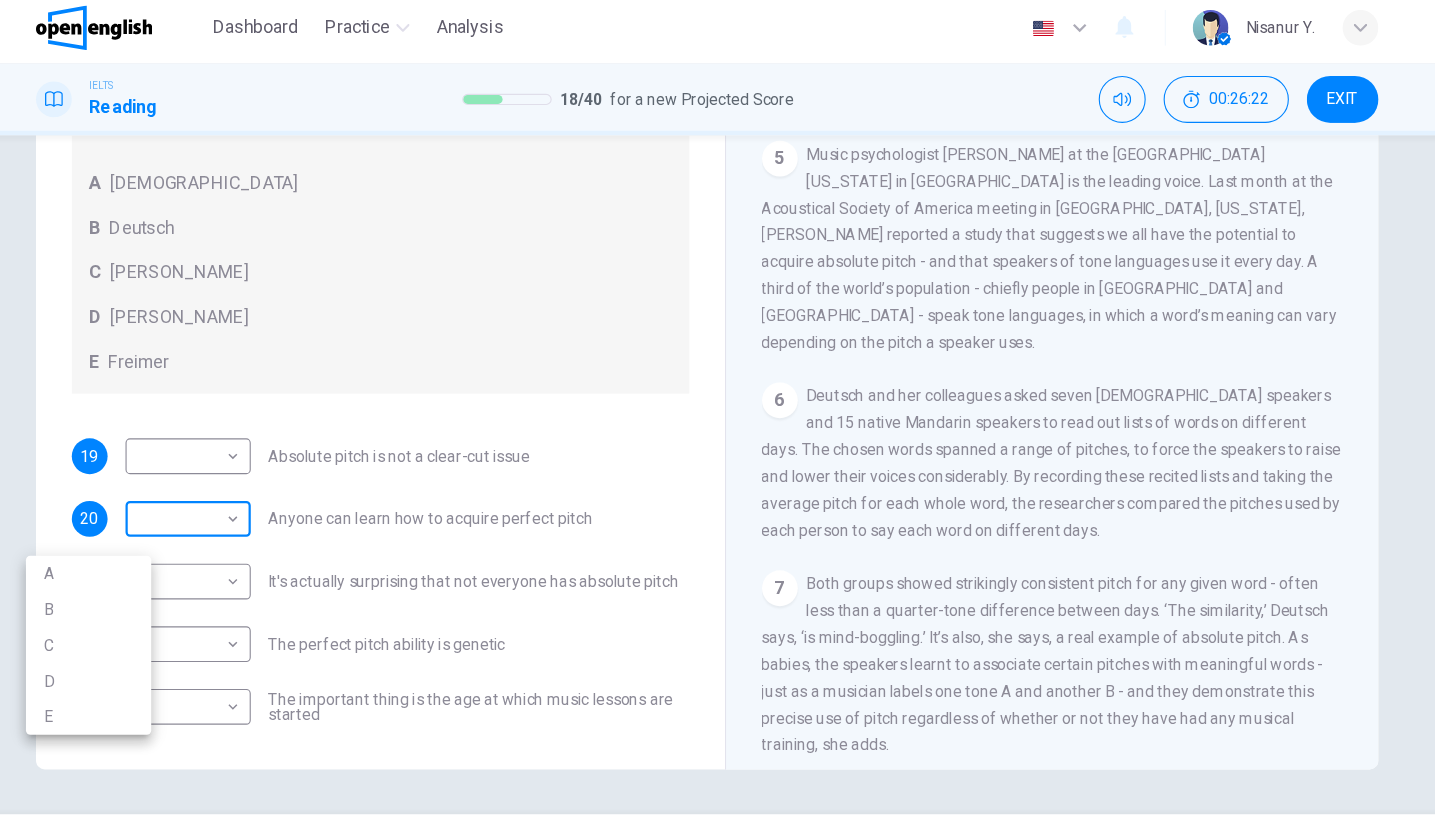 click on "This site uses cookies, as explained in our  Privacy Policy . If you agree to the use of cookies, please click the Accept button and continue to browse our site.   Privacy Policy Accept This site uses cookies, as explained in our  Privacy Policy . If you agree to the use of cookies, please click the Accept button and continue to browse our site.   Privacy Policy Accept Dashboard Practice Analysis English ** ​ Nisanur Y. IELTS Reading 18 / 40 for a new Projected Score 00:26:22 EXIT Questions 19 - 23 The Reading Passage contains a number of opinions provided by five different scientists. Match each opinion with one of the scientists ( A-E  below).
Write your answers in the boxes below.
NB  You may use any of the choices  A-E  more than once. A Levitin B Deutsch C [PERSON_NAME] D [PERSON_NAME] 19 ​ ​ Absolute pitch is not a clear-cut issue 20 ​ ​ Anyone can learn how to acquire perfect pitch 21 ​ ​ It's actually surprising that not everyone has absolute pitch 22 ​ ​ 23 ​ ​ CLICK TO ZOOM 1" at bounding box center [717, 407] 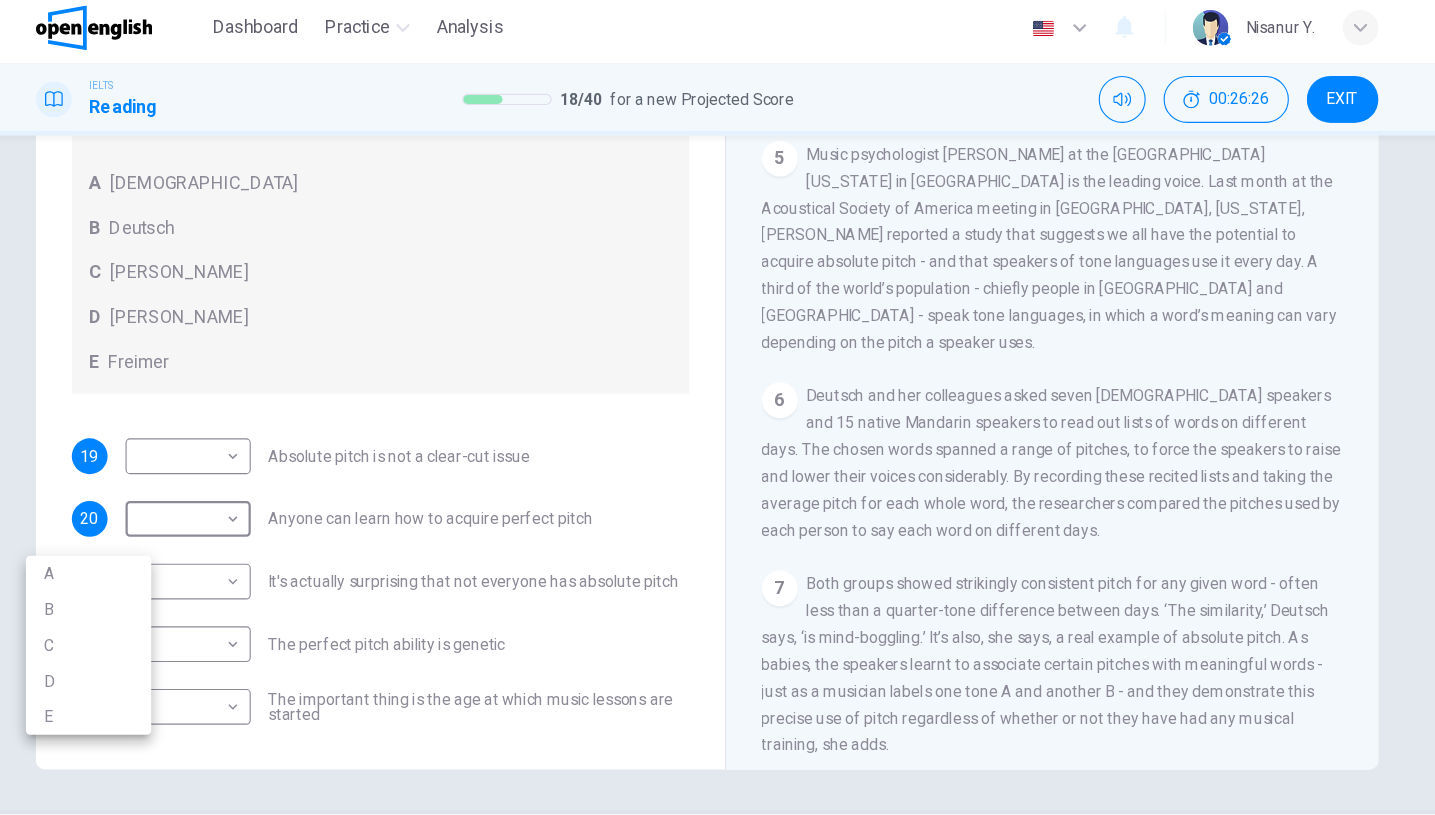 click on "B" at bounding box center [165, 552] 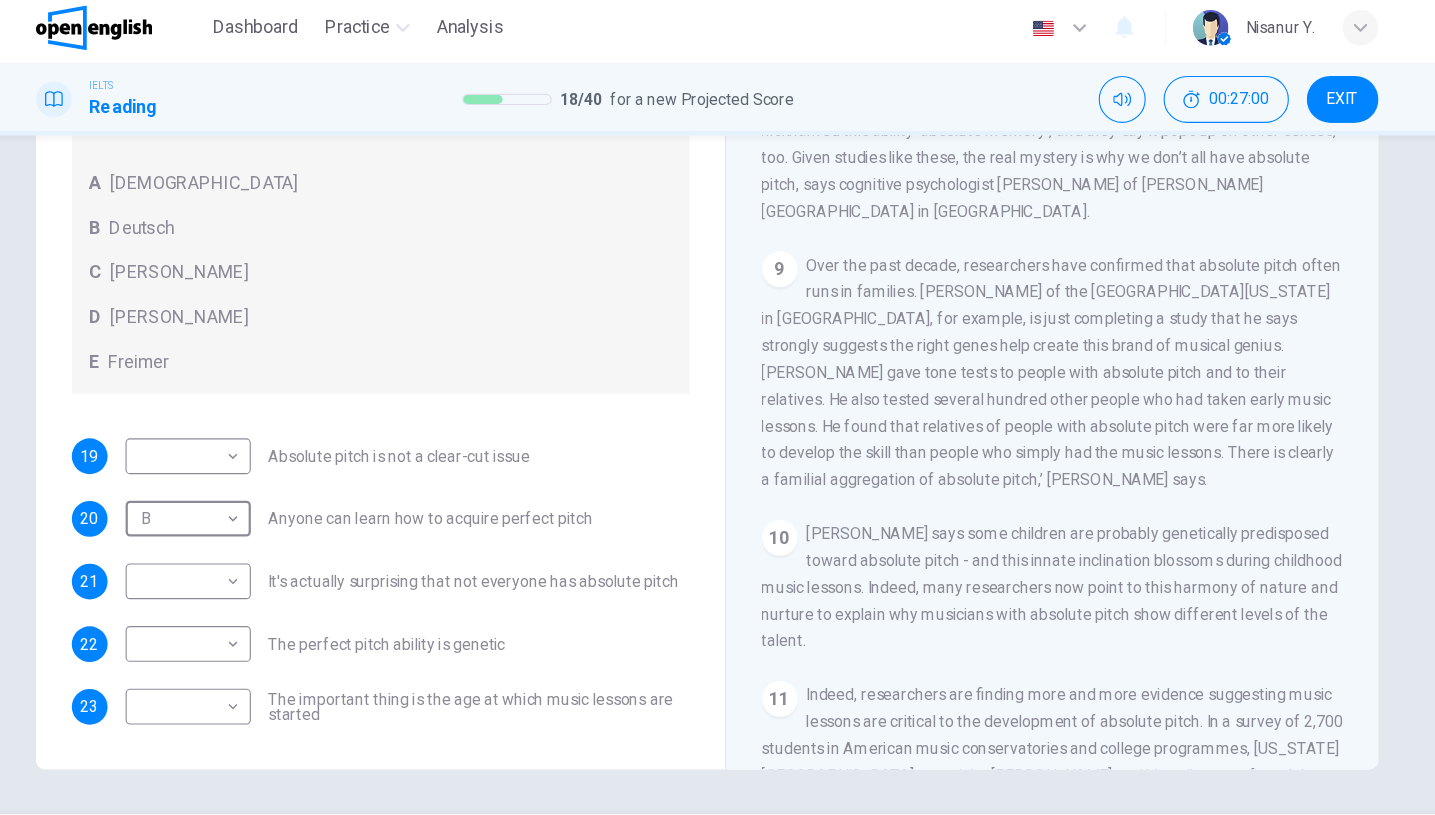 scroll, scrollTop: 1958, scrollLeft: 0, axis: vertical 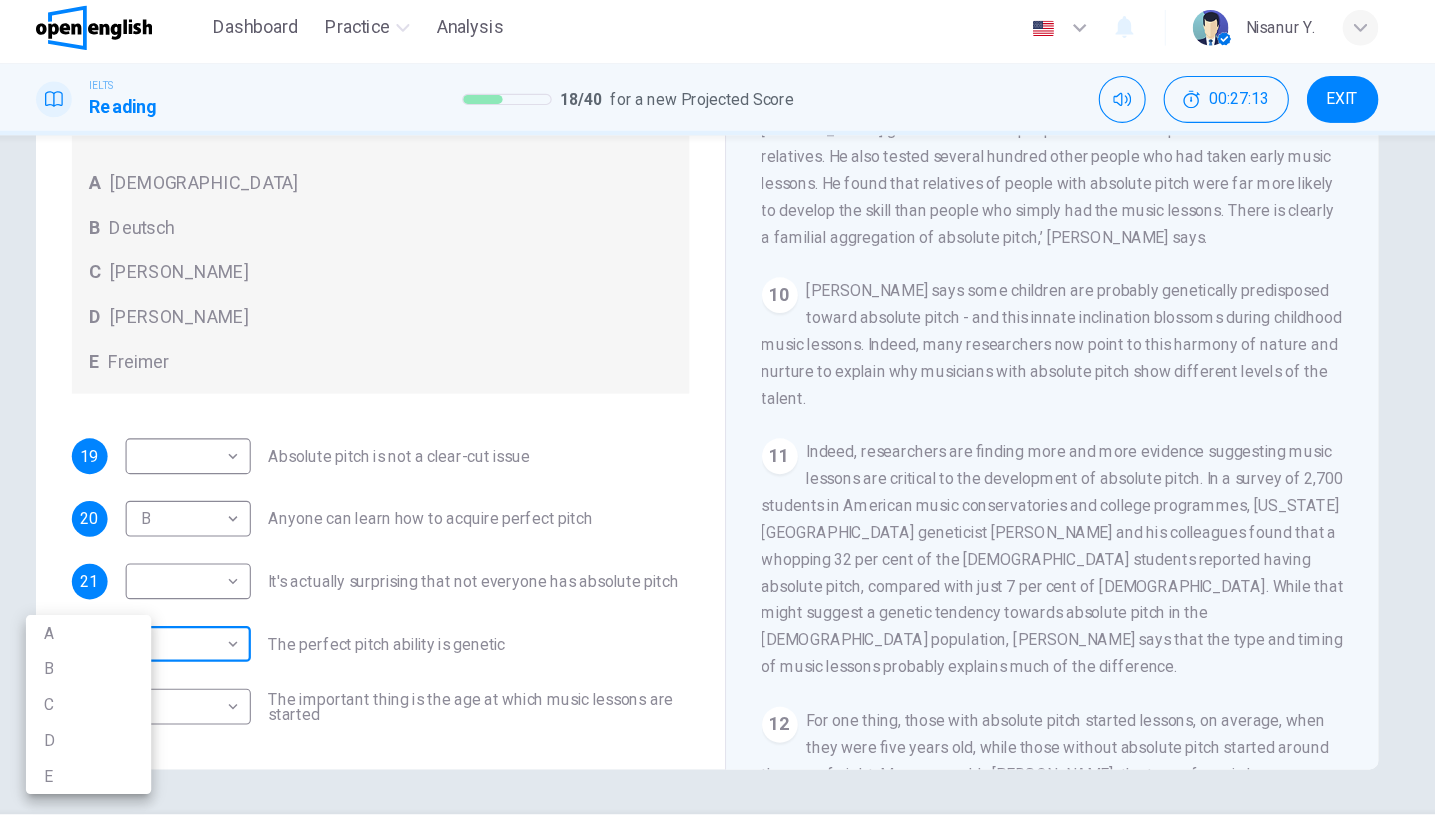 click on "This site uses cookies, as explained in our  Privacy Policy . If you agree to the use of cookies, please click the Accept button and continue to browse our site.   Privacy Policy Accept This site uses cookies, as explained in our  Privacy Policy . If you agree to the use of cookies, please click the Accept button and continue to browse our site.   Privacy Policy Accept Dashboard Practice Analysis English ** ​ Nisanur Y. IELTS Reading 18 / 40 for a new Projected Score 00:27:13 EXIT Questions 19 - 23 The Reading Passage contains a number of opinions provided by five different scientists. Match each opinion with one of the scientists ( A-E  below).
Write your answers in the boxes below.
NB  You may use any of the choices  A-E  more than once. A Levitin B Deutsch C [PERSON_NAME] D [PERSON_NAME] 19 ​ ​ Absolute pitch is not a clear-cut issue 20 B * ​ Anyone can learn how to acquire perfect pitch 21 ​ ​ It's actually surprising that not everyone has absolute pitch 22 ​ ​ 23 ​ ​ CLICK TO ZOOM 1" at bounding box center (717, 407) 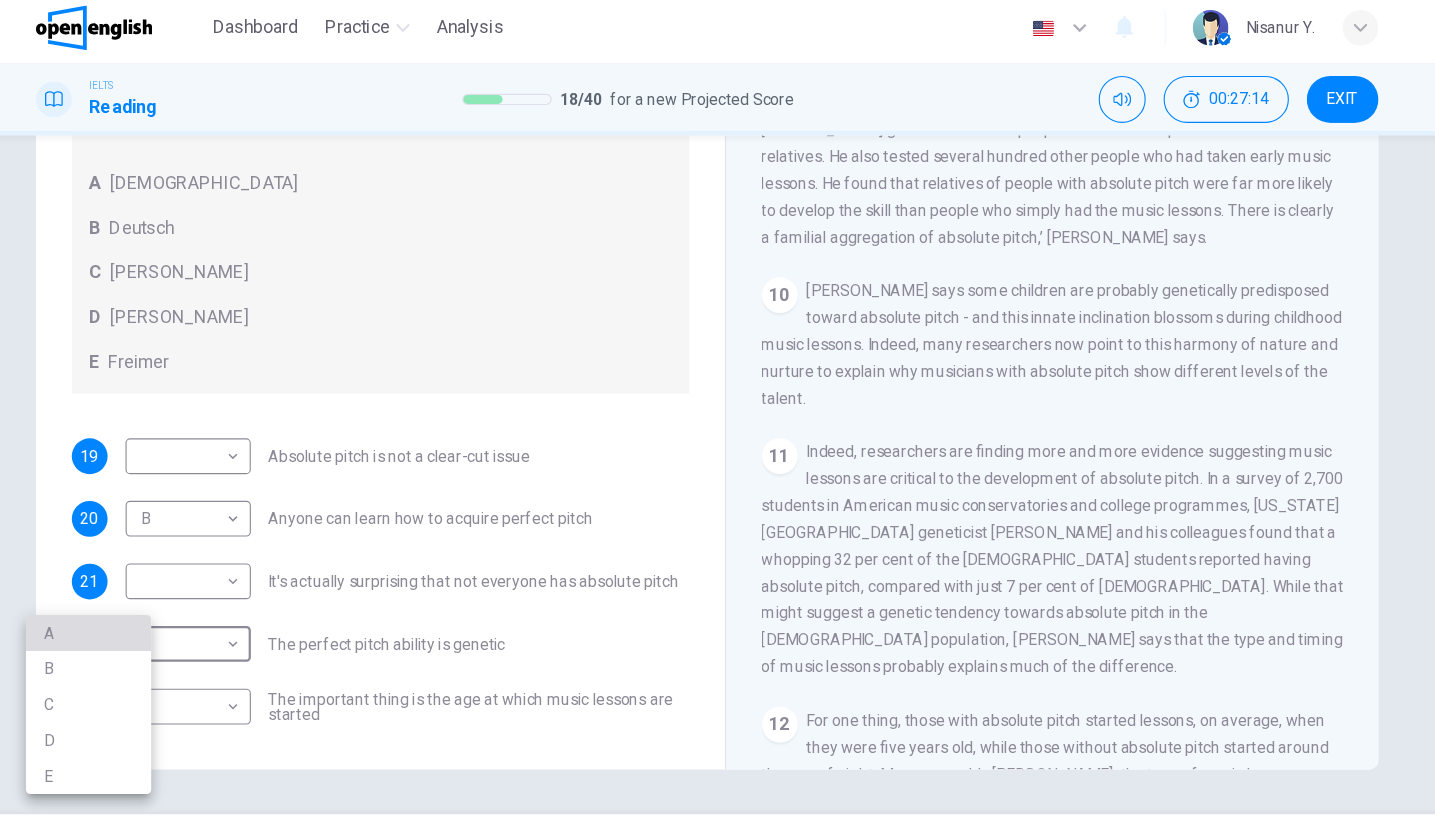 click on "A" at bounding box center (165, 573) 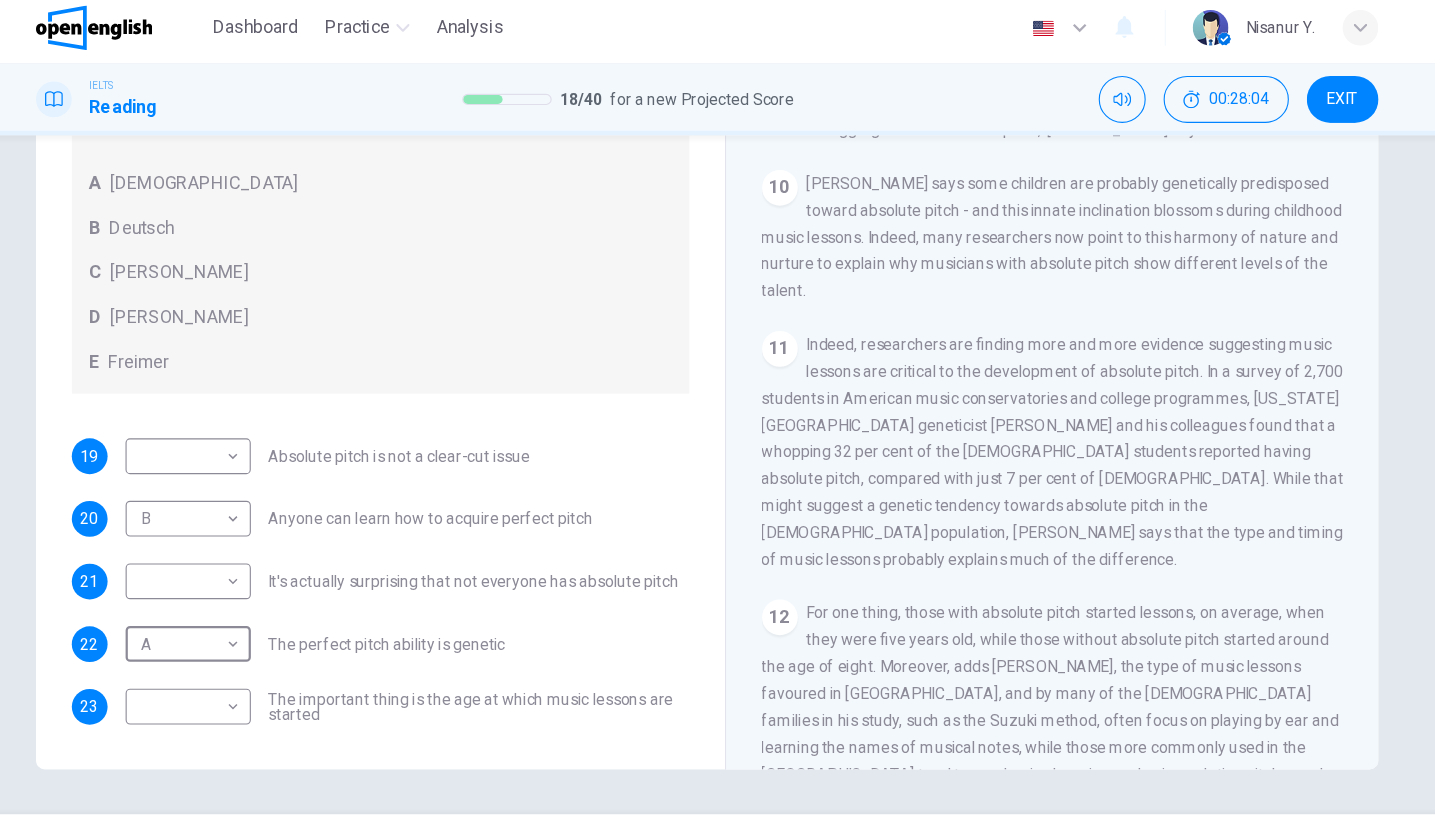 scroll, scrollTop: 1959, scrollLeft: 0, axis: vertical 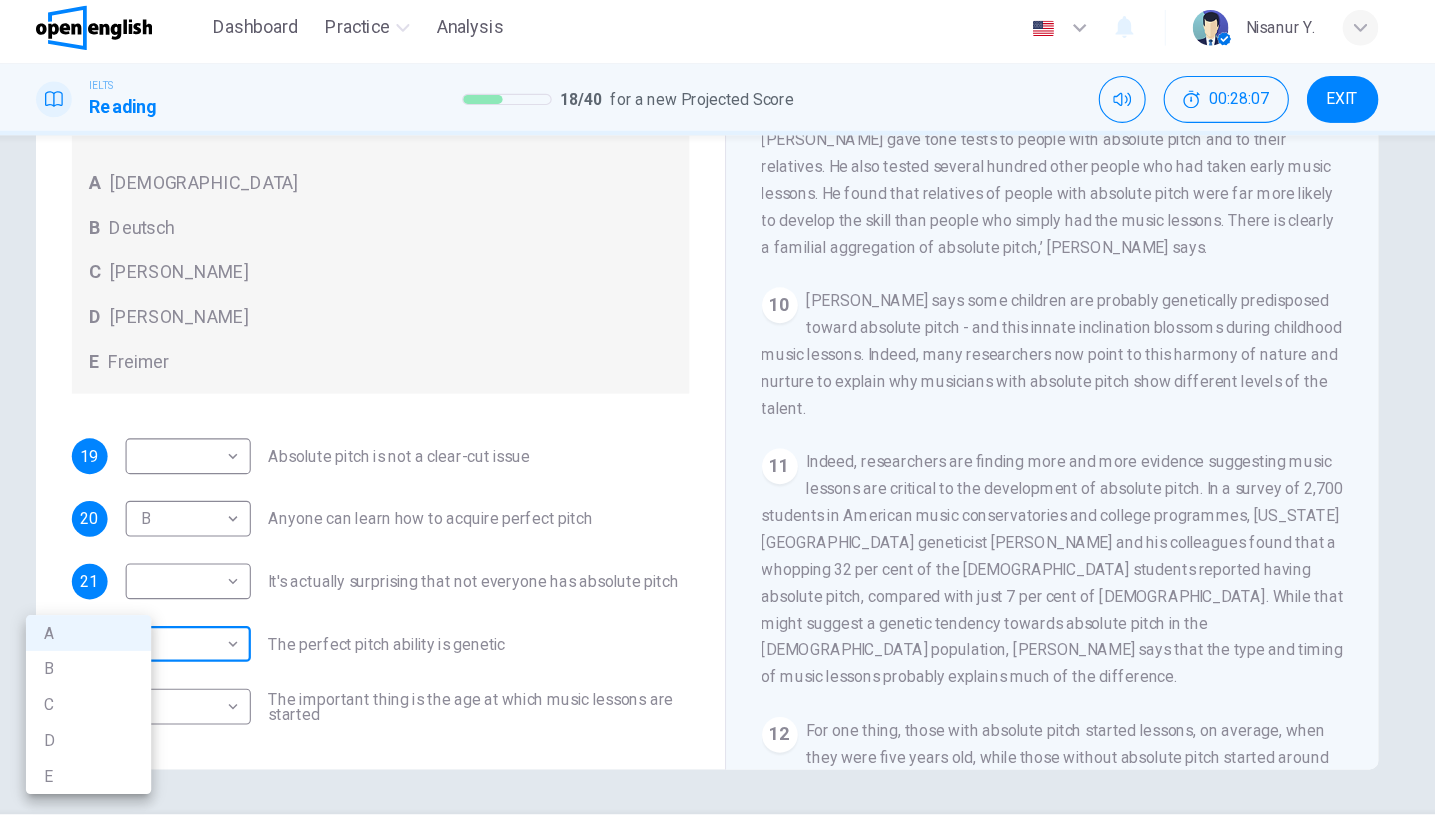 click on "This site uses cookies, as explained in our  Privacy Policy . If you agree to the use of cookies, please click the Accept button and continue to browse our site.   Privacy Policy Accept This site uses cookies, as explained in our  Privacy Policy . If you agree to the use of cookies, please click the Accept button and continue to browse our site.   Privacy Policy Accept Dashboard Practice Analysis English ** ​ Nisanur Y. IELTS Reading 18 / 40 for a new Projected Score 00:28:07 EXIT Questions 19 - 23 The Reading Passage contains a number of opinions provided by five different scientists. Match each opinion with one of the scientists ( A-E  below).
Write your answers in the boxes below.
NB  You may use any of the choices  A-E  more than once. A Levitin B Deutsch C [PERSON_NAME] D [PERSON_NAME] 19 ​ ​ Absolute pitch is not a clear-cut issue 20 B * ​ Anyone can learn how to acquire perfect pitch 21 ​ ​ It's actually surprising that not everyone has absolute pitch 22 A * ​ 23 ​ ​ CLICK TO ZOOM 1" at bounding box center [717, 407] 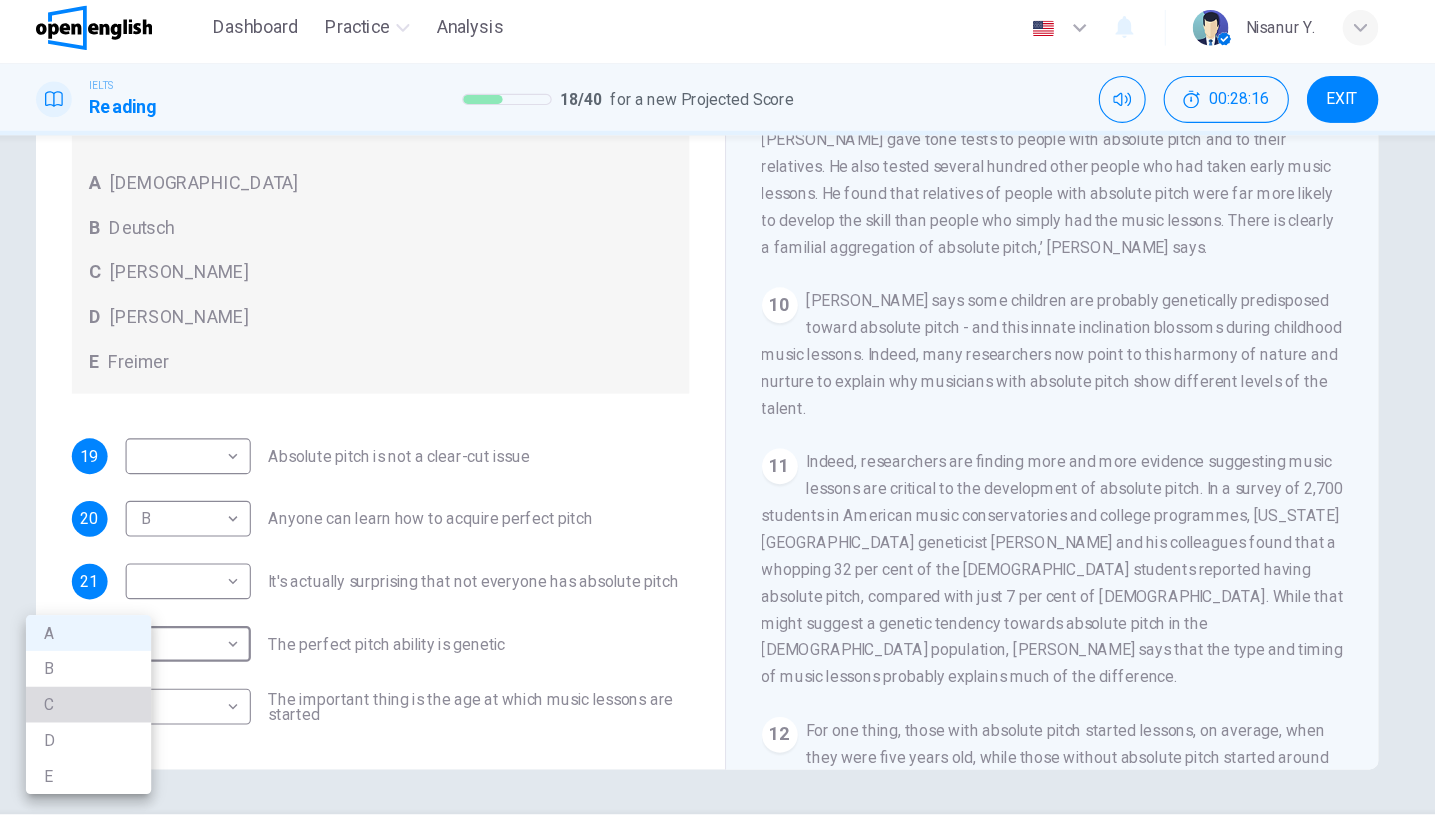 click on "C" at bounding box center (165, 637) 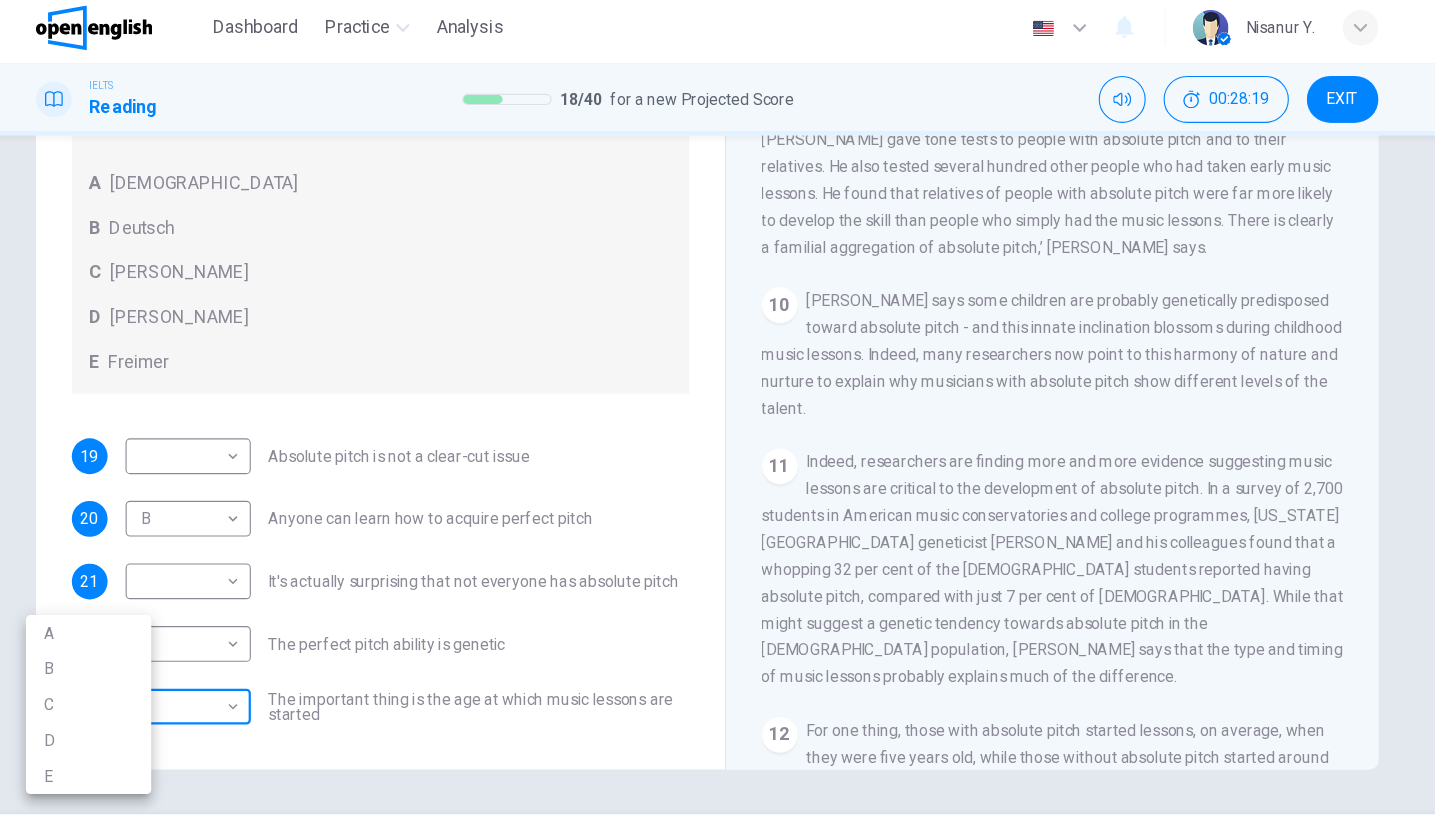 click on "This site uses cookies, as explained in our  Privacy Policy . If you agree to the use of cookies, please click the Accept button and continue to browse our site.   Privacy Policy Accept This site uses cookies, as explained in our  Privacy Policy . If you agree to the use of cookies, please click the Accept button and continue to browse our site.   Privacy Policy Accept Dashboard Practice Analysis English ** ​ Nisanur Y. IELTS Reading 18 / 40 for a new Projected Score 00:28:19 EXIT Questions 19 - 23 The Reading Passage contains a number of opinions provided by five different scientists. Match each opinion with one of the scientists ( A-E  below).
Write your answers in the boxes below.
NB  You may use any of the choices  A-E  more than once. A Levitin B Deutsch C [PERSON_NAME] D [PERSON_NAME] 19 ​ ​ Absolute pitch is not a clear-cut issue 20 B * ​ Anyone can learn how to acquire perfect pitch 21 ​ ​ It's actually surprising that not everyone has absolute pitch 22 C * ​ 23 ​ ​ CLICK TO ZOOM 1" at bounding box center [717, 407] 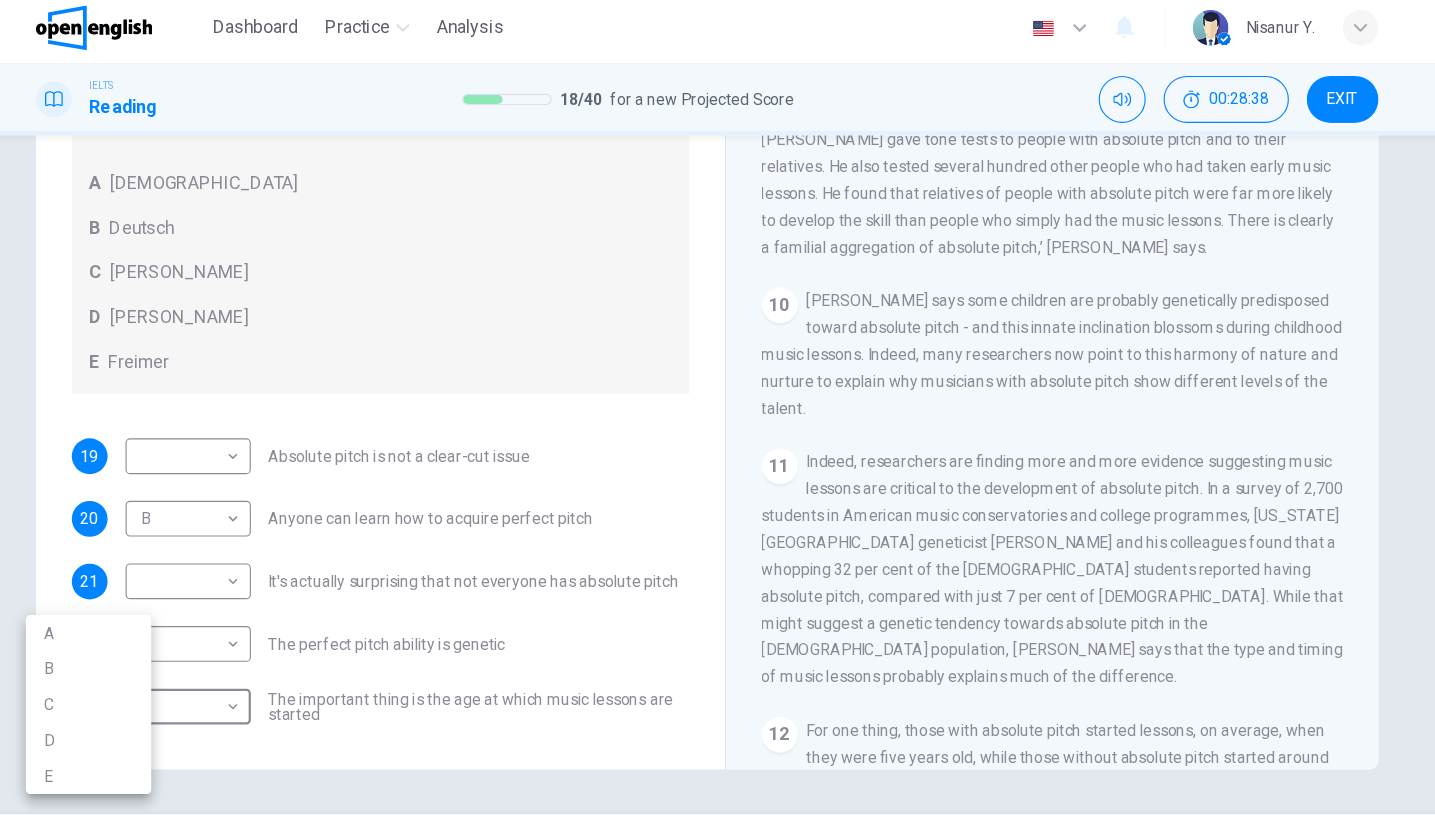 click on "E" at bounding box center (165, 701) 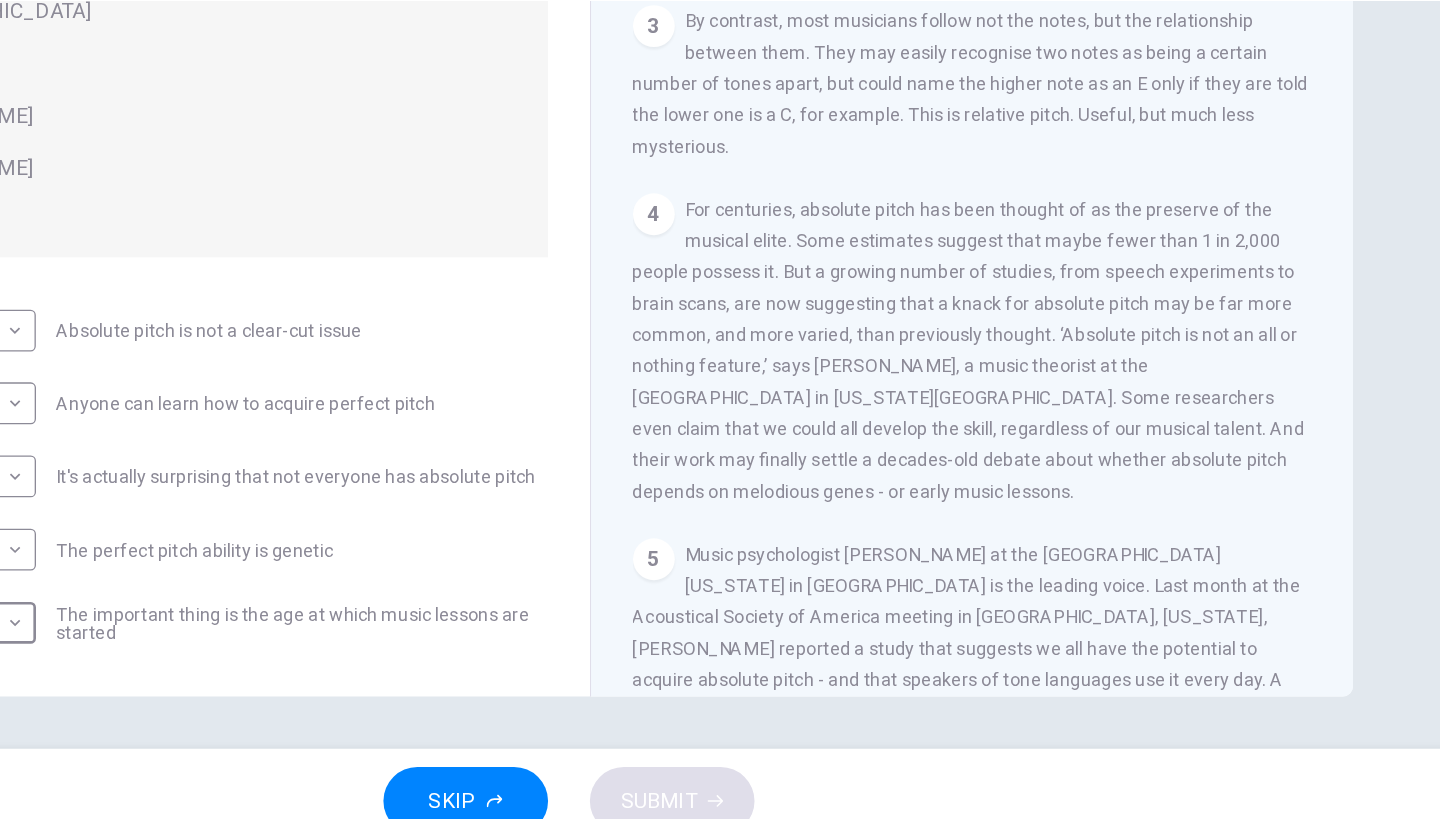 scroll, scrollTop: 629, scrollLeft: 0, axis: vertical 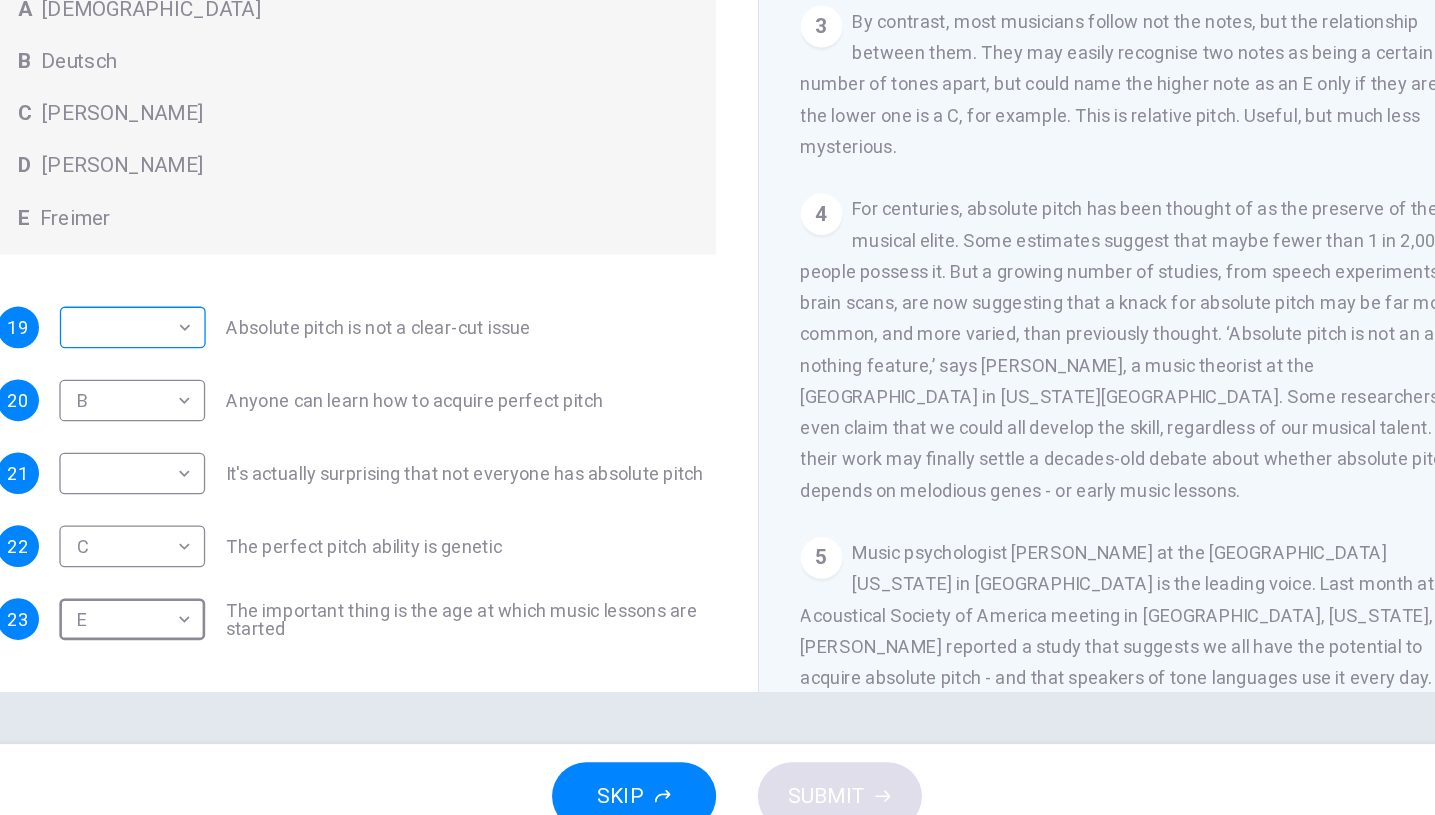 click on "This site uses cookies, as explained in our  Privacy Policy . If you agree to the use of cookies, please click the Accept button and continue to browse our site.   Privacy Policy Accept This site uses cookies, as explained in our  Privacy Policy . If you agree to the use of cookies, please click the Accept button and continue to browse our site.   Privacy Policy Accept Dashboard Practice Analysis English ** ​ Nisanur Y. IELTS Reading 18 / 40 for a new Projected Score 00:29:33 EXIT Questions 19 - 23 The Reading Passage contains a number of opinions provided by five different scientists. Match each opinion with one of the scientists ( A-E  below).
Write your answers in the boxes below.
NB  You may use any of the choices  A-E  more than once. A Levitin B Deutsch C [PERSON_NAME] D [PERSON_NAME] 19 ​ ​ Absolute pitch is not a clear-cut issue 20 B * ​ Anyone can learn how to acquire perfect pitch 21 ​ ​ It's actually surprising that not everyone has absolute pitch 22 C * ​ 23 E * ​ CLICK TO ZOOM 1" at bounding box center [717, 407] 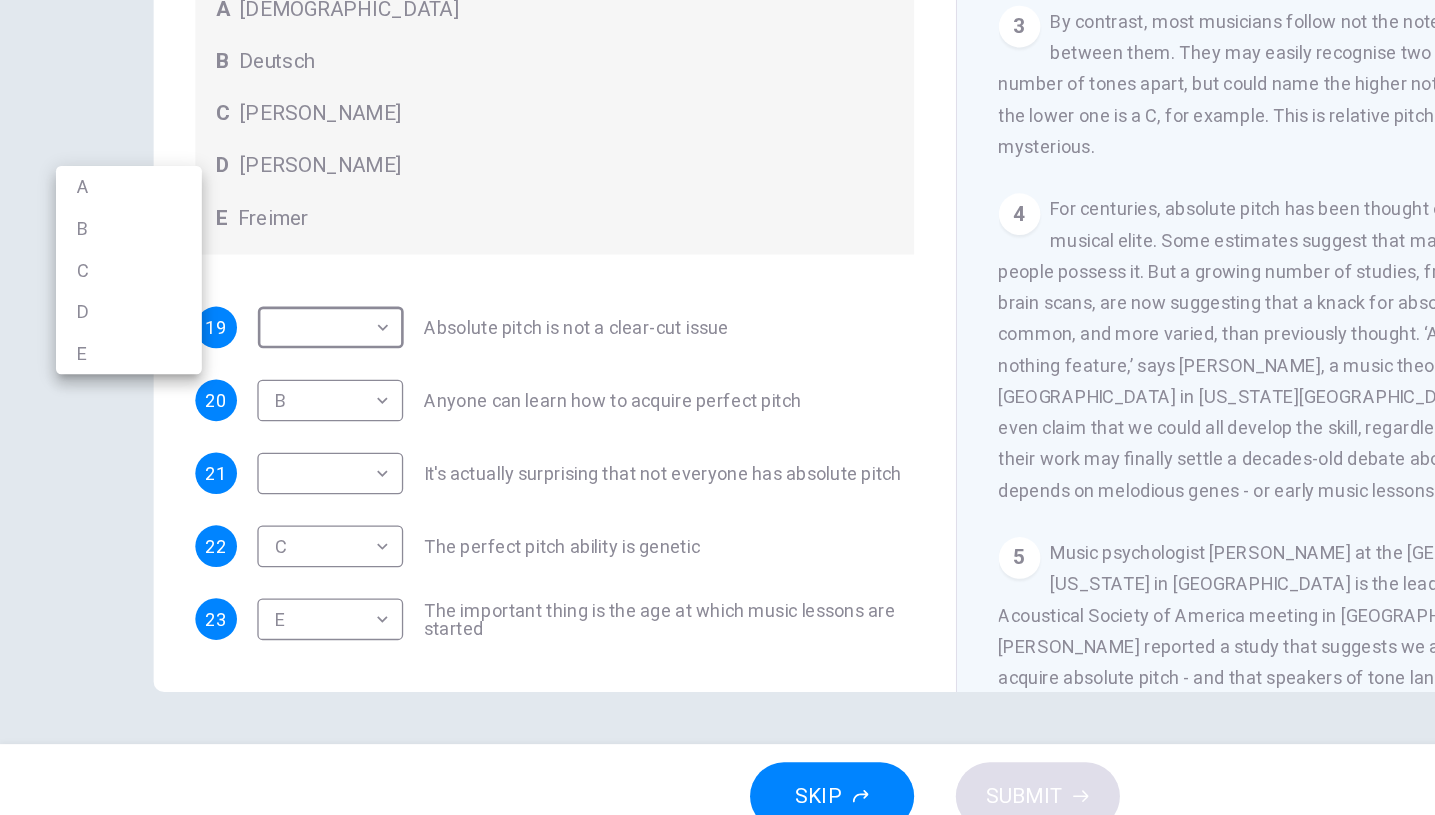 click on "D" at bounding box center (99, 403) 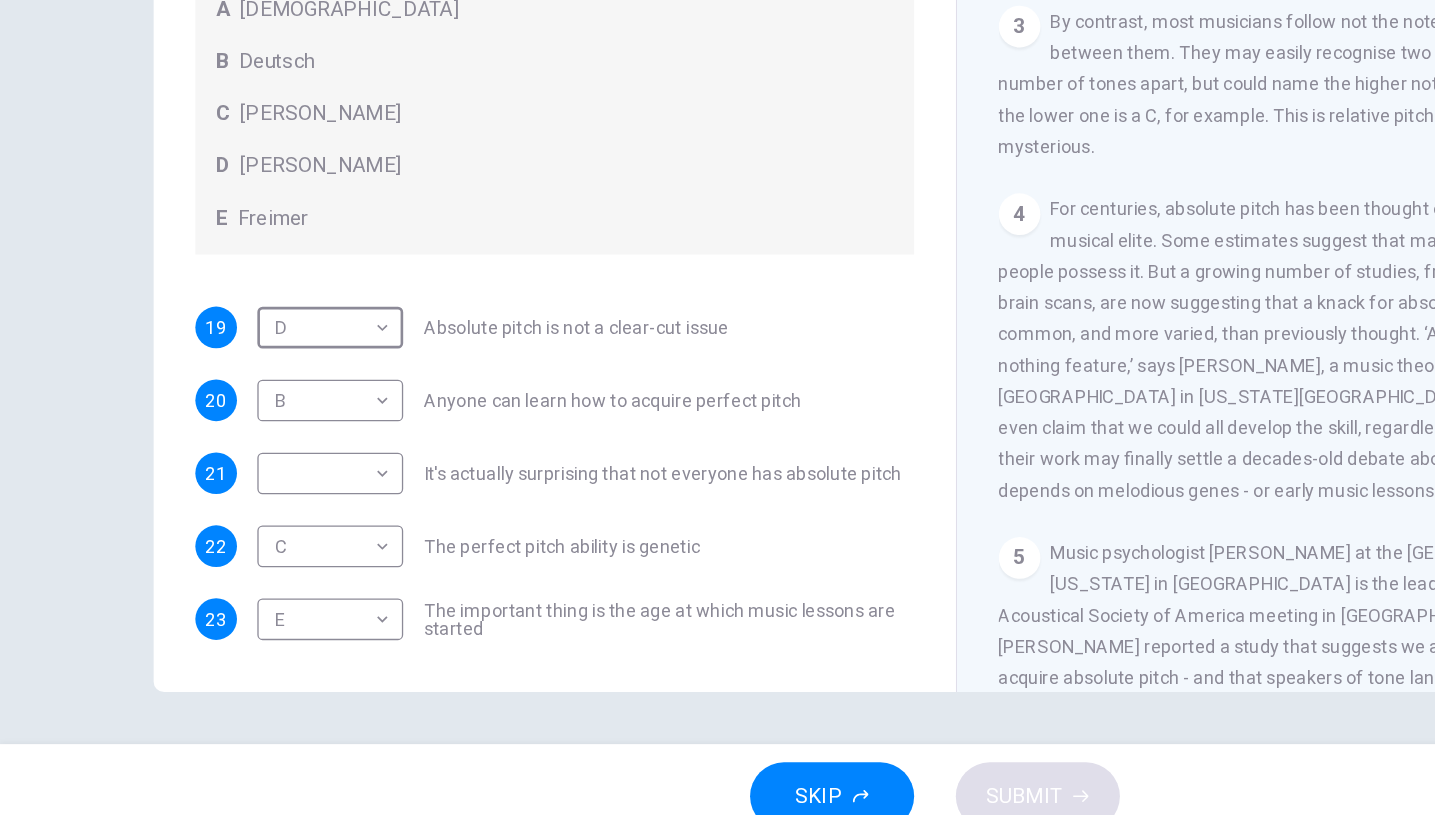 type on "*" 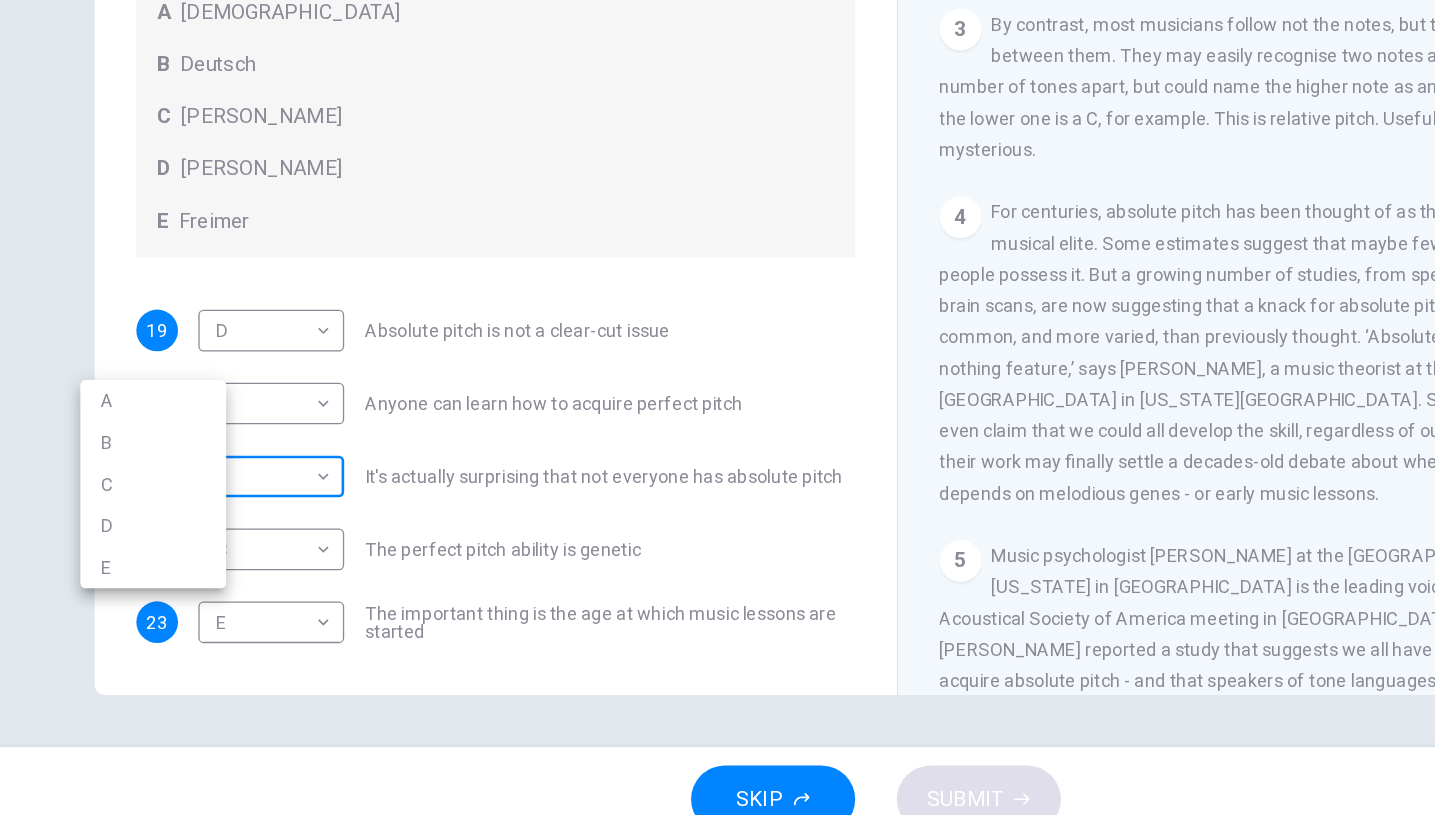 click on "This site uses cookies, as explained in our  Privacy Policy . If you agree to the use of cookies, please click the Accept button and continue to browse our site.   Privacy Policy Accept This site uses cookies, as explained in our  Privacy Policy . If you agree to the use of cookies, please click the Accept button and continue to browse our site.   Privacy Policy Accept Dashboard Practice Analysis English ** ​ Nisanur Y. IELTS Reading 18 / 40 for a new Projected Score 00:29:43 EXIT Questions 19 - 23 The Reading Passage contains a number of opinions provided by five different scientists. Match each opinion with one of the scientists ( A-E  below).
Write your answers in the boxes below.
NB  You may use any of the choices  A-E  more than once. A Levitin B Deutsch C [PERSON_NAME] D [PERSON_NAME] 19 D * ​ Absolute pitch is not a clear-cut issue 20 B * ​ Anyone can learn how to acquire perfect pitch 21 ​ ​ It's actually surprising that not everyone has absolute pitch 22 C * ​ 23 E * ​ CLICK TO ZOOM 1" at bounding box center [717, 407] 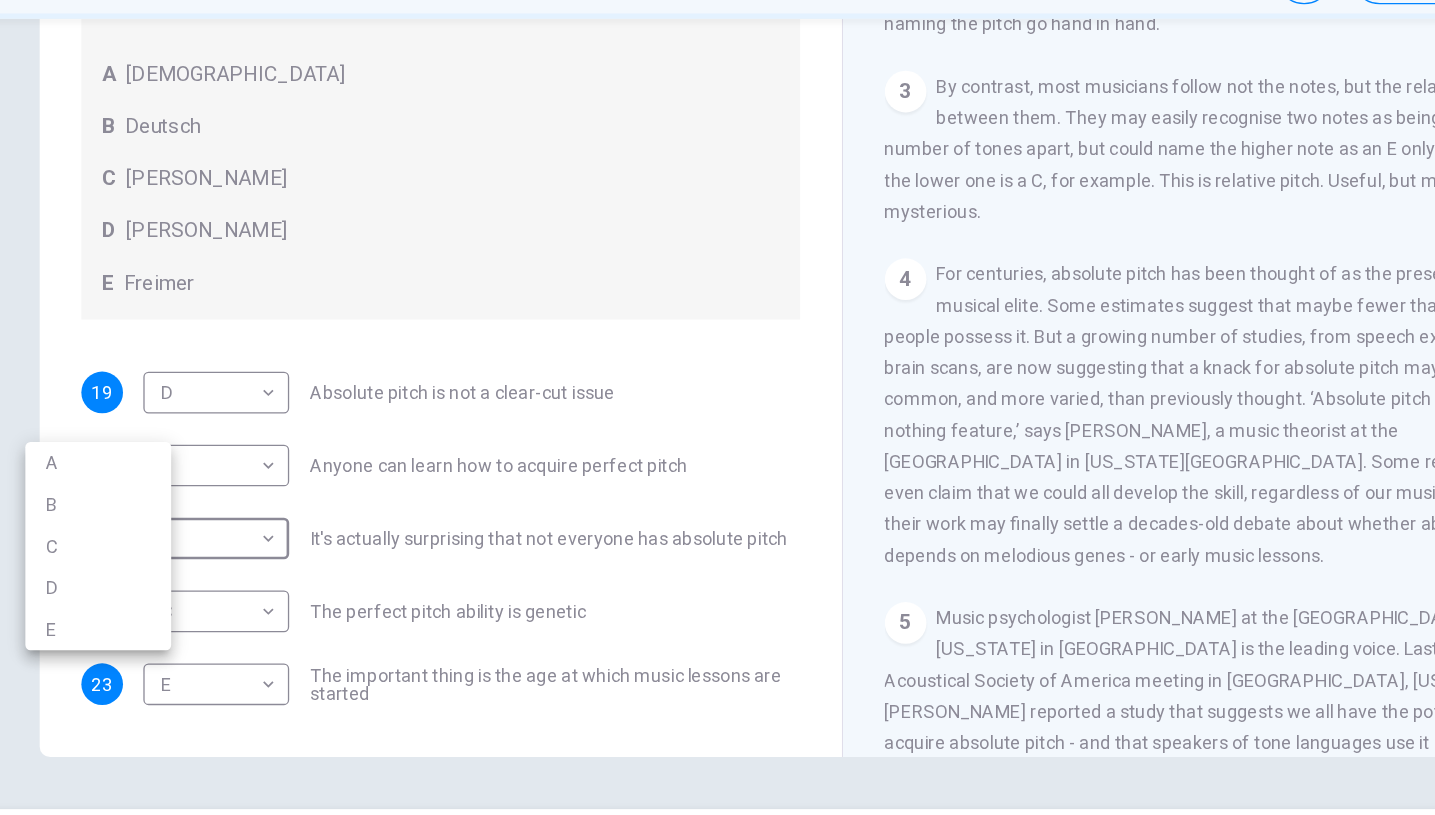 click on "A" at bounding box center (163, 469) 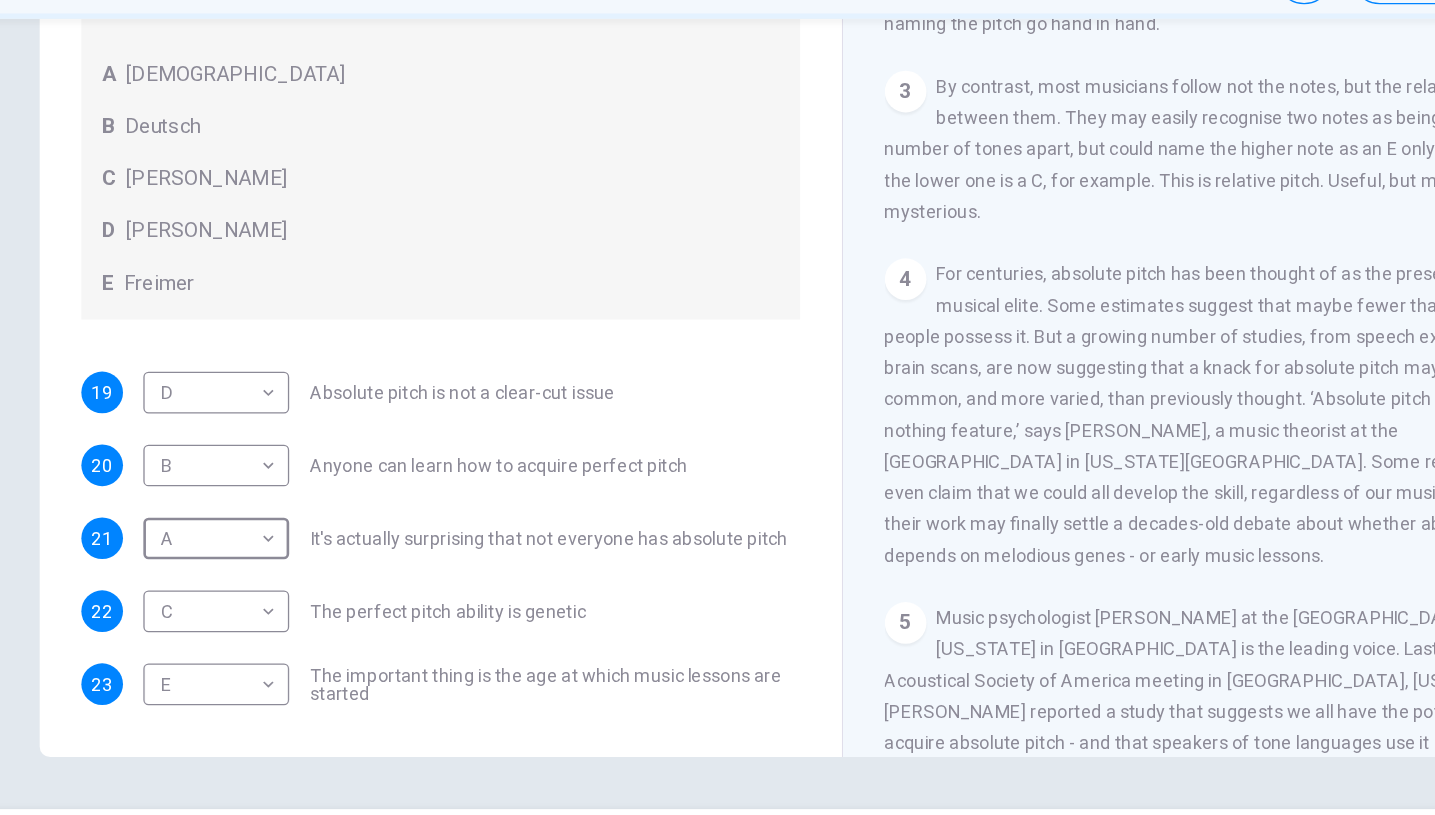 click on "SUBMIT" at bounding box center (787, 775) 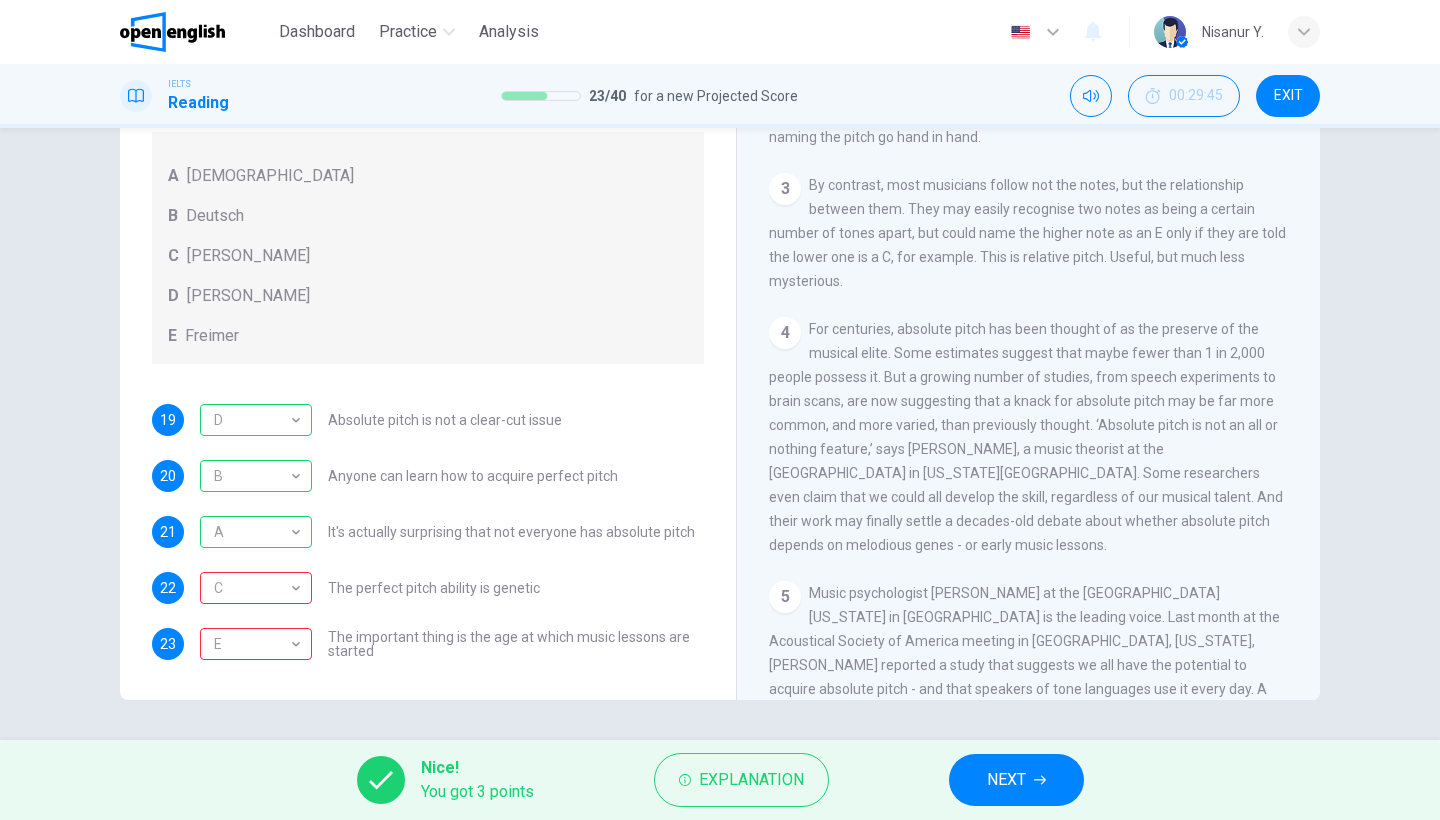 click on "NEXT" at bounding box center [1016, 780] 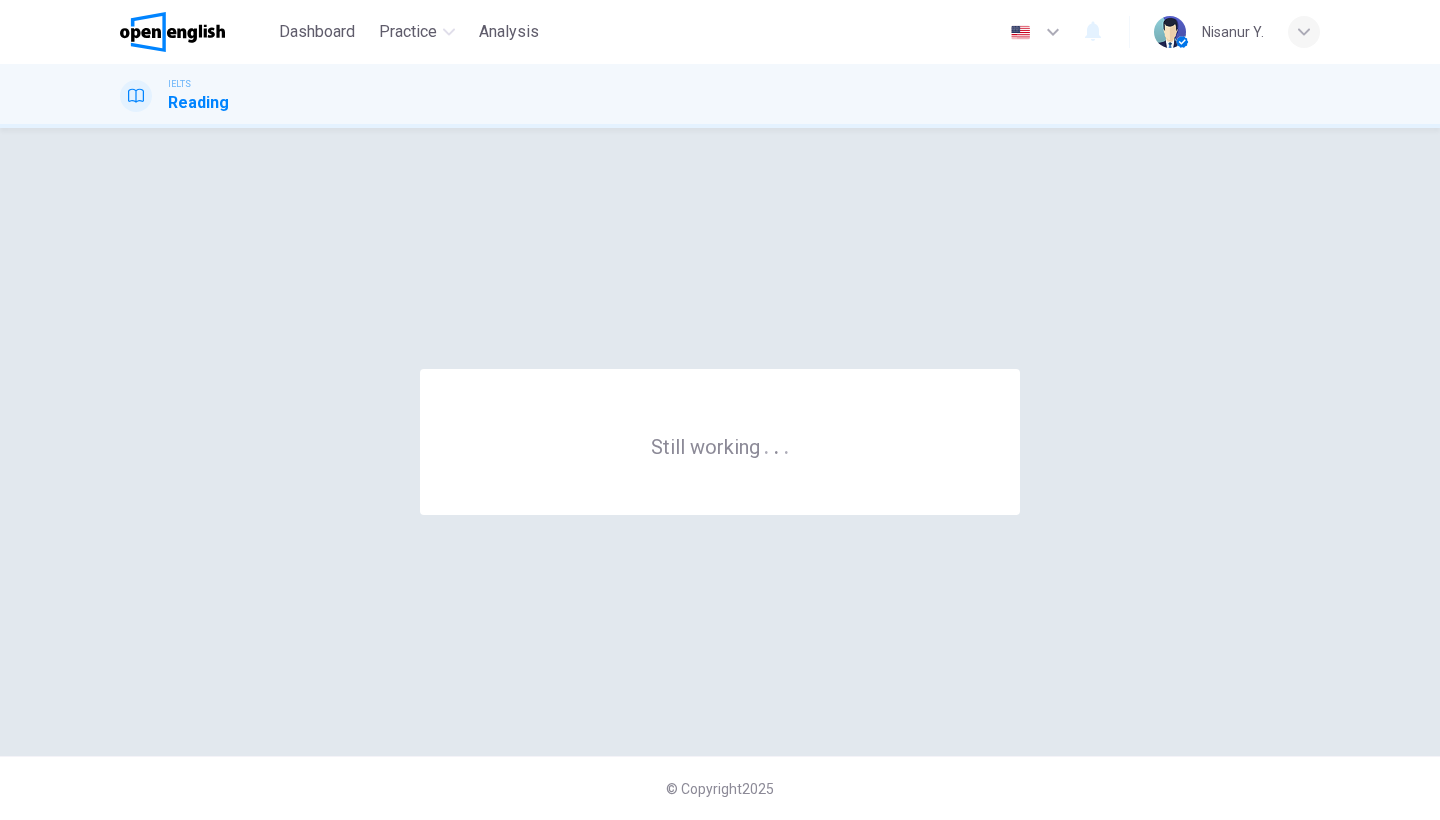 scroll, scrollTop: 0, scrollLeft: 0, axis: both 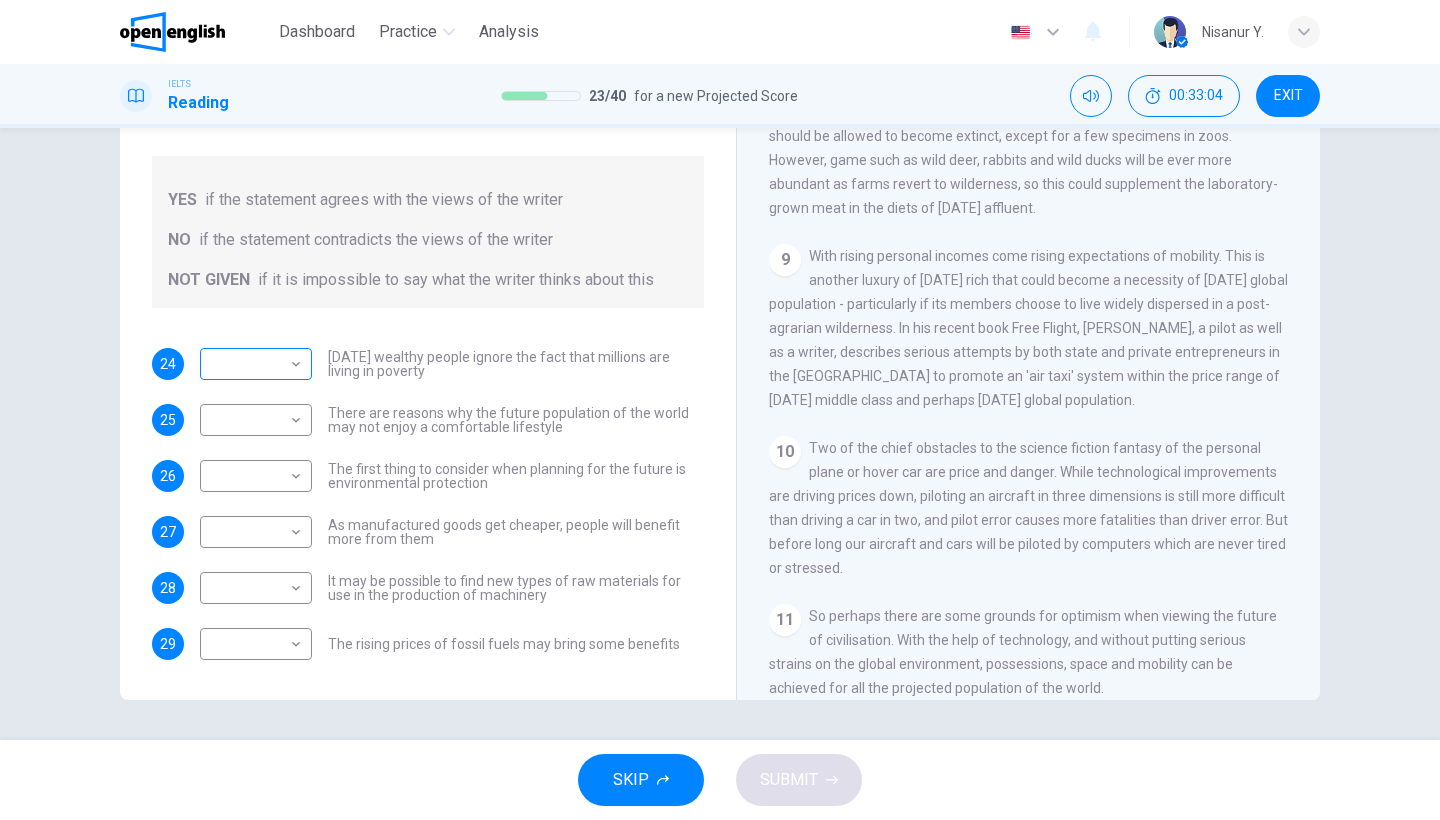 click on "This site uses cookies, as explained in our  Privacy Policy . If you agree to the use of cookies, please click the Accept button and continue to browse our site.   Privacy Policy Accept This site uses cookies, as explained in our  Privacy Policy . If you agree to the use of cookies, please click the Accept button and continue to browse our site.   Privacy Policy Accept Dashboard Practice Analysis English ** ​ Nisanur Y. IELTS Reading 23 / 40 for a new Projected Score 00:33:04 EXIT Questions 24 - 29 Do the following statements reflect the claims of the writer in the Reading Passage?
In the boxes below, write YES if the statement agrees with the views of the writer NO if the statement contradicts the views of the writer NOT GIVEN if it is impossible to say what the writer thinks about this 24 ​ ​ [DATE] wealthy people ignore the fact that millions are living in poverty 25 ​ ​ There are reasons why the future population of the world may not enjoy a comfortable lifestyle 26 ​ ​ 27 ​ ​ 28 ​ 1" at bounding box center [720, 410] 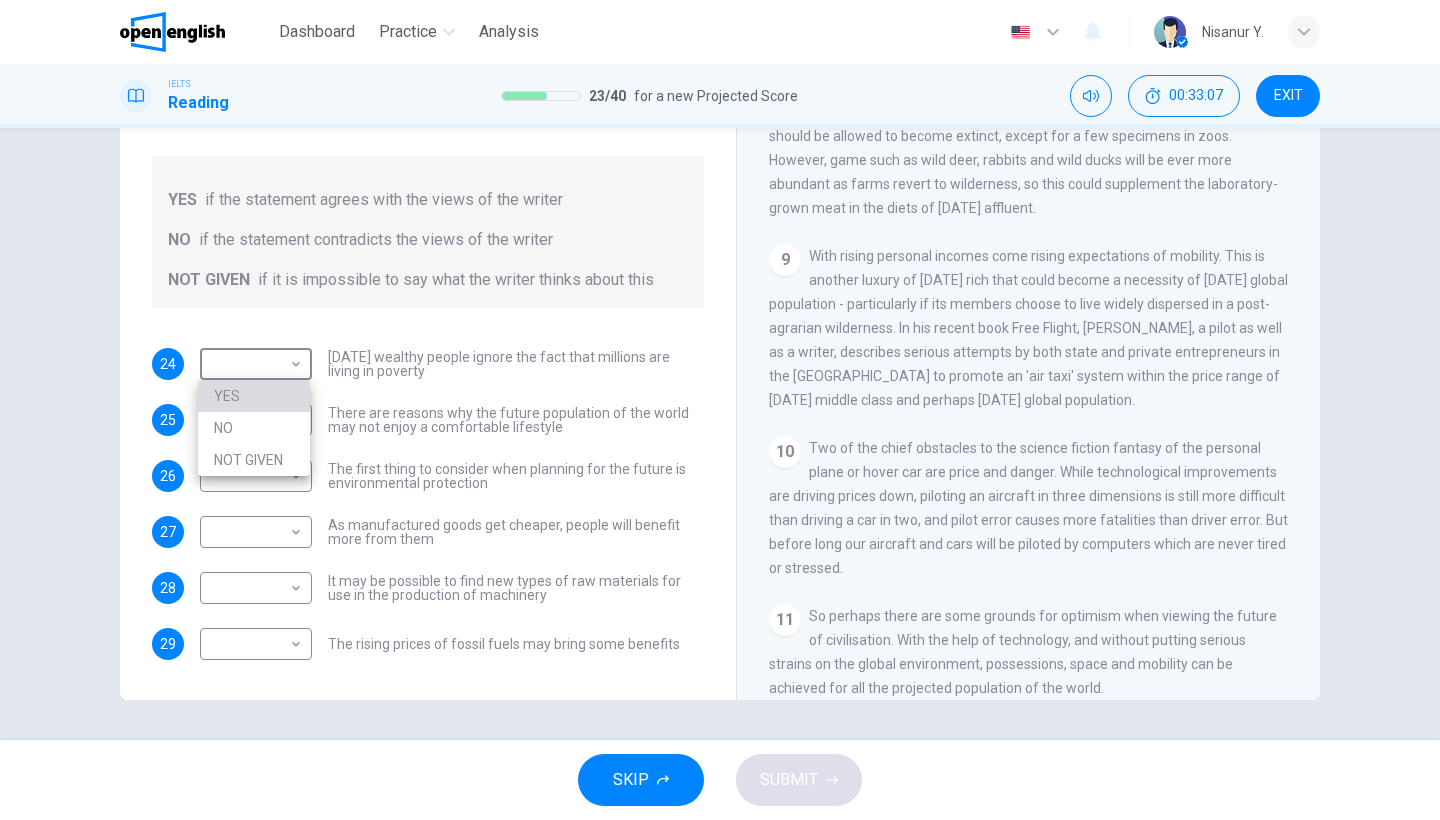 click on "YES" at bounding box center [254, 396] 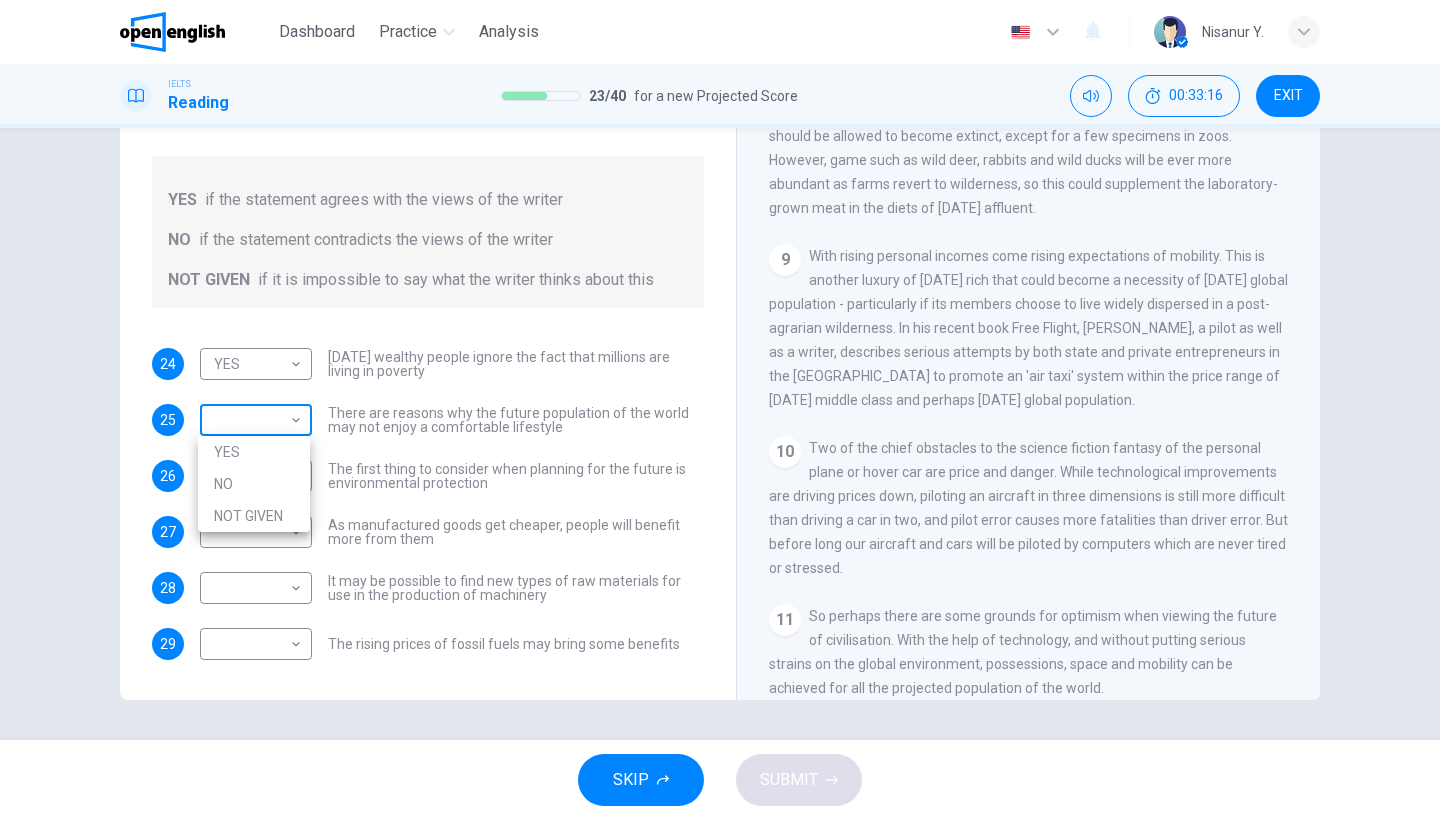 click on "This site uses cookies, as explained in our  Privacy Policy . If you agree to the use of cookies, please click the Accept button and continue to browse our site.   Privacy Policy Accept This site uses cookies, as explained in our  Privacy Policy . If you agree to the use of cookies, please click the Accept button and continue to browse our site.   Privacy Policy Accept Dashboard Practice Analysis English ** ​ Nisanur Y. IELTS Reading 23 / 40 for a new Projected Score 00:33:16 EXIT Questions 24 - 29 Do the following statements reflect the claims of the writer in the Reading Passage?
In the boxes below, write YES if the statement agrees with the views of the writer NO if the statement contradicts the views of the writer NOT GIVEN if it is impossible to say what the writer thinks about this 24 YES *** ​ [DATE] wealthy people ignore the fact that millions are living in poverty 25 ​ ​ There are reasons why the future population of the world may not enjoy a comfortable lifestyle 26 ​ ​ 27 ​ ​ 28 1" at bounding box center [720, 410] 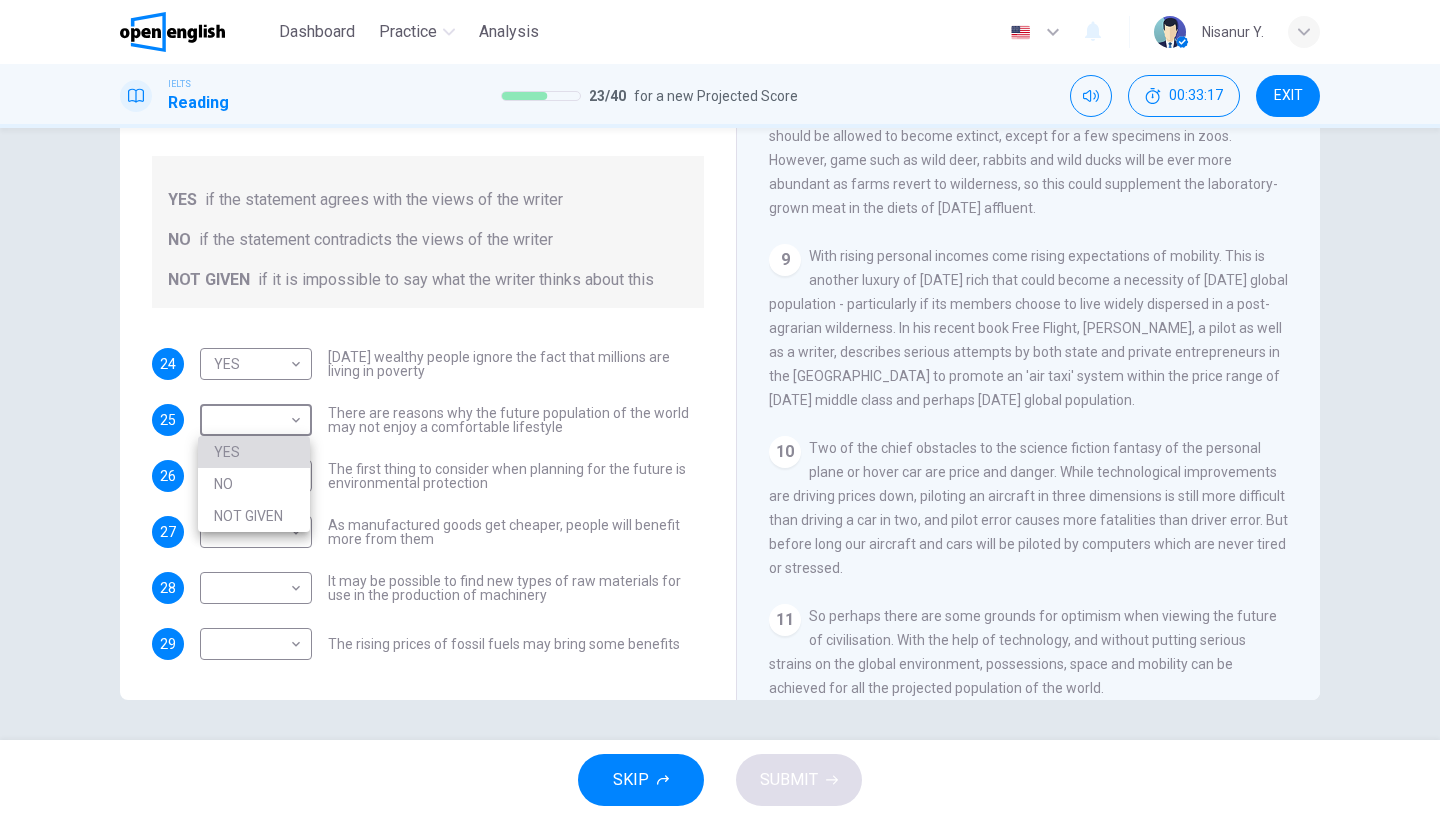 click on "YES" at bounding box center (254, 452) 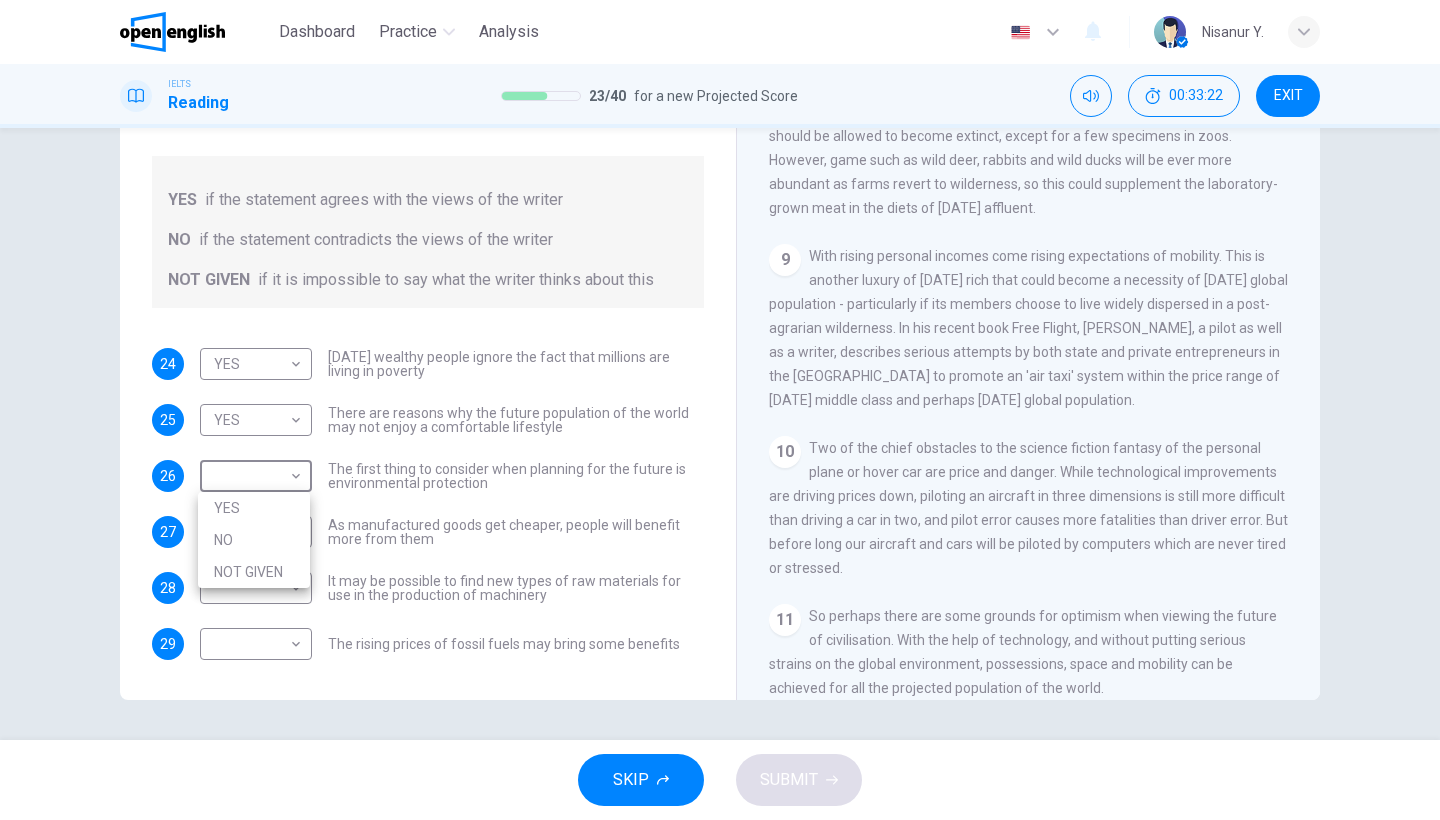 click on "This site uses cookies, as explained in our  Privacy Policy . If you agree to the use of cookies, please click the Accept button and continue to browse our site.   Privacy Policy Accept This site uses cookies, as explained in our  Privacy Policy . If you agree to the use of cookies, please click the Accept button and continue to browse our site.   Privacy Policy Accept Dashboard Practice Analysis English ** ​ Nisanur Y. IELTS Reading 23 / 40 for a new Projected Score 00:33:22 EXIT Questions 24 - 29 Do the following statements reflect the claims of the writer in the Reading Passage?
In the boxes below, write YES if the statement agrees with the views of the writer NO if the statement contradicts the views of the writer NOT GIVEN if it is impossible to say what the writer thinks about this 24 YES *** ​ [DATE] wealthy people ignore the fact that millions are living in poverty 25 YES *** ​ There are reasons why the future population of the world may not enjoy a comfortable lifestyle 26 ​ ​ 27 ​ ​" at bounding box center [720, 410] 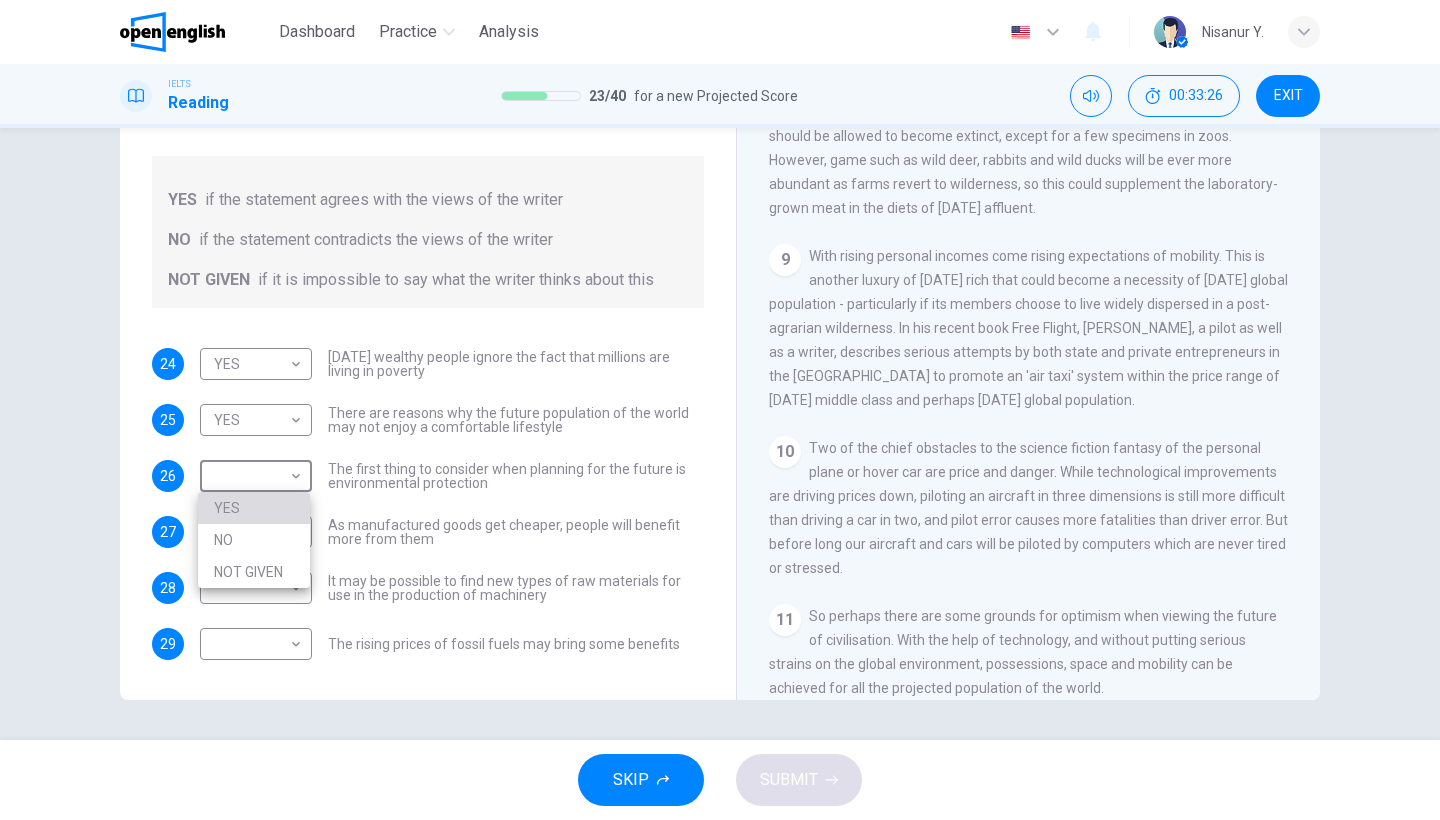 click on "YES" at bounding box center [254, 508] 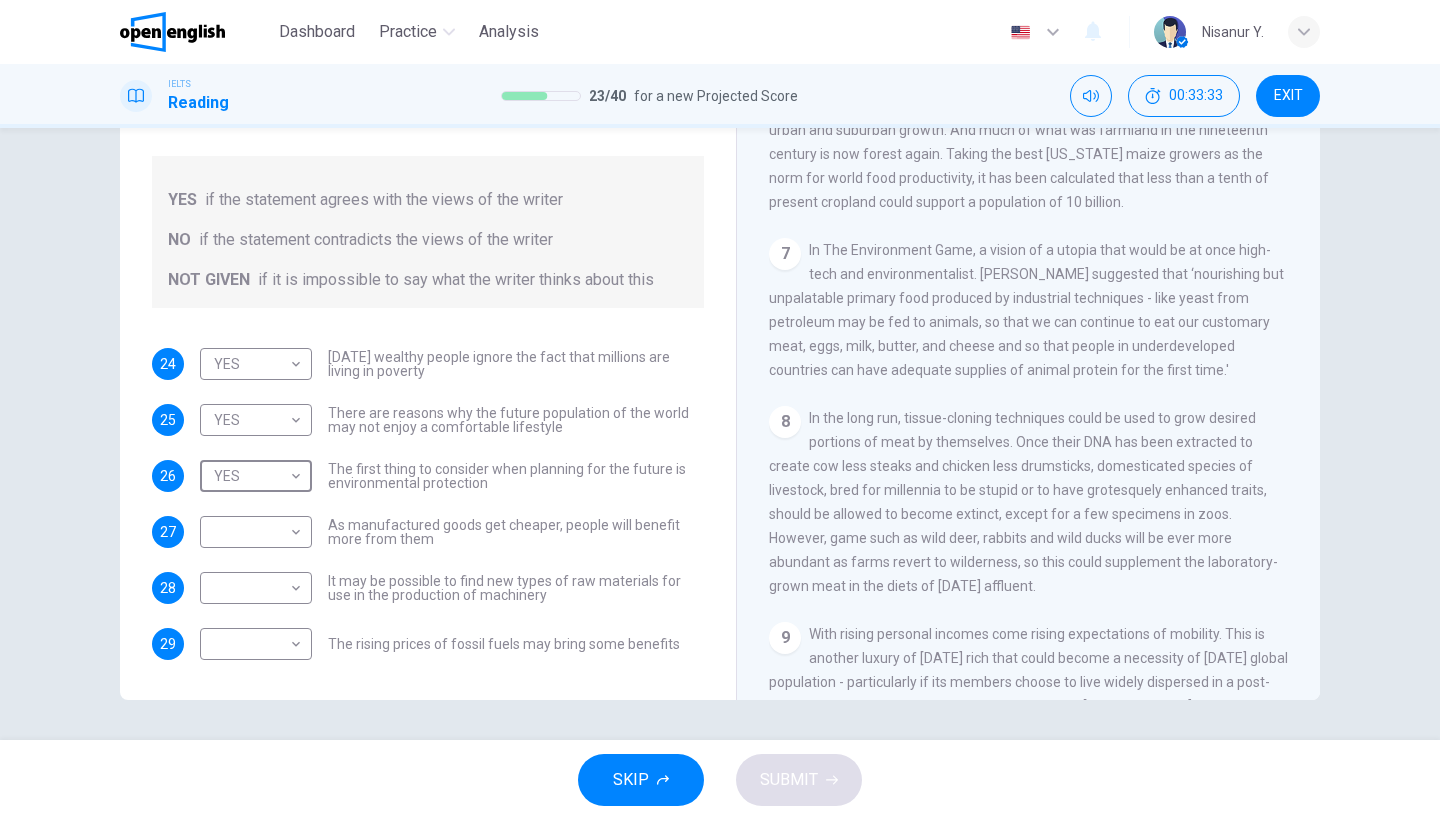 scroll, scrollTop: 1222, scrollLeft: 0, axis: vertical 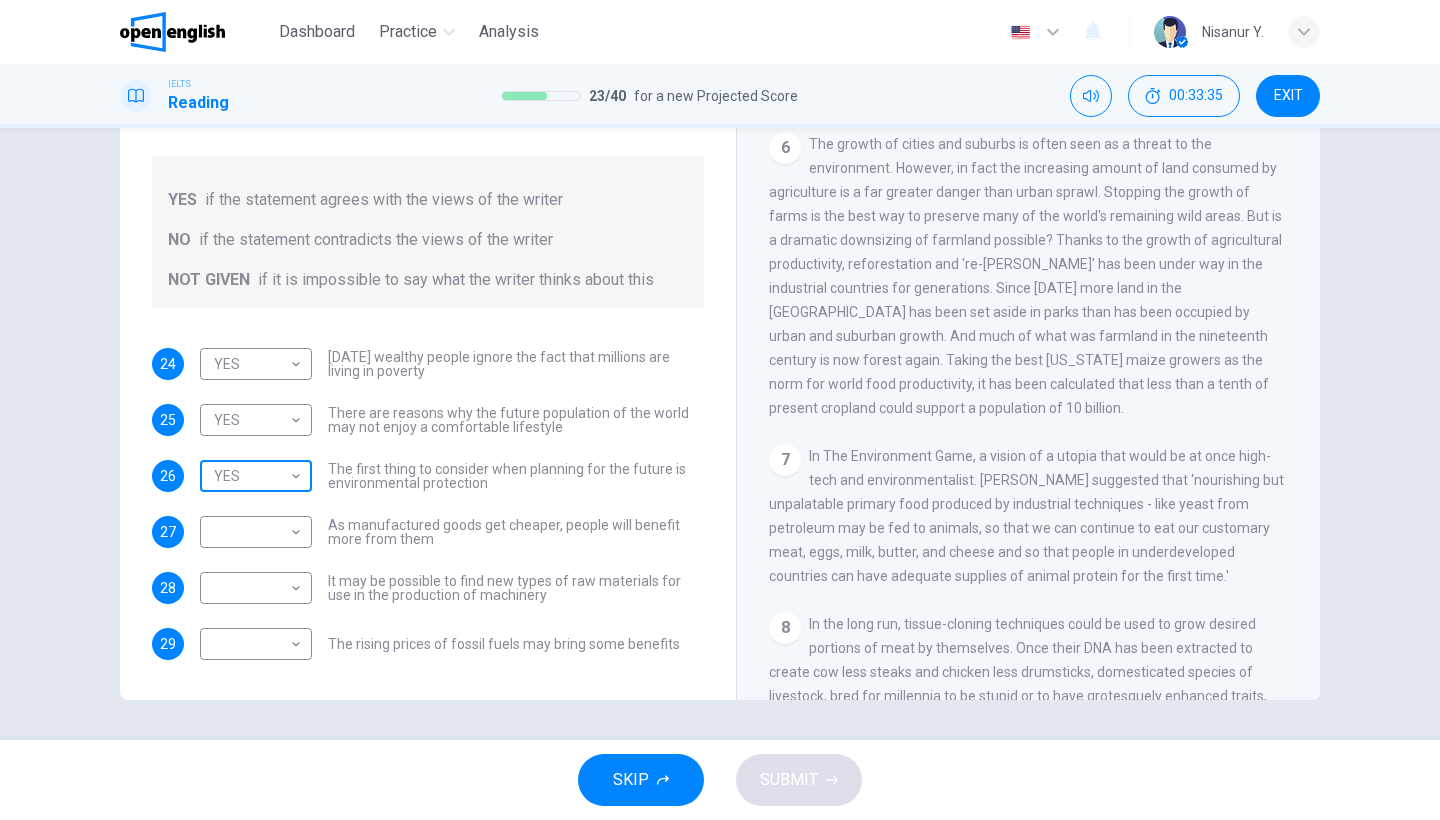 click on "This site uses cookies, as explained in our  Privacy Policy . If you agree to the use of cookies, please click the Accept button and continue to browse our site.   Privacy Policy Accept This site uses cookies, as explained in our  Privacy Policy . If you agree to the use of cookies, please click the Accept button and continue to browse our site.   Privacy Policy Accept Dashboard Practice Analysis English ** ​ Nisanur Y. IELTS Reading 23 / 40 for a new Projected Score 00:33:35 EXIT Questions 24 - 29 Do the following statements reflect the claims of the writer in the Reading Passage?
In the boxes below, write YES if the statement agrees with the views of the writer NO if the statement contradicts the views of the writer NOT GIVEN if it is impossible to say what the writer thinks about this 24 YES *** ​ [DATE] wealthy people ignore the fact that millions are living in poverty 25 YES *** ​ There are reasons why the future population of the world may not enjoy a comfortable lifestyle 26 YES *** ​ 27 ​" at bounding box center (720, 410) 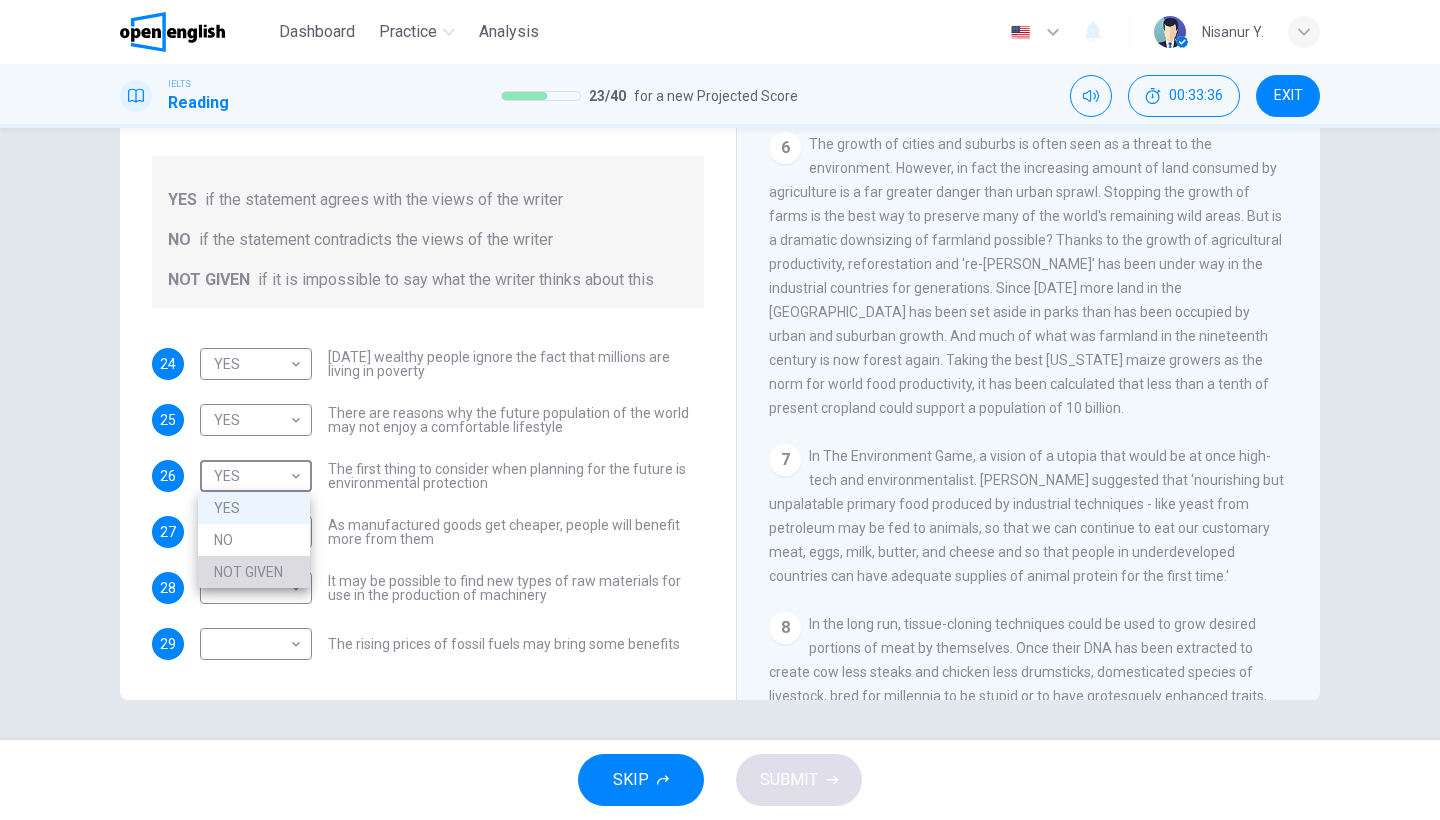 click on "NOT GIVEN" at bounding box center [254, 572] 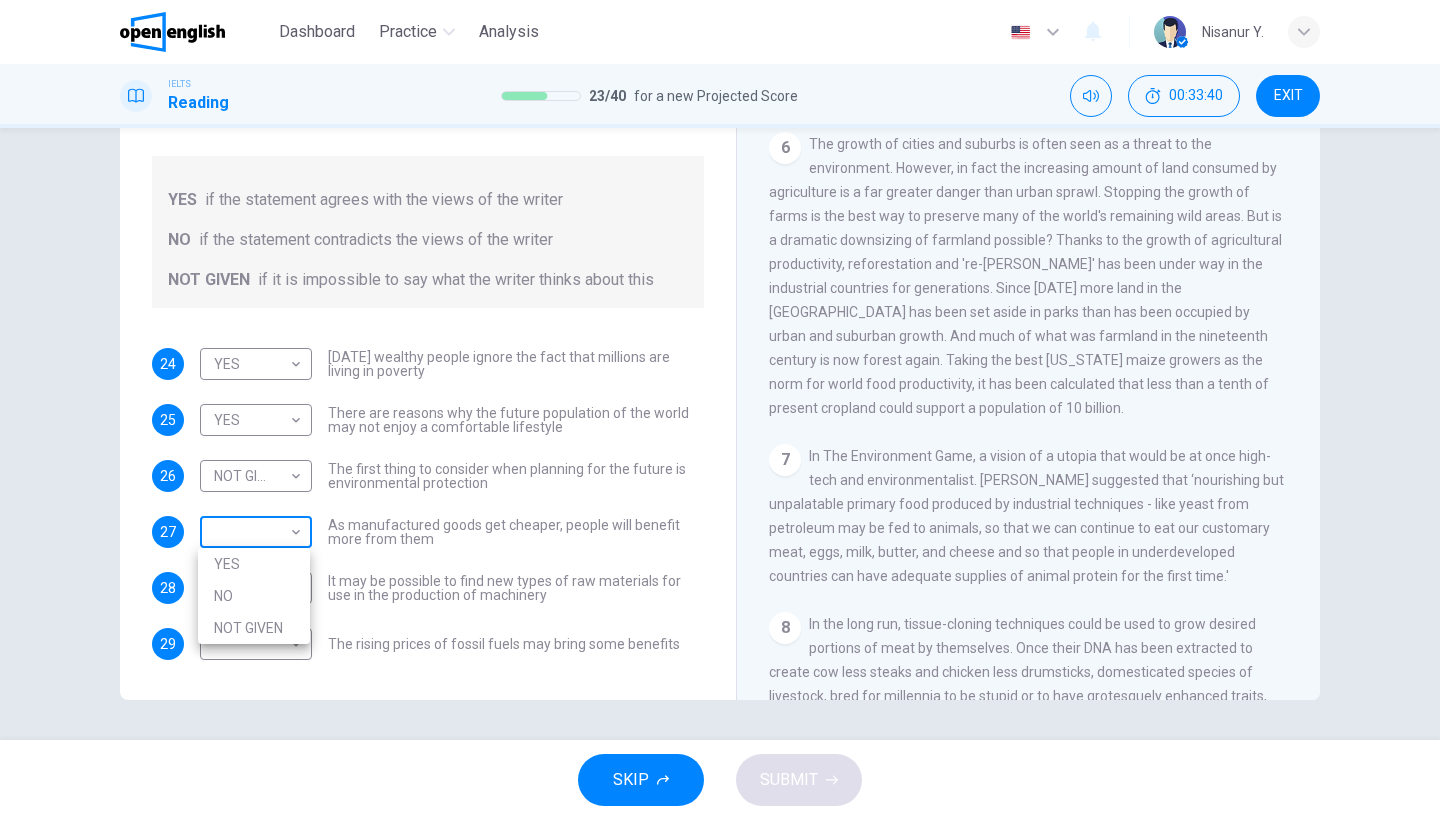 click on "This site uses cookies, as explained in our  Privacy Policy . If you agree to the use of cookies, please click the Accept button and continue to browse our site.   Privacy Policy Accept This site uses cookies, as explained in our  Privacy Policy . If you agree to the use of cookies, please click the Accept button and continue to browse our site.   Privacy Policy Accept Dashboard Practice Analysis English ** ​ Nisanur Y. IELTS Reading 23 / 40 for a new Projected Score 00:33:40 EXIT Questions 24 - 29 Do the following statements reflect the claims of the writer in the Reading Passage?
In the boxes below, write YES if the statement agrees with the views of the writer NO if the statement contradicts the views of the writer NOT GIVEN if it is impossible to say what the writer thinks about this 24 YES *** ​ [DATE] wealthy people ignore the fact that millions are living in poverty 25 YES *** ​ There are reasons why the future population of the world may not enjoy a comfortable lifestyle 26 NOT GIVEN *********" at bounding box center [720, 410] 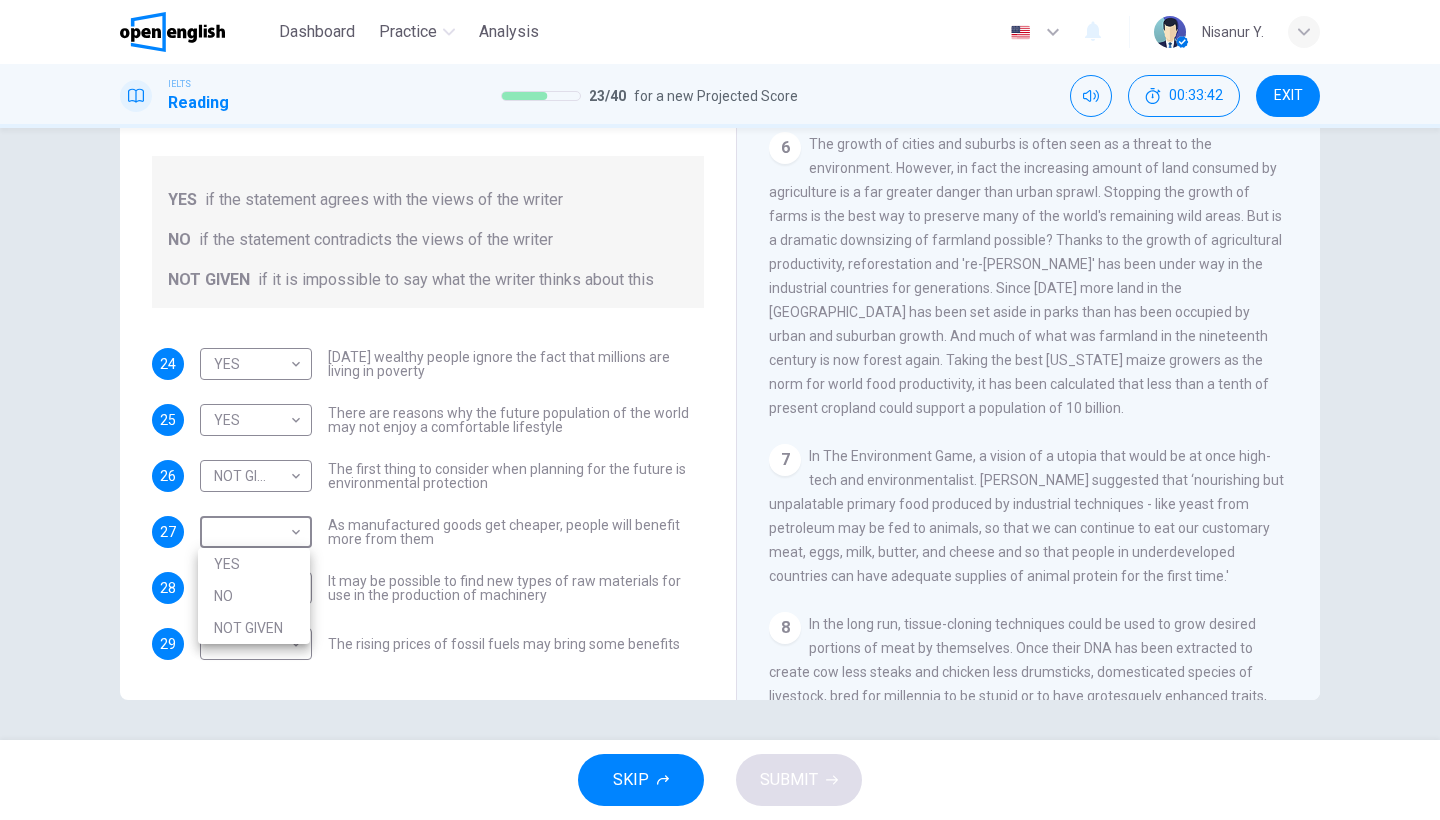click on "YES" at bounding box center (254, 564) 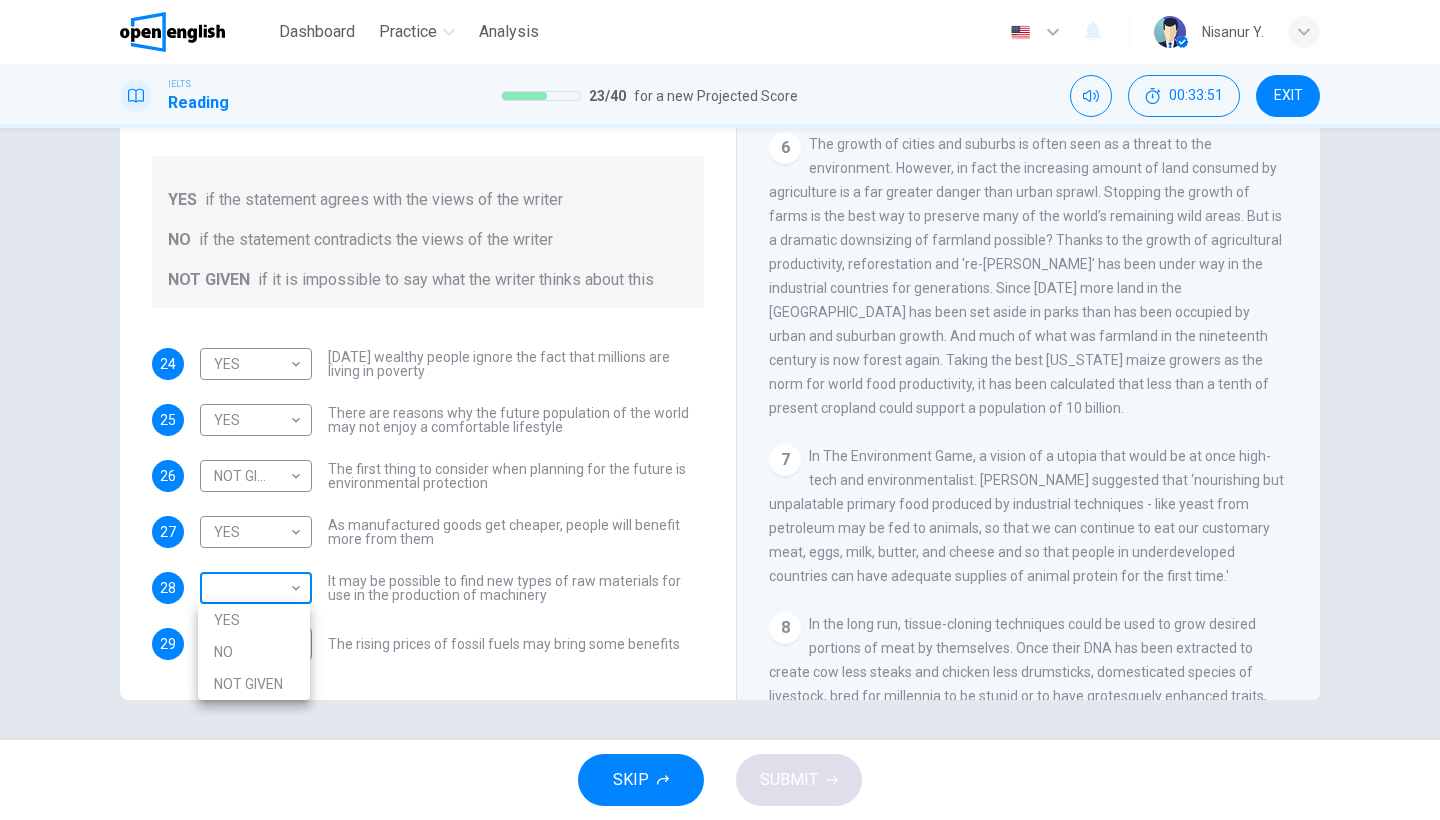 click on "This site uses cookies, as explained in our  Privacy Policy . If you agree to the use of cookies, please click the Accept button and continue to browse our site.   Privacy Policy Accept This site uses cookies, as explained in our  Privacy Policy . If you agree to the use of cookies, please click the Accept button and continue to browse our site.   Privacy Policy Accept Dashboard Practice Analysis English ** ​ Nisanur Y. IELTS Reading 23 / 40 for a new Projected Score 00:33:51 EXIT Questions 24 - 29 Do the following statements reflect the claims of the writer in the Reading Passage?
In the boxes below, write YES if the statement agrees with the views of the writer NO if the statement contradicts the views of the writer NOT GIVEN if it is impossible to say what the writer thinks about this 24 YES *** ​ [DATE] wealthy people ignore the fact that millions are living in poverty 25 YES *** ​ There are reasons why the future population of the world may not enjoy a comfortable lifestyle 26 NOT GIVEN *********" at bounding box center [720, 410] 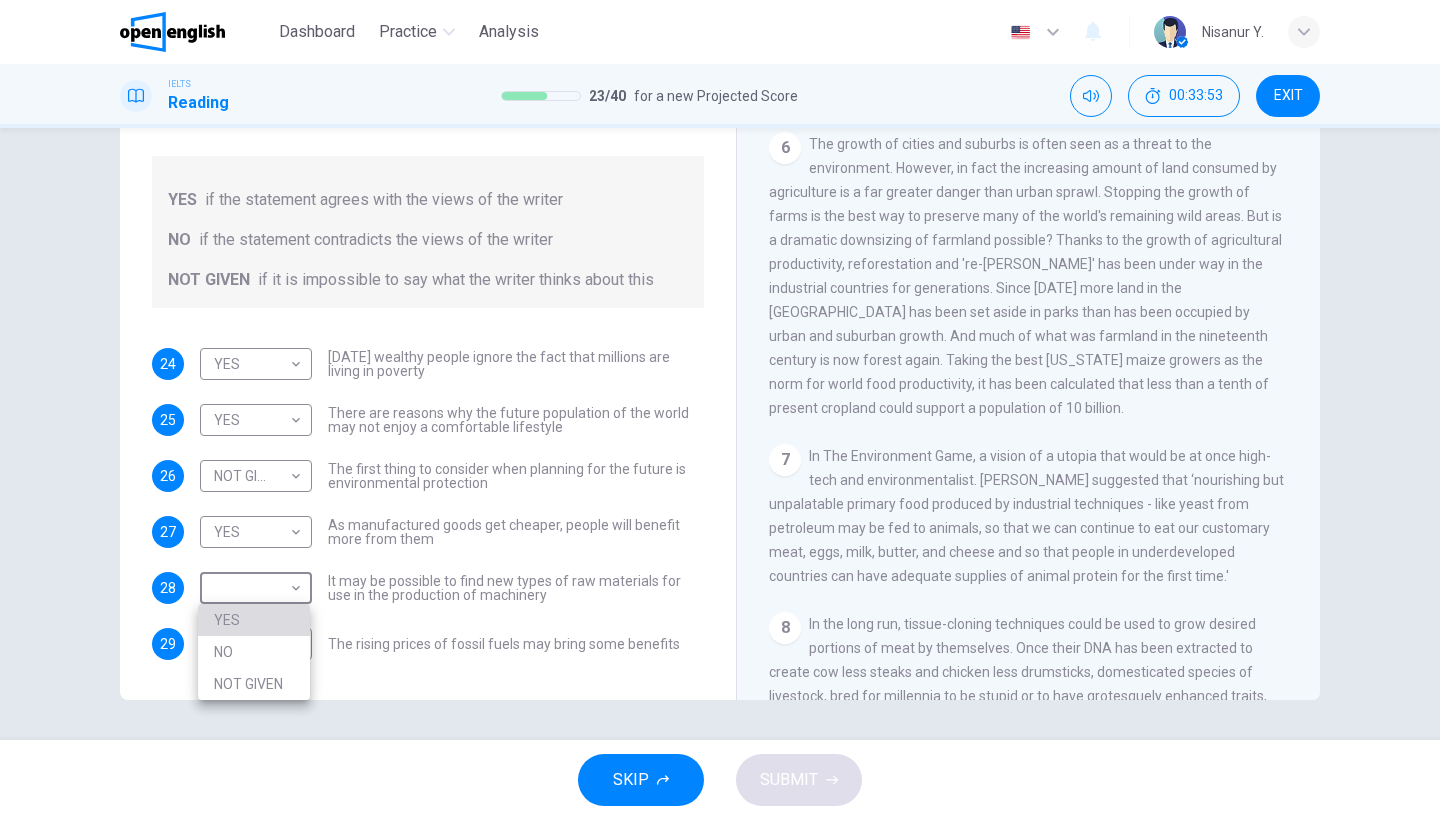 click on "YES" at bounding box center (254, 620) 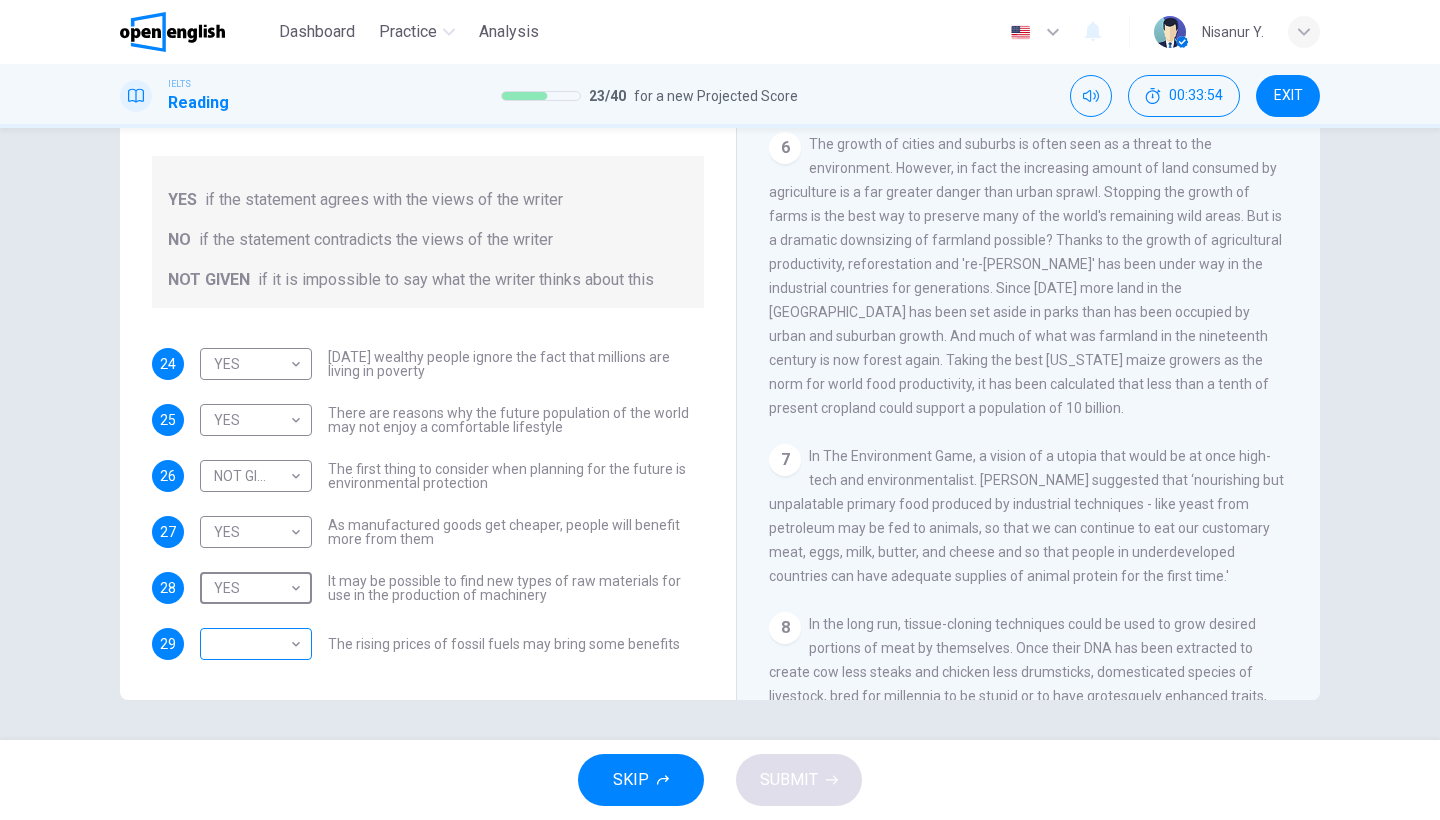 click on "This site uses cookies, as explained in our  Privacy Policy . If you agree to the use of cookies, please click the Accept button and continue to browse our site.   Privacy Policy Accept This site uses cookies, as explained in our  Privacy Policy . If you agree to the use of cookies, please click the Accept button and continue to browse our site.   Privacy Policy Accept Dashboard Practice Analysis English ** ​ Nisanur Y. IELTS Reading 23 / 40 for a new Projected Score 00:33:54 EXIT Questions 24 - 29 Do the following statements reflect the claims of the writer in the Reading Passage?
In the boxes below, write YES if the statement agrees with the views of the writer NO if the statement contradicts the views of the writer NOT GIVEN if it is impossible to say what the writer thinks about this 24 YES *** ​ [DATE] wealthy people ignore the fact that millions are living in poverty 25 YES *** ​ There are reasons why the future population of the world may not enjoy a comfortable lifestyle 26 NOT GIVEN *********" at bounding box center [720, 410] 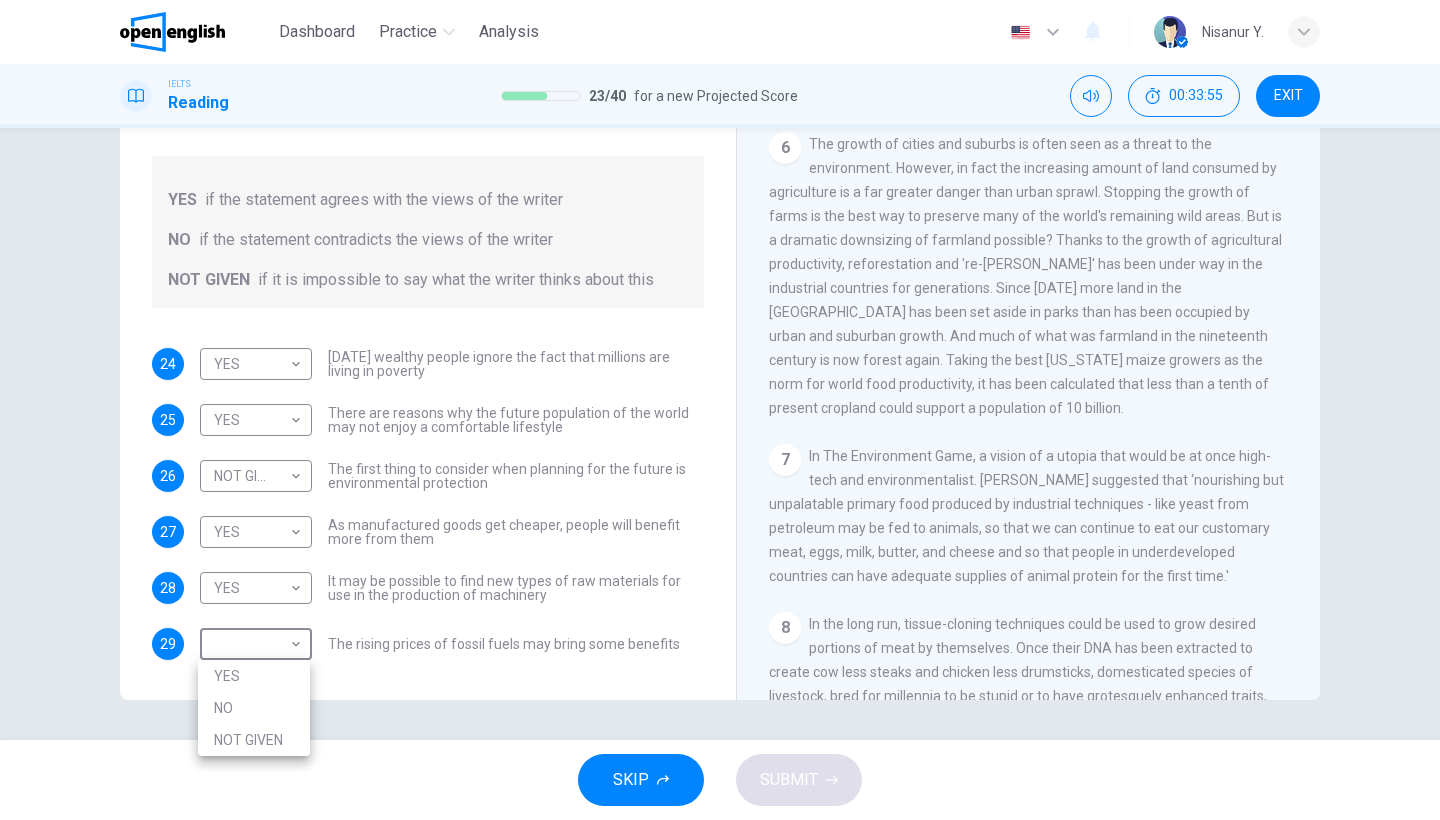 click on "NO" at bounding box center [254, 708] 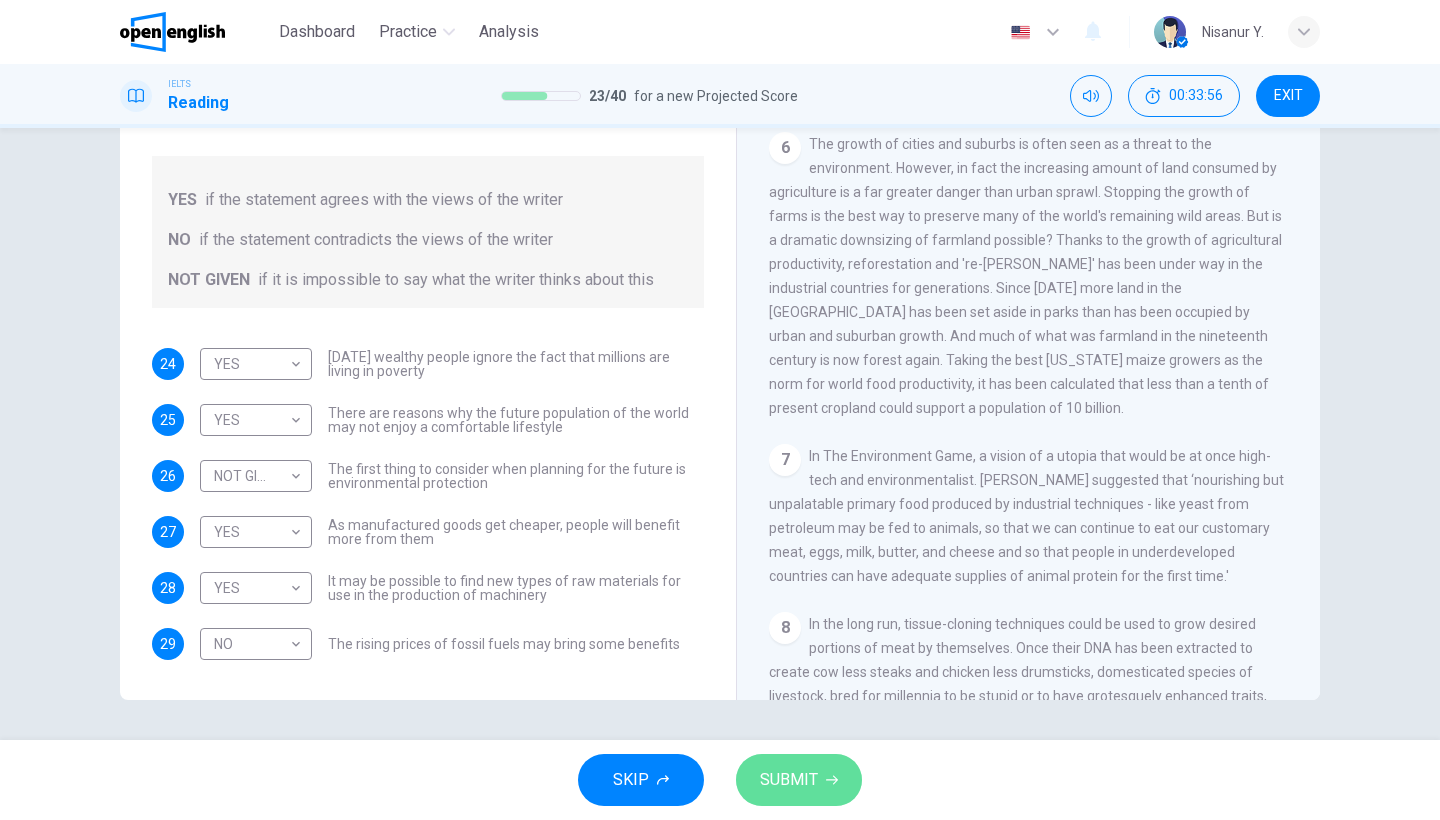 click on "SUBMIT" at bounding box center (789, 780) 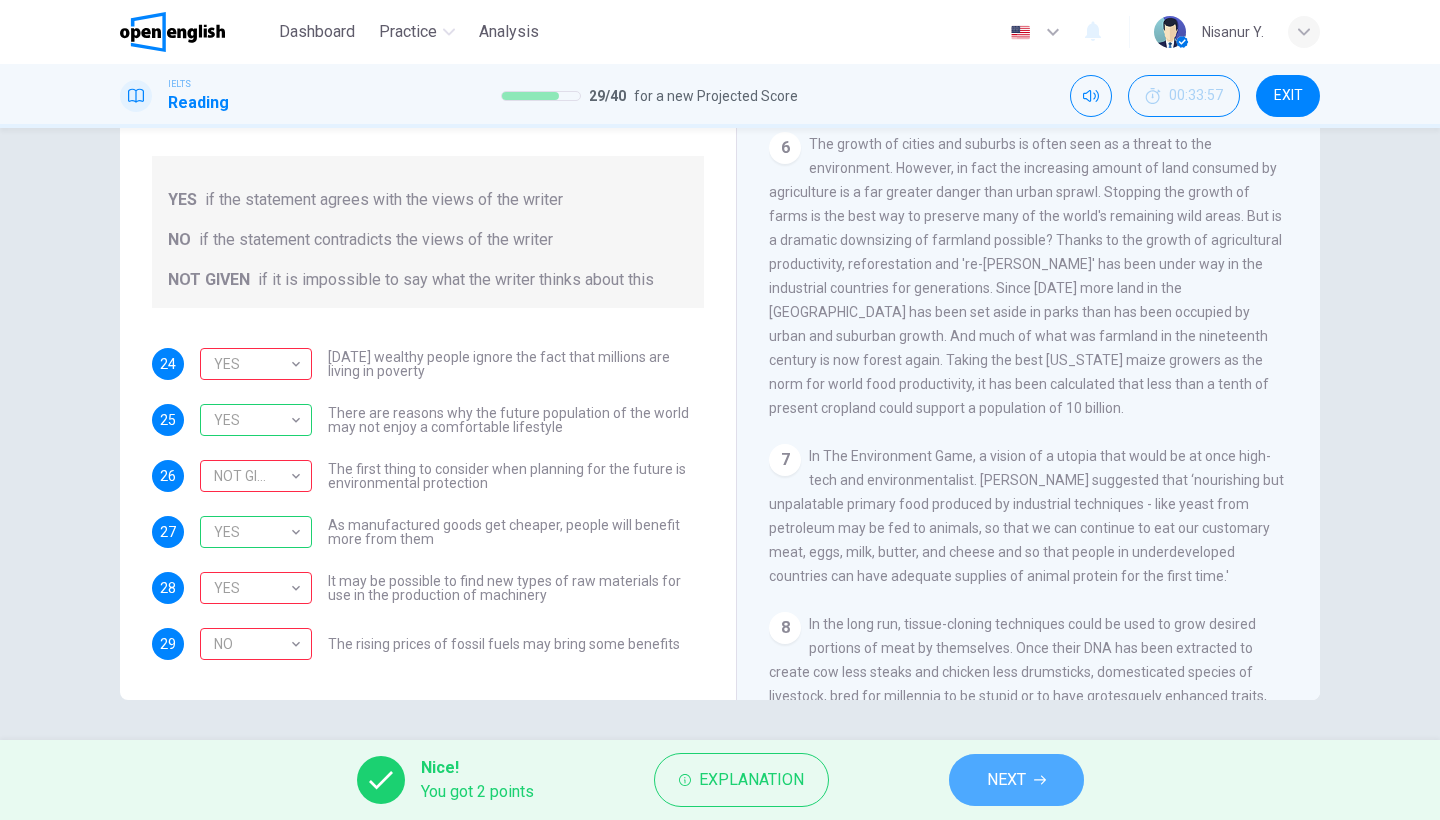 click on "NEXT" at bounding box center [1016, 780] 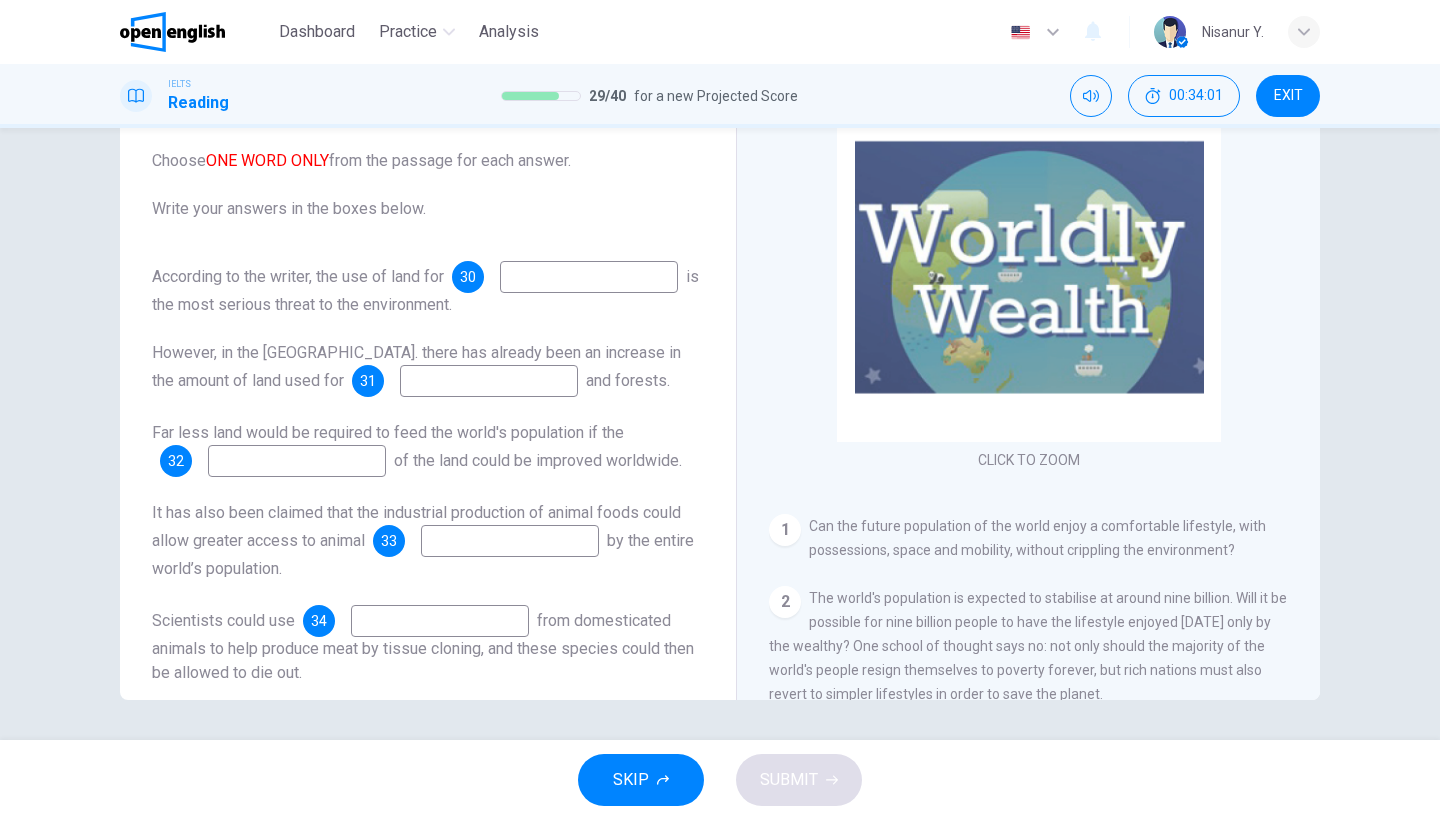 scroll, scrollTop: 313, scrollLeft: 0, axis: vertical 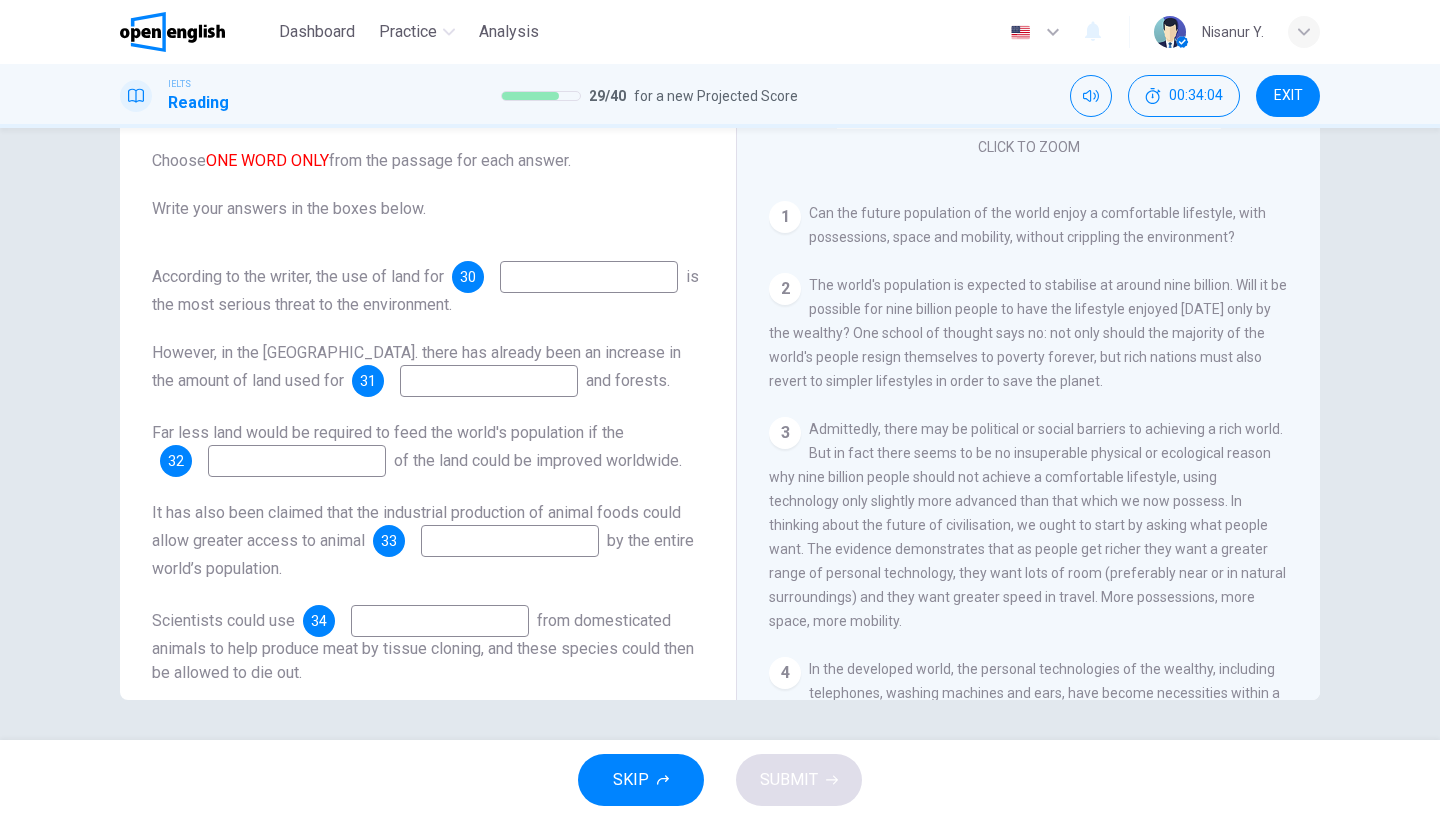 click at bounding box center (589, 277) 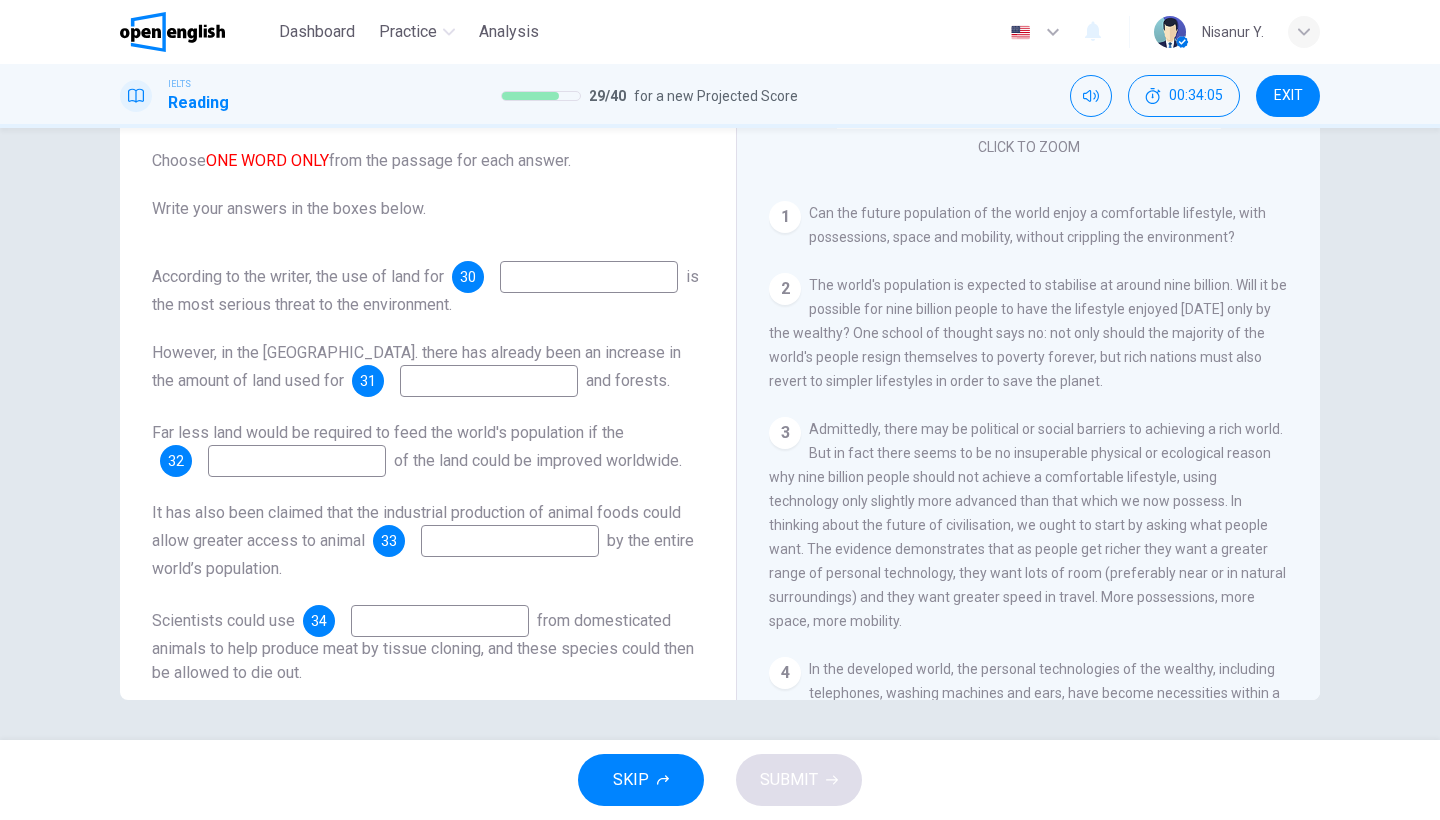 click at bounding box center [589, 277] 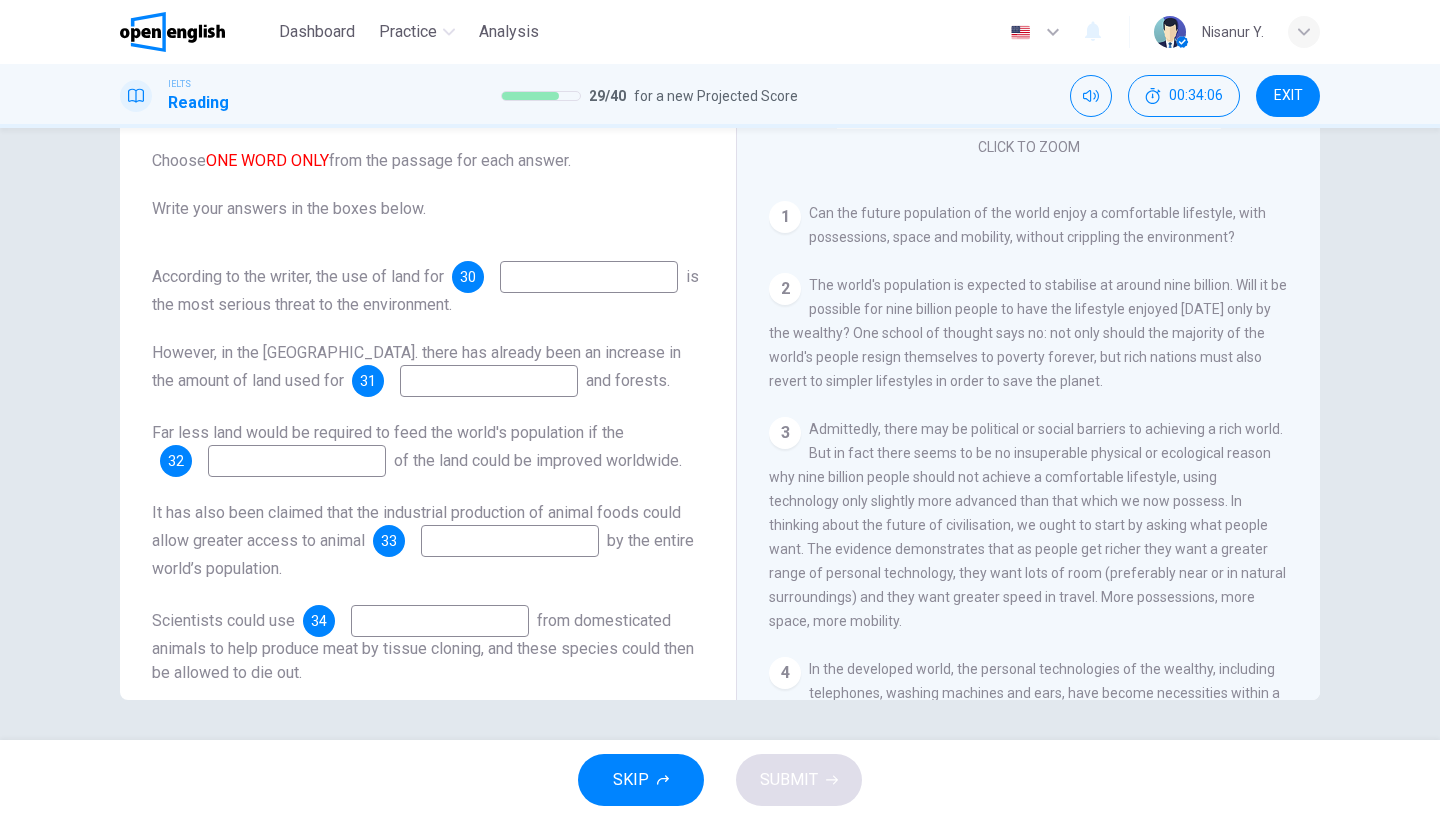 click at bounding box center [589, 277] 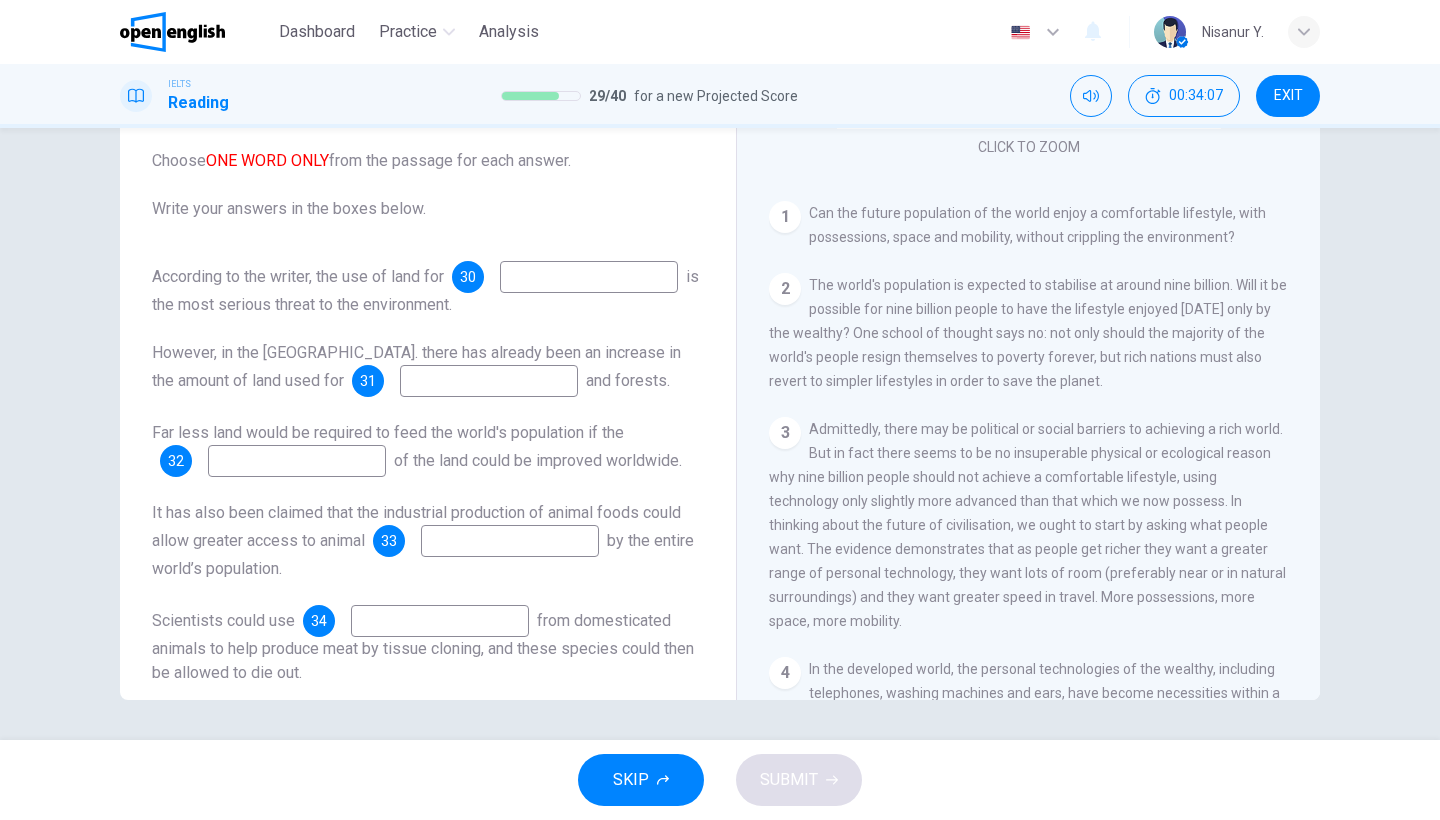 click at bounding box center (589, 277) 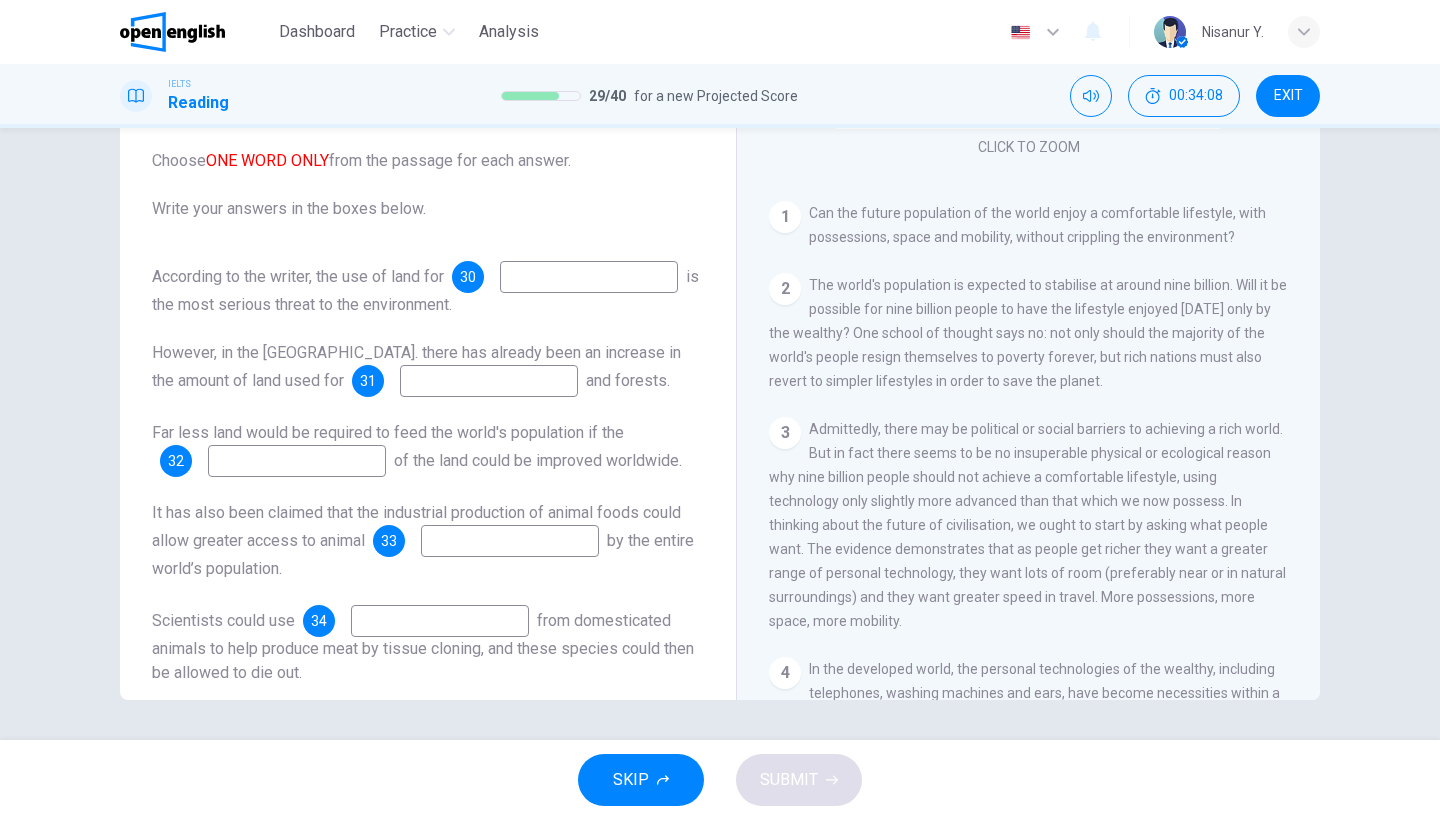 click at bounding box center [589, 277] 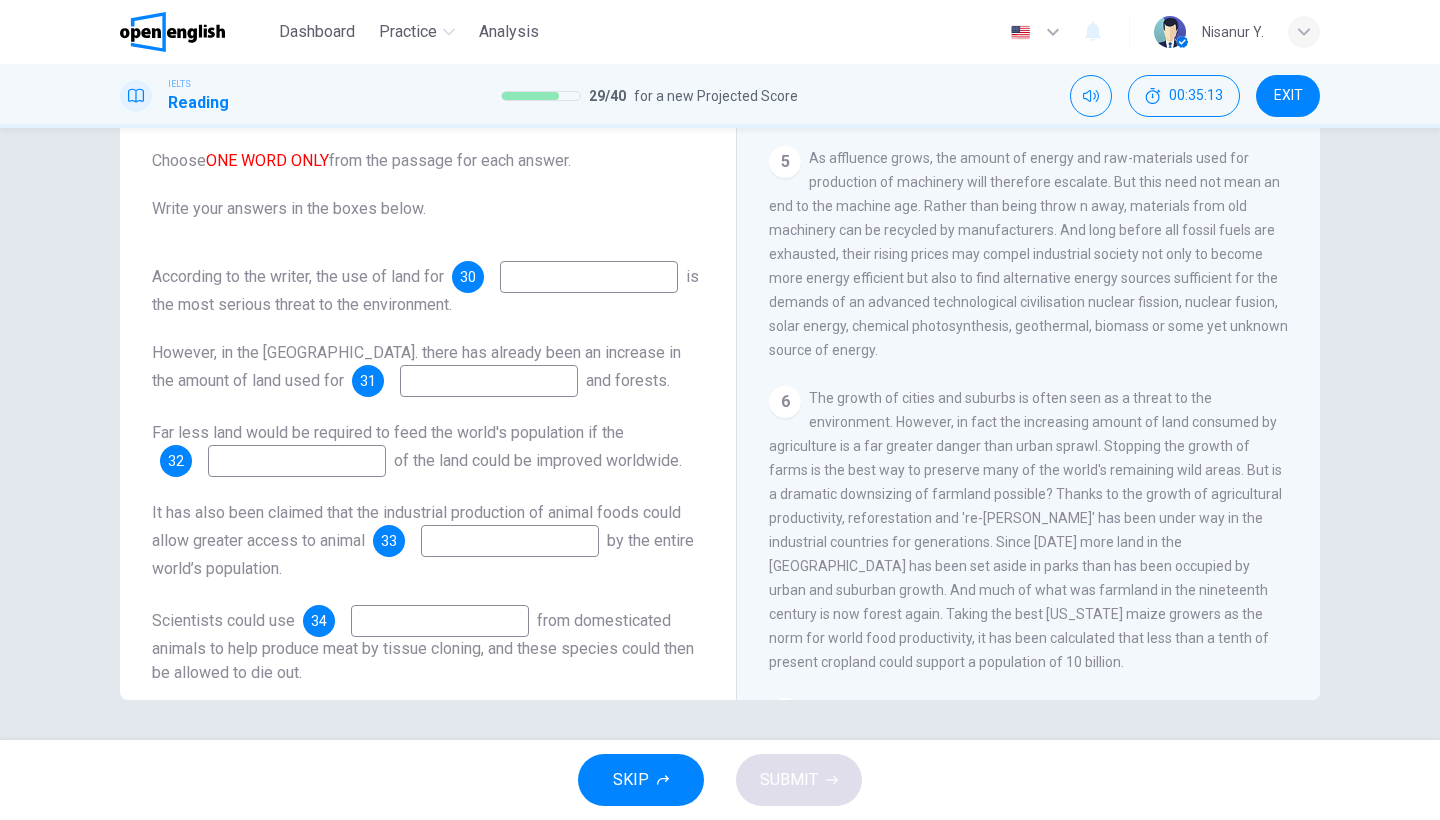 scroll, scrollTop: 981, scrollLeft: 0, axis: vertical 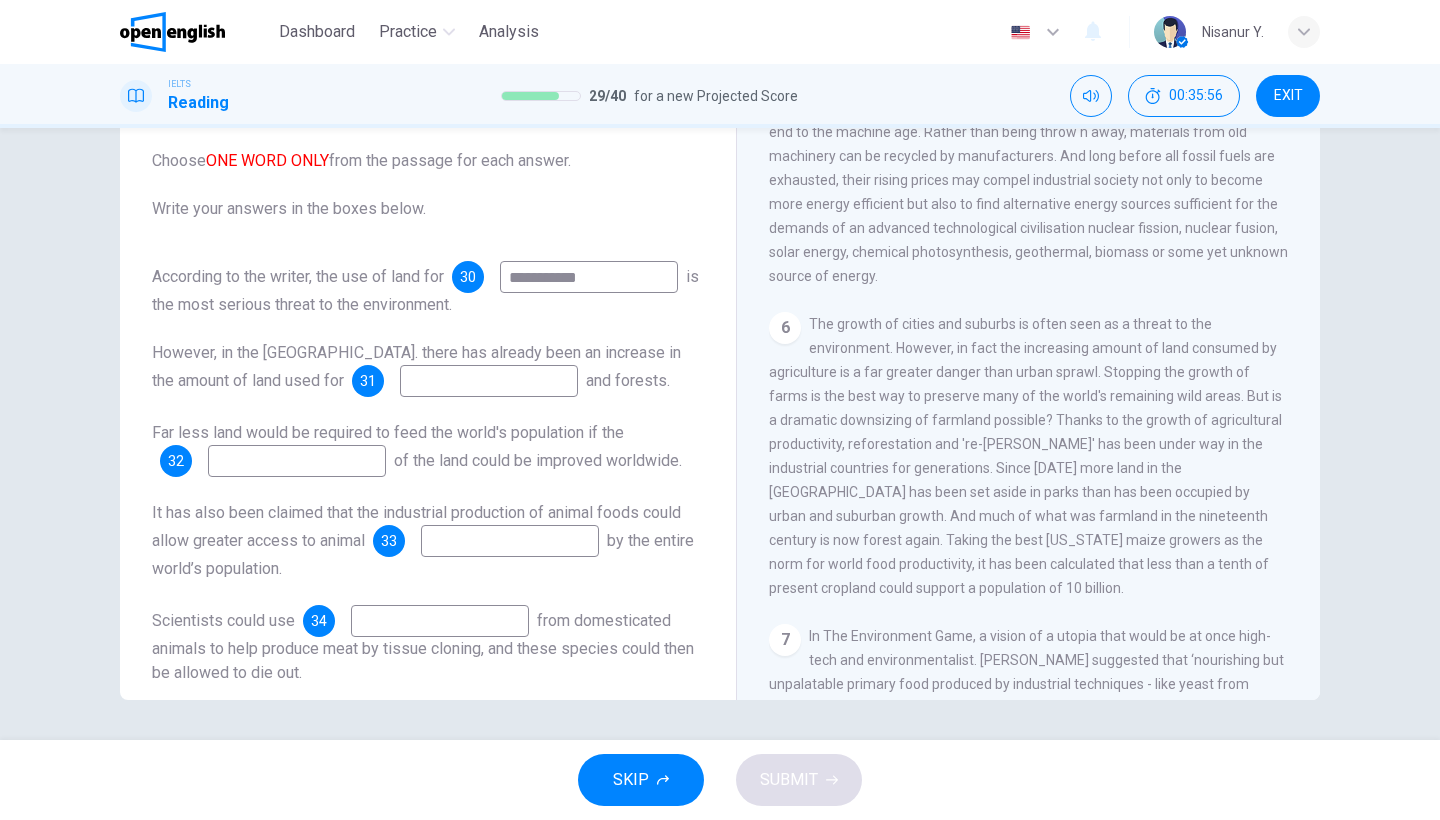 type on "**********" 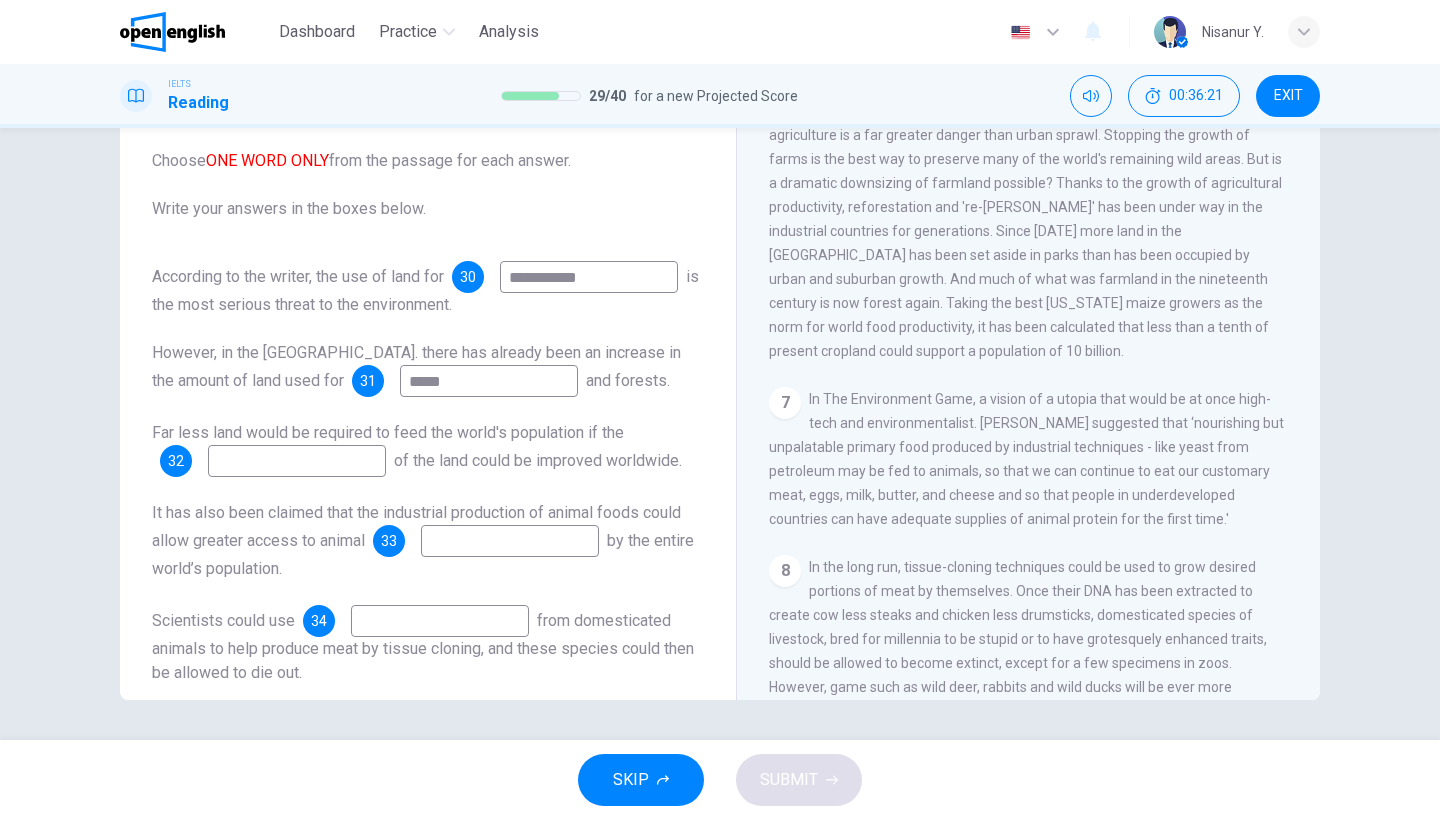 scroll, scrollTop: 1357, scrollLeft: 0, axis: vertical 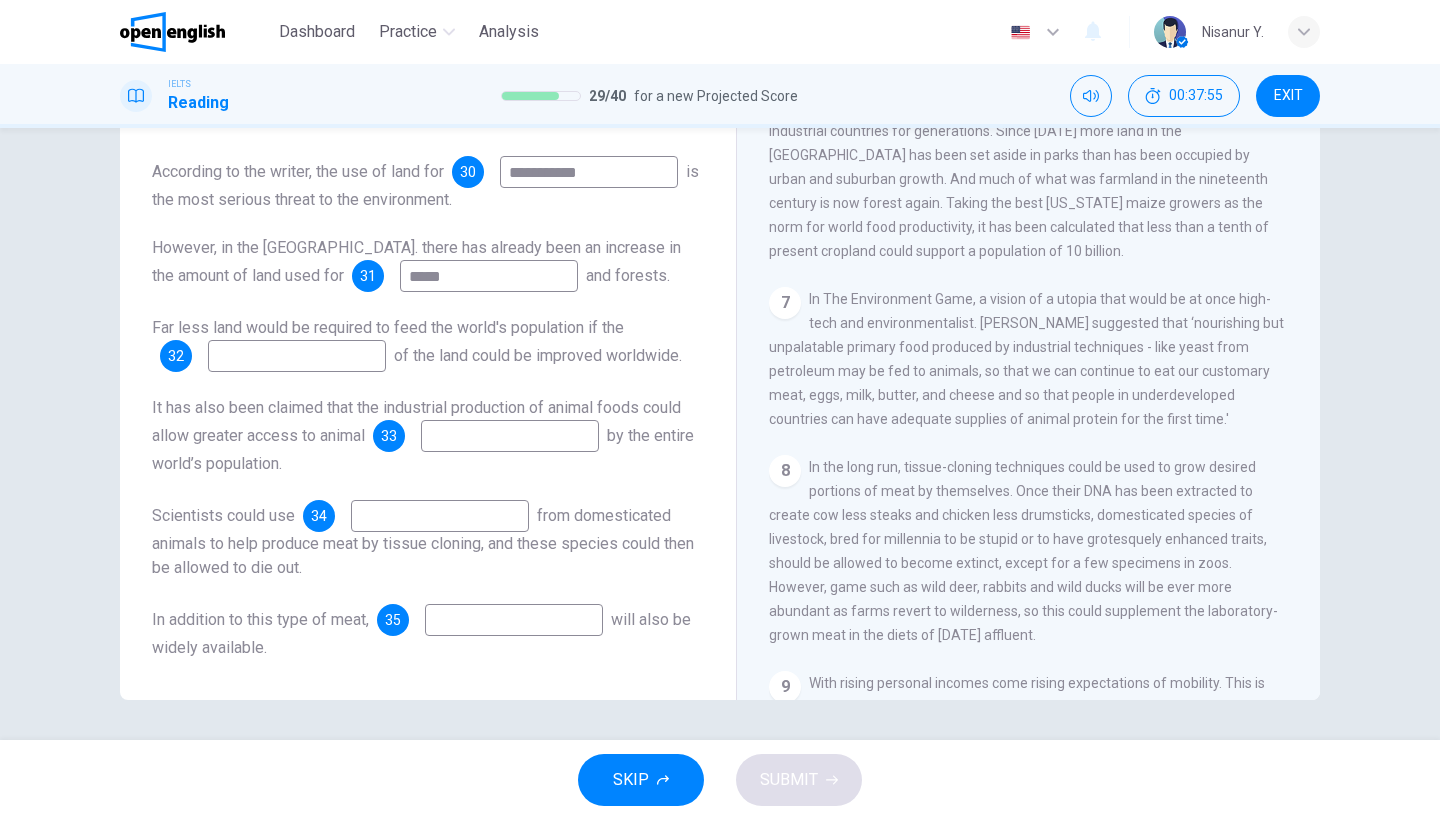 type on "*****" 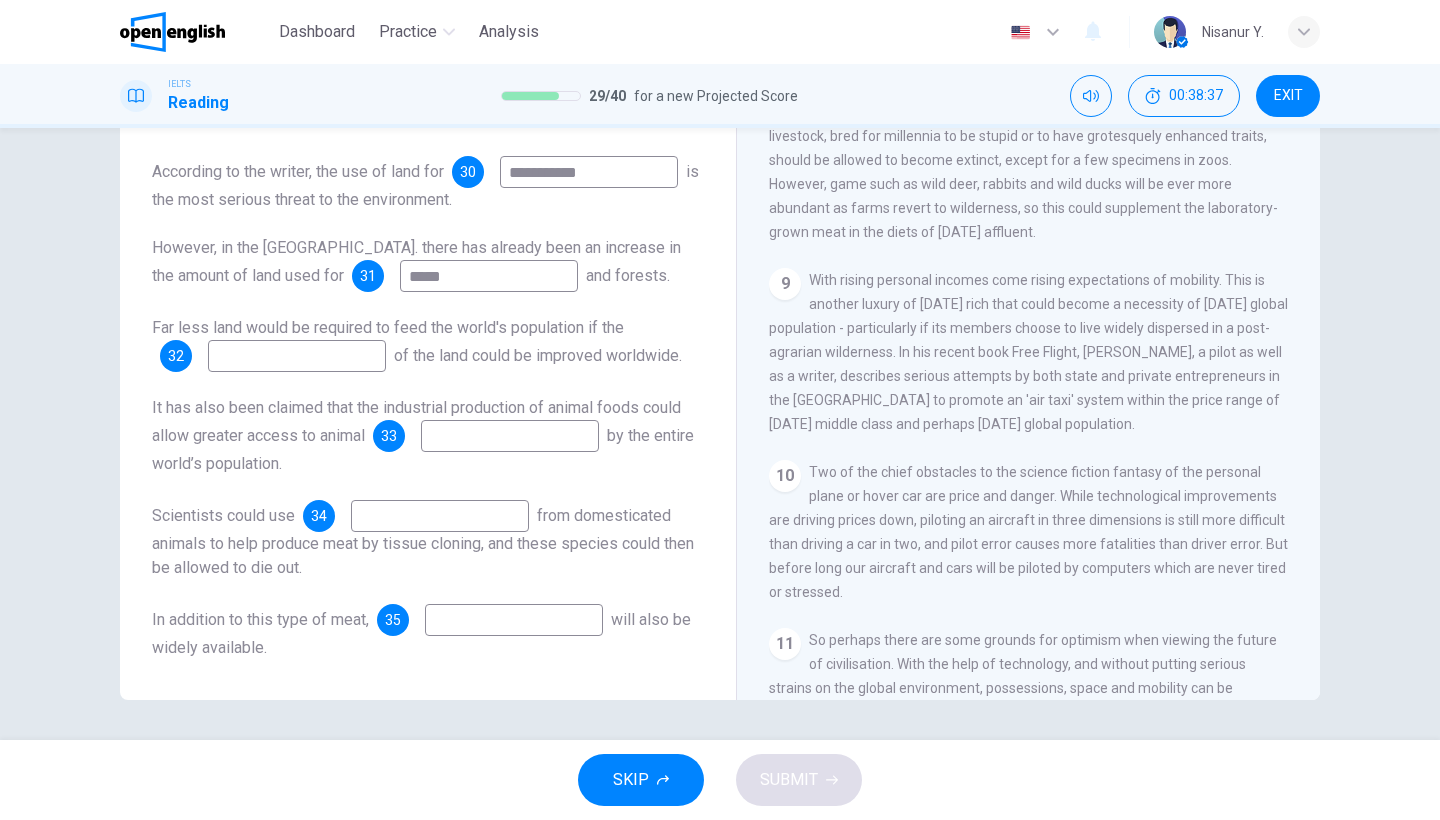 scroll, scrollTop: 1806, scrollLeft: 0, axis: vertical 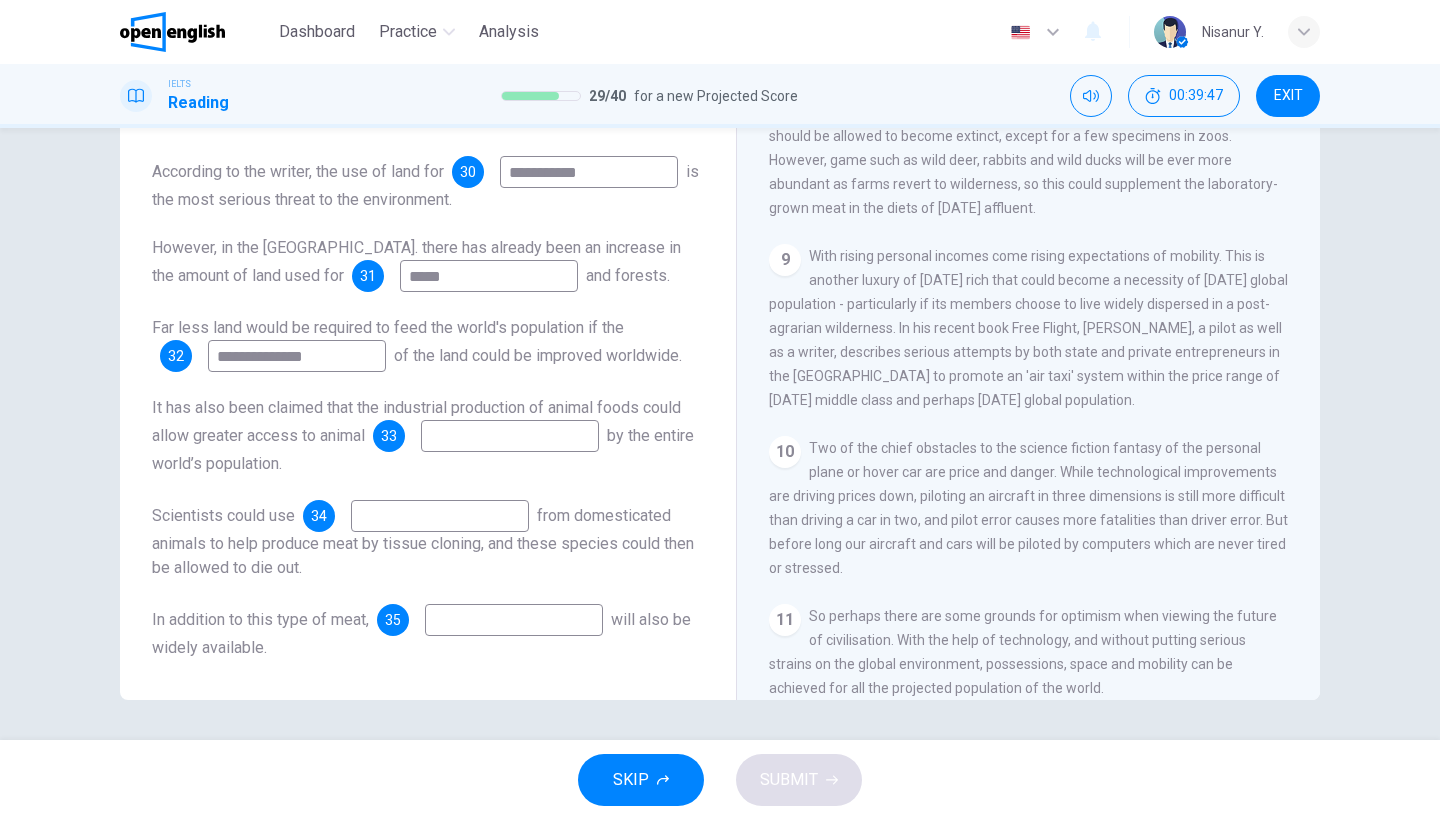 type on "**********" 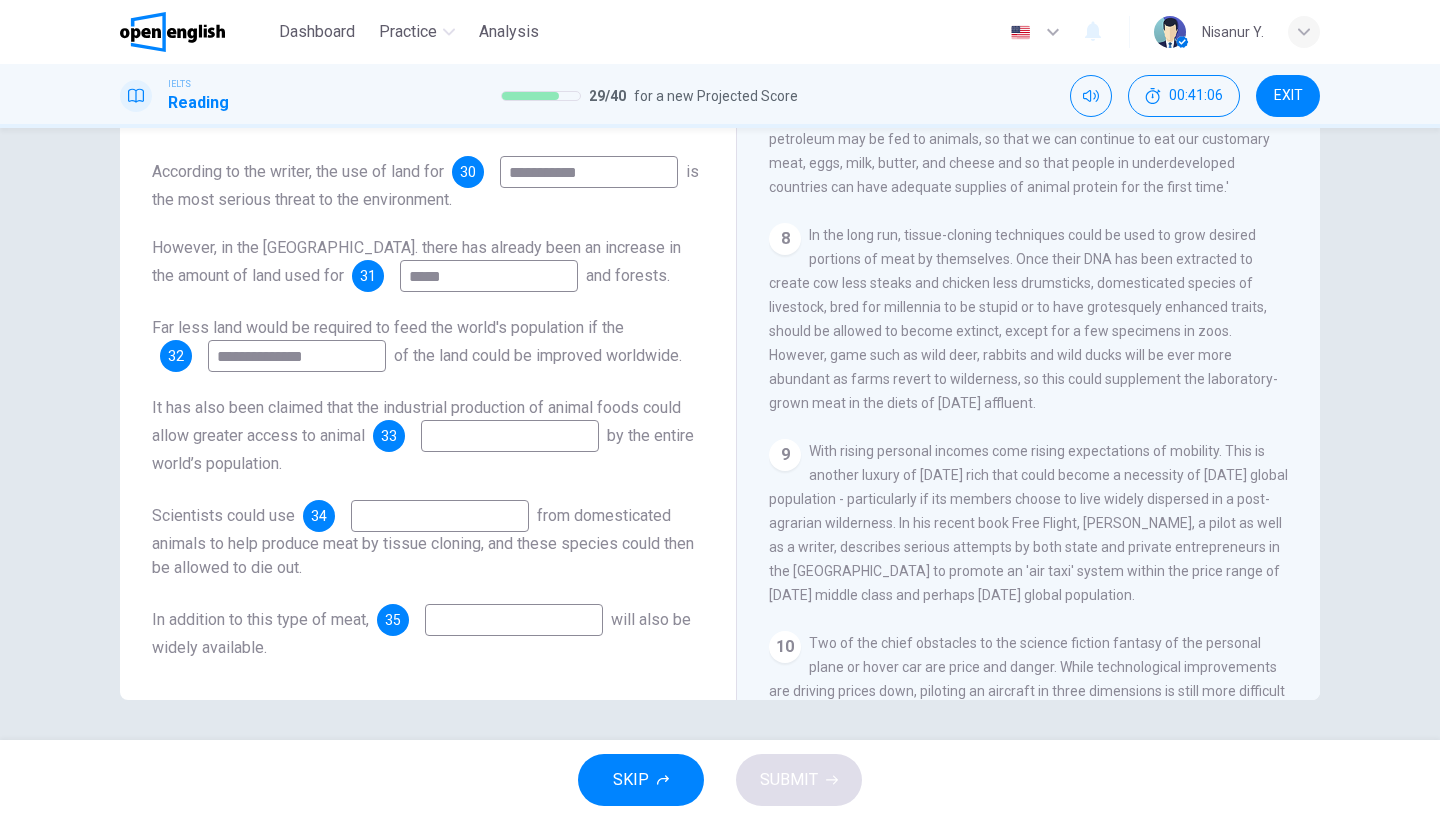 scroll, scrollTop: 1806, scrollLeft: 0, axis: vertical 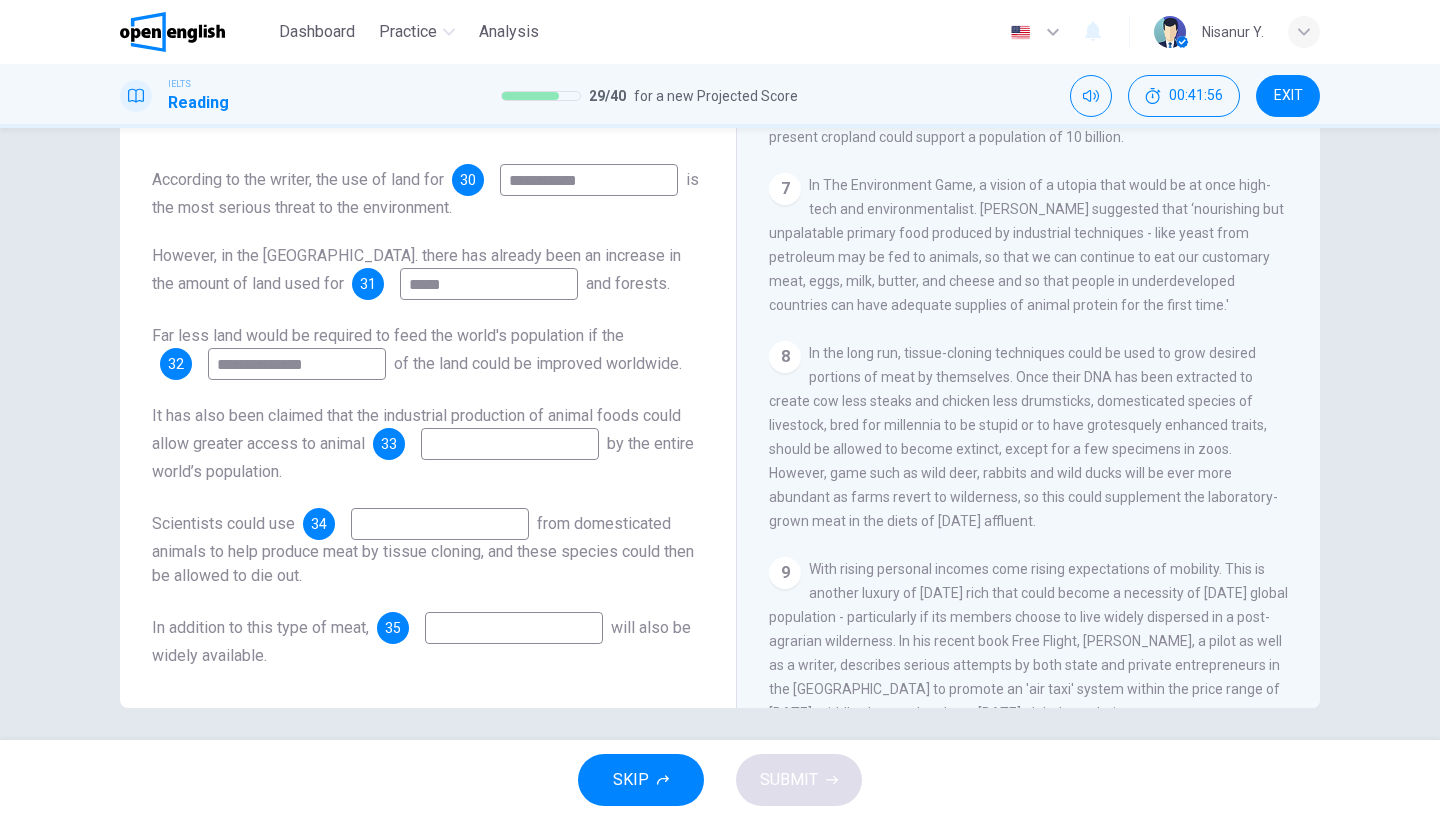 click at bounding box center [514, 628] 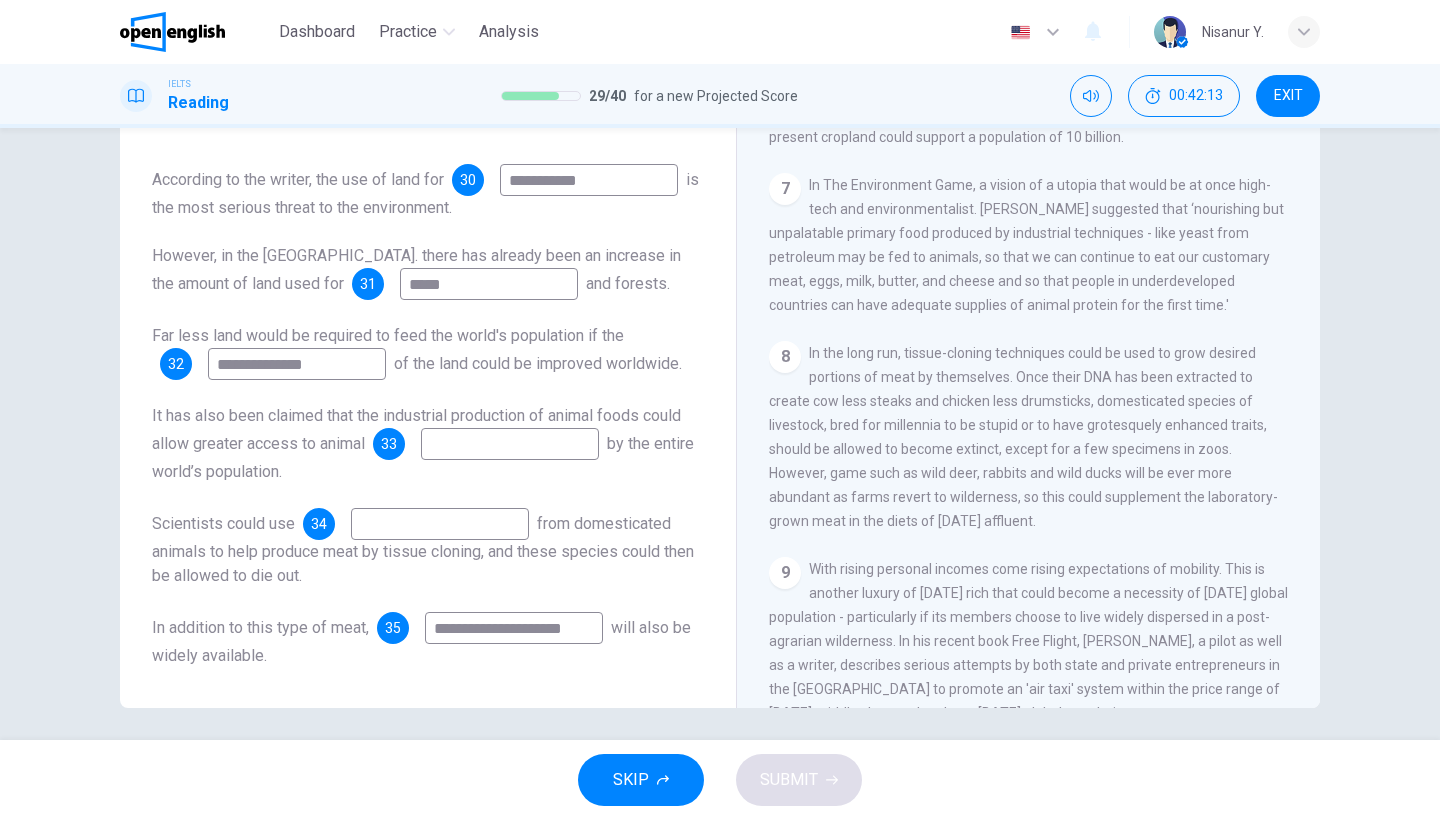 type on "**********" 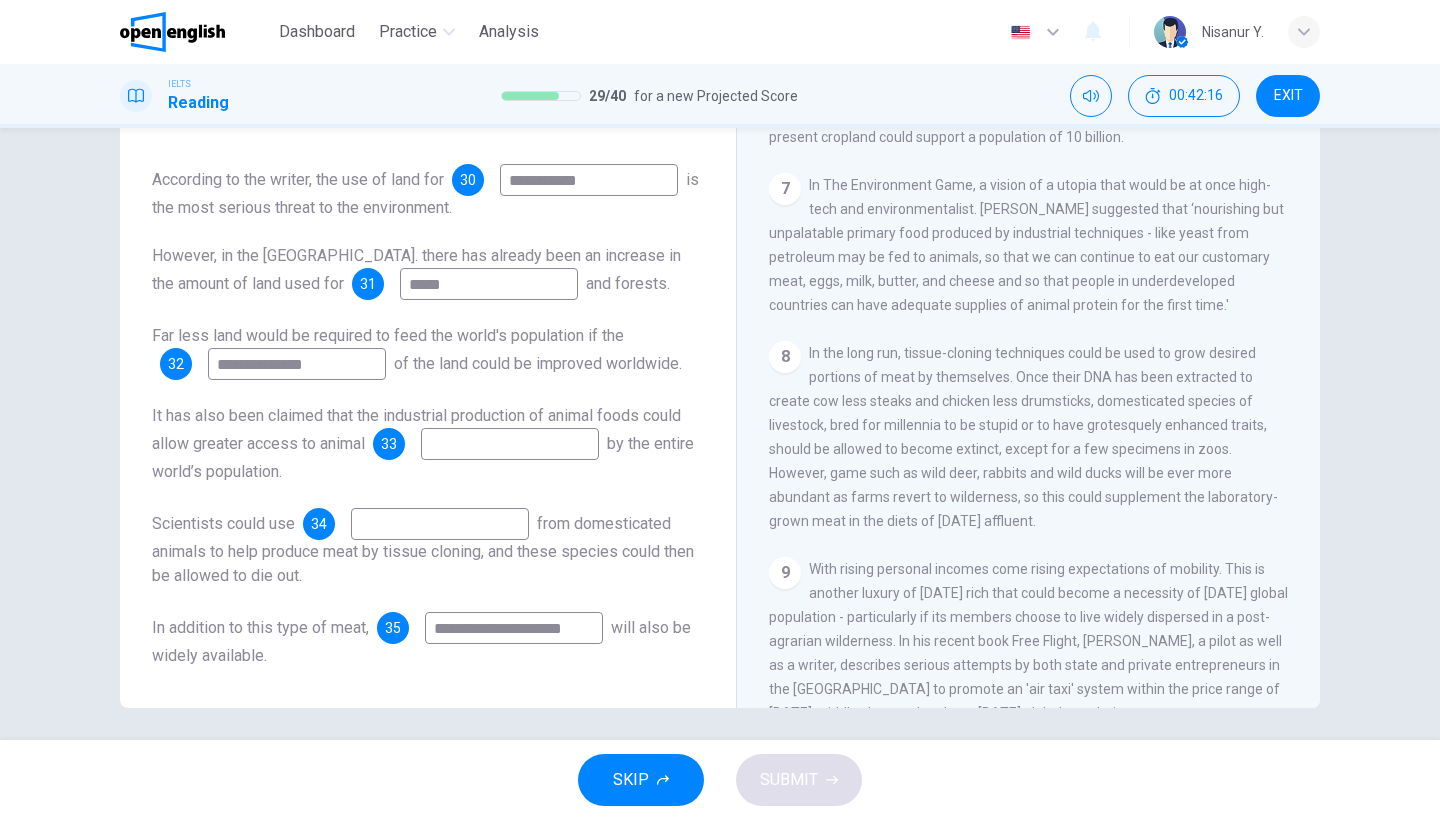 scroll, scrollTop: 1329, scrollLeft: 0, axis: vertical 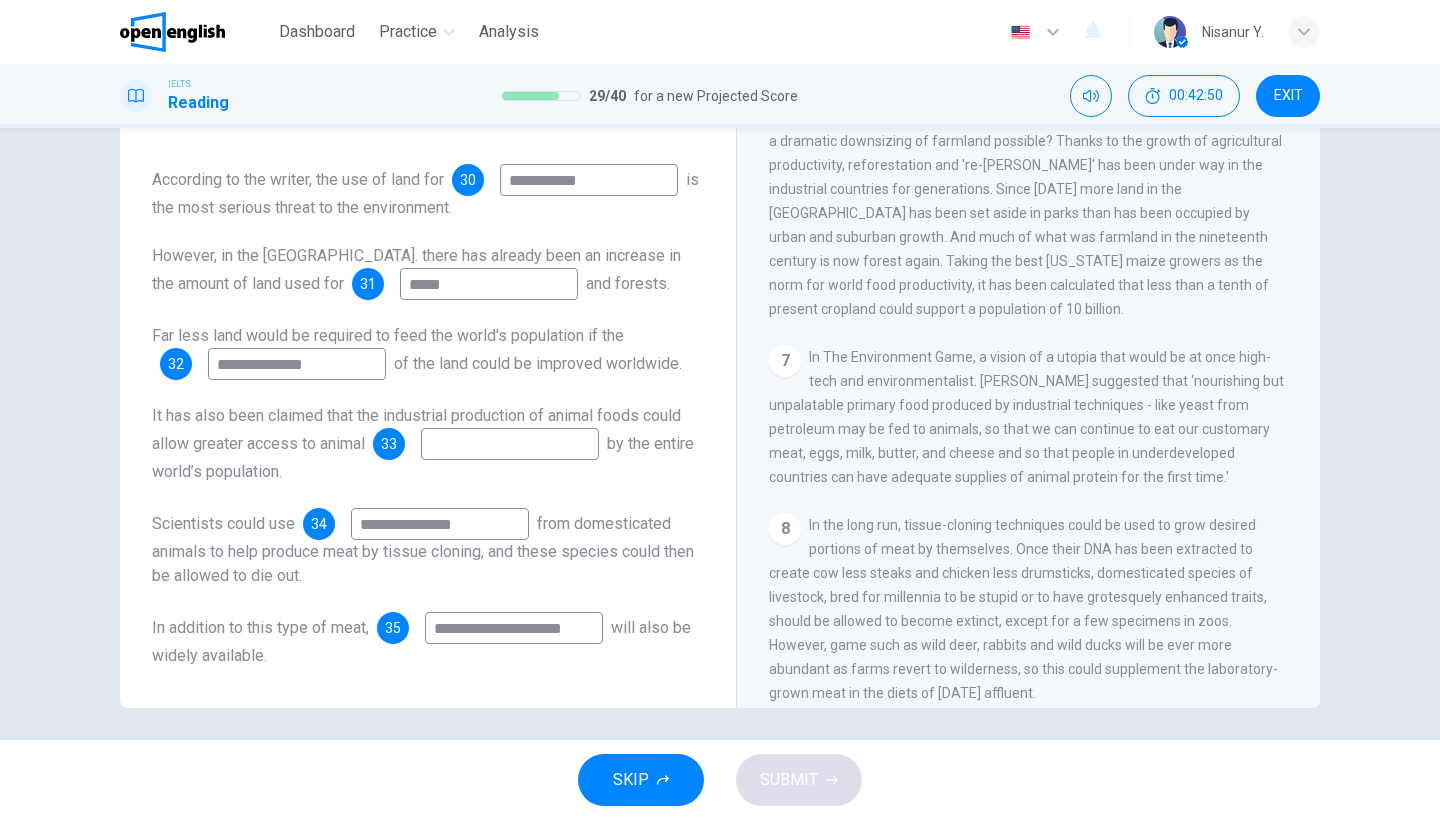 type on "**********" 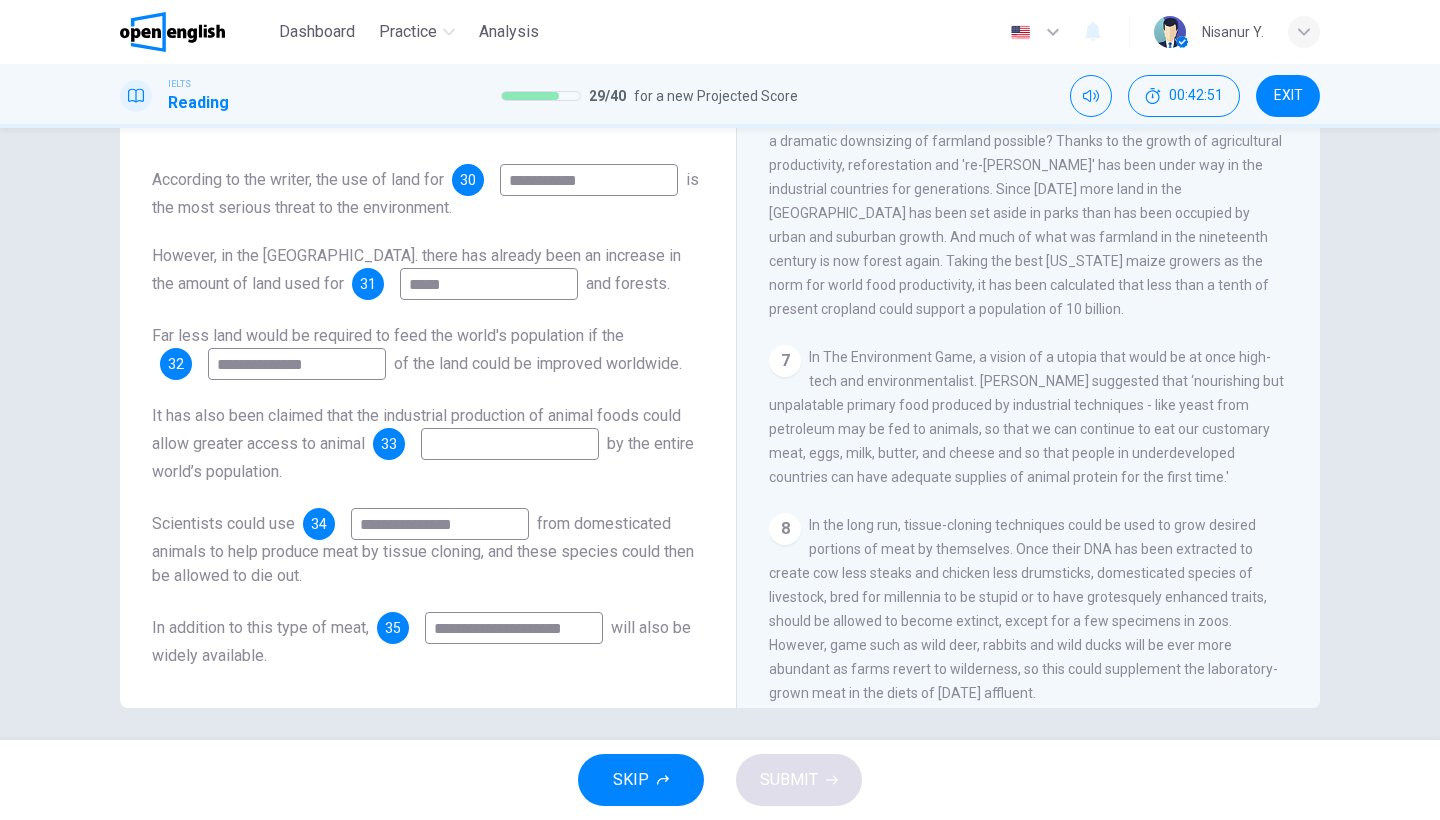 click at bounding box center (510, 444) 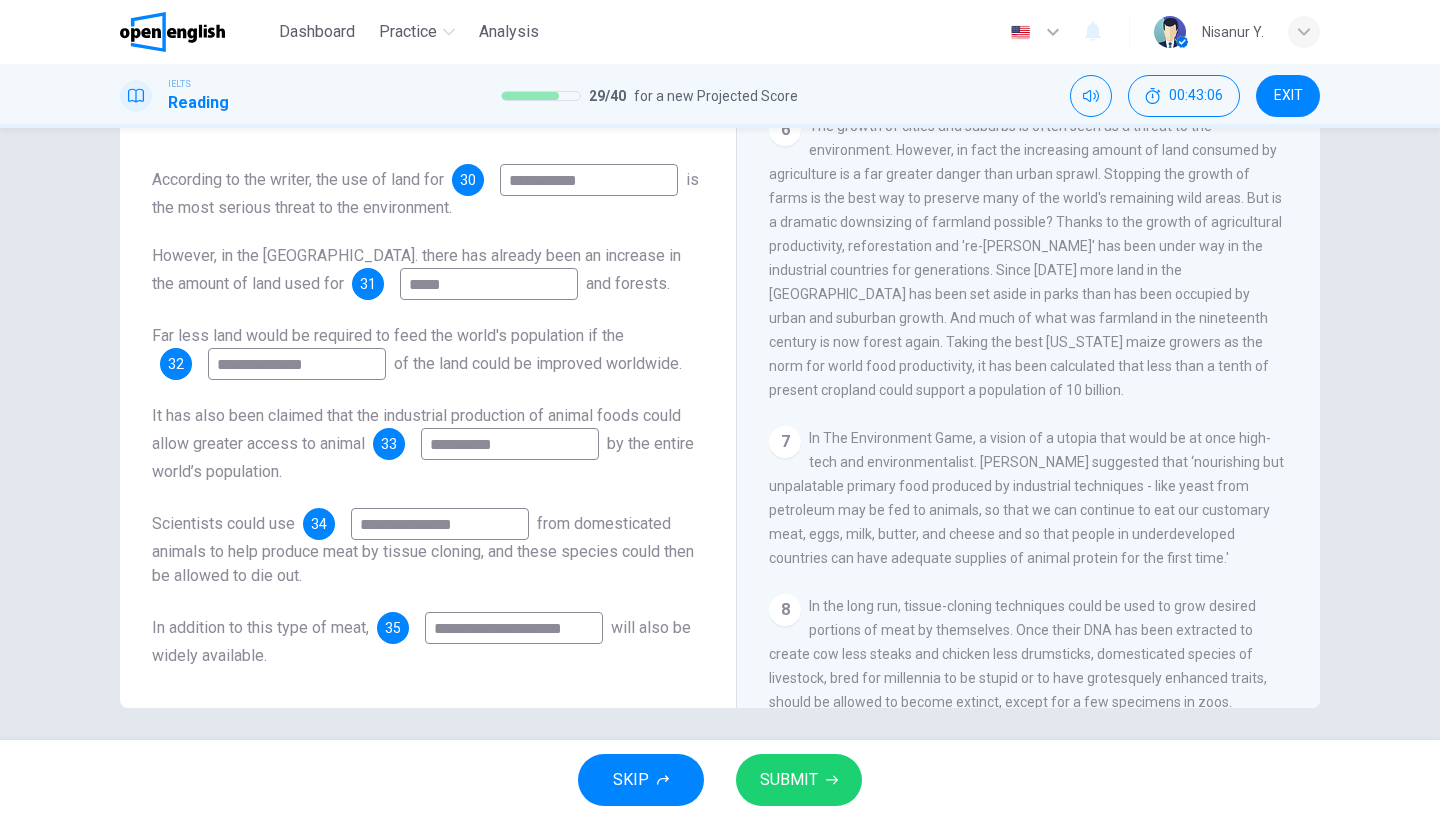 scroll, scrollTop: 1306, scrollLeft: 0, axis: vertical 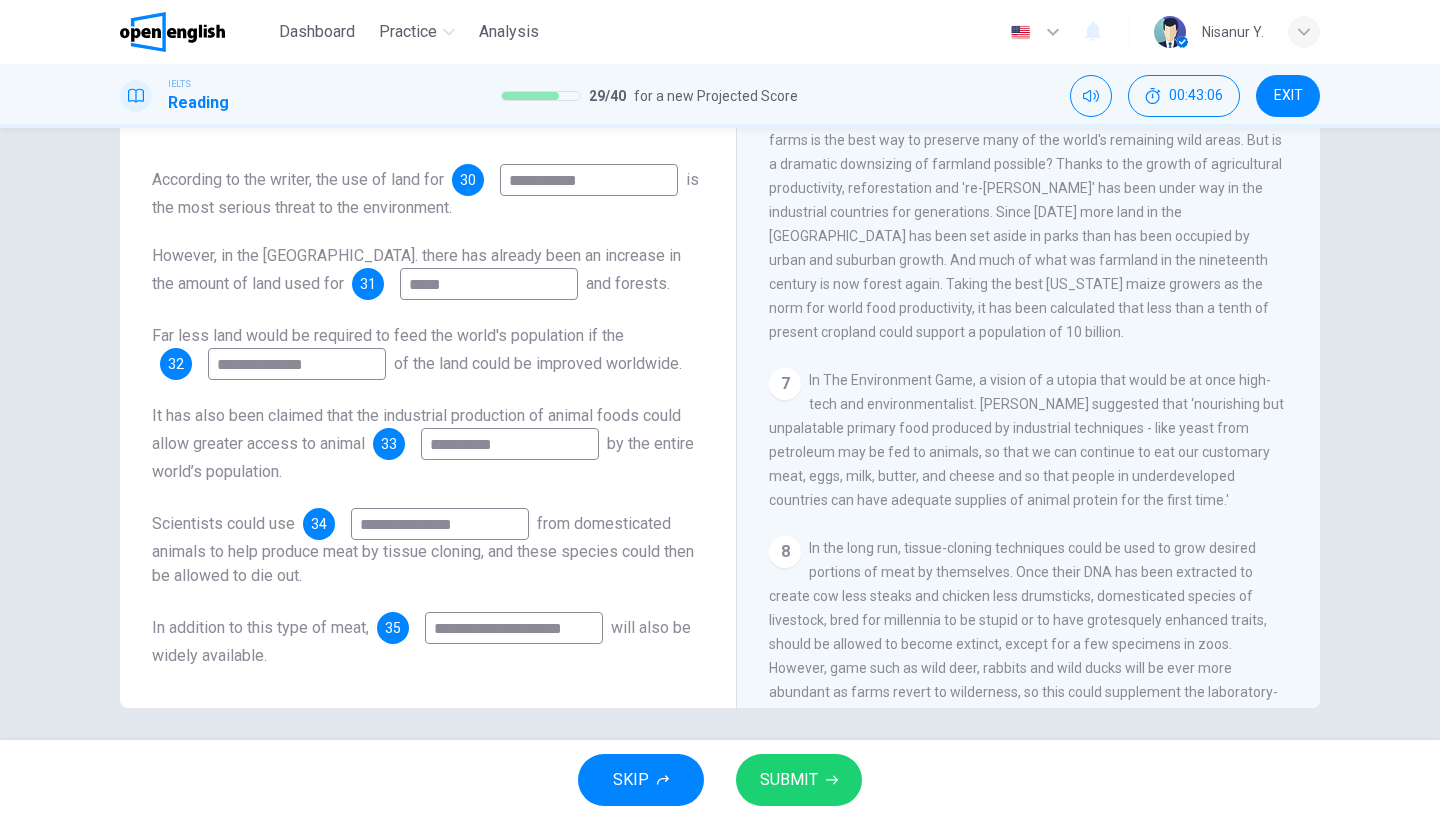 type on "**********" 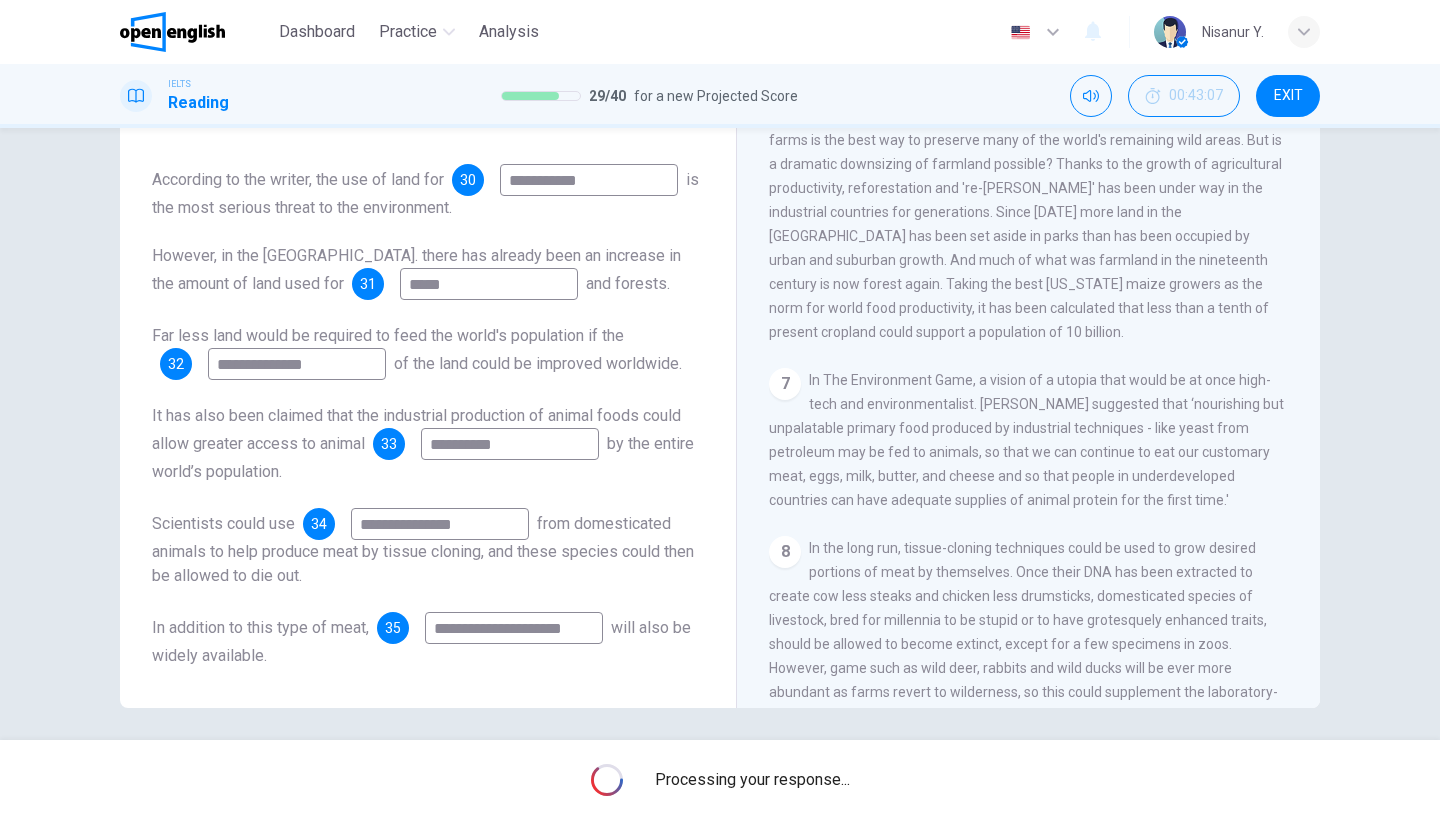scroll, scrollTop: 156, scrollLeft: 0, axis: vertical 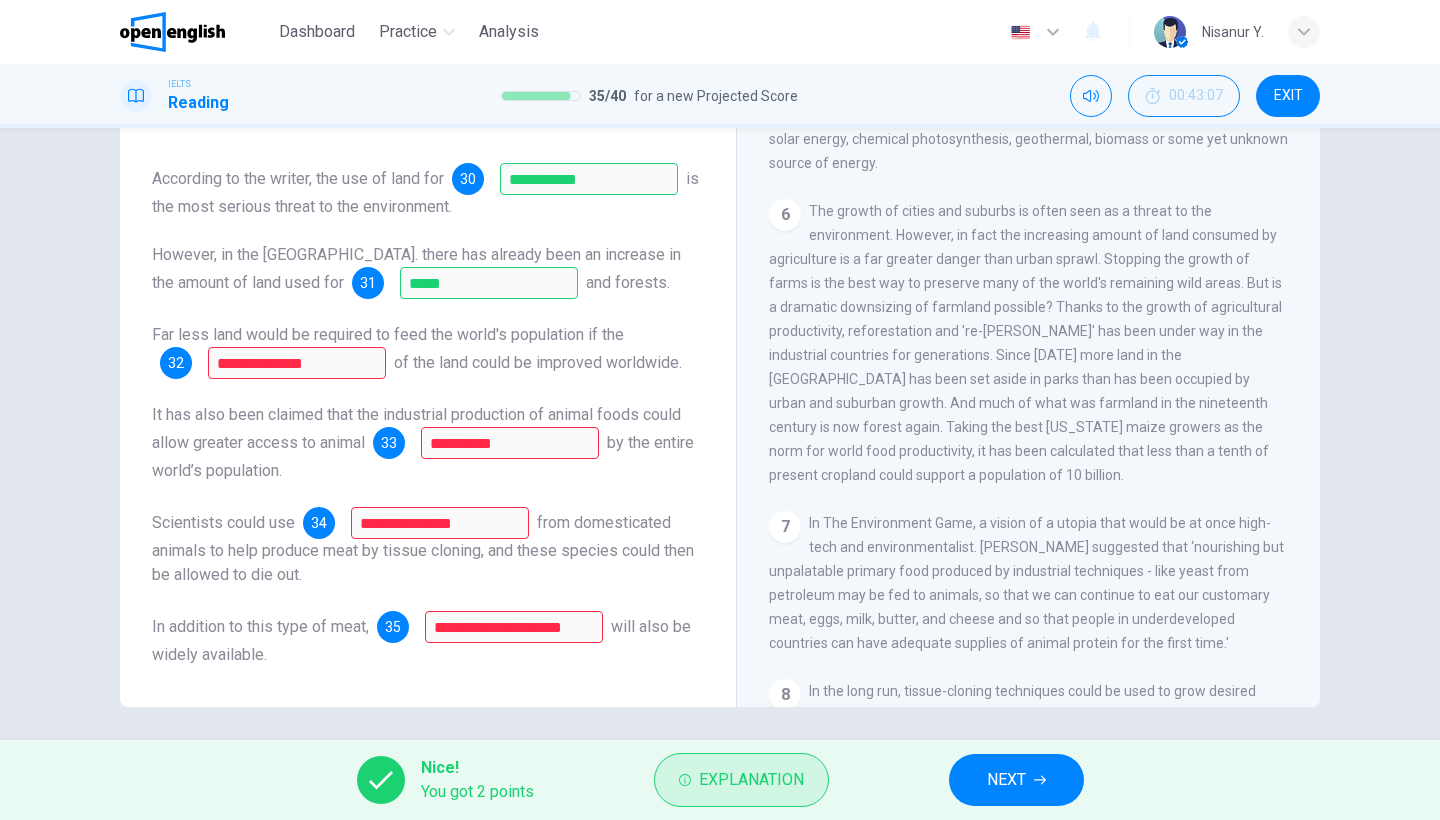 click on "Explanation" at bounding box center (741, 780) 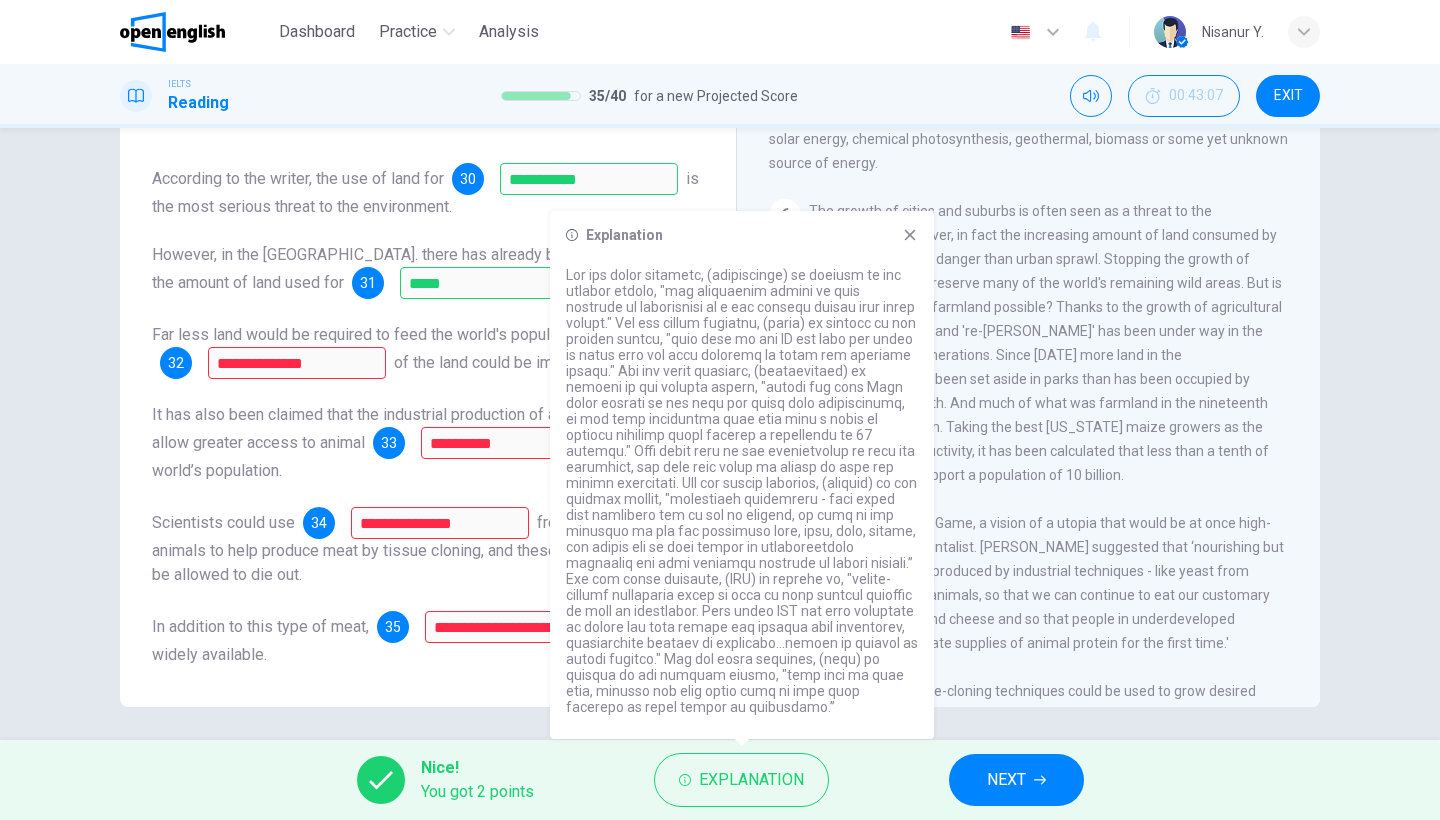 scroll, scrollTop: 35, scrollLeft: 0, axis: vertical 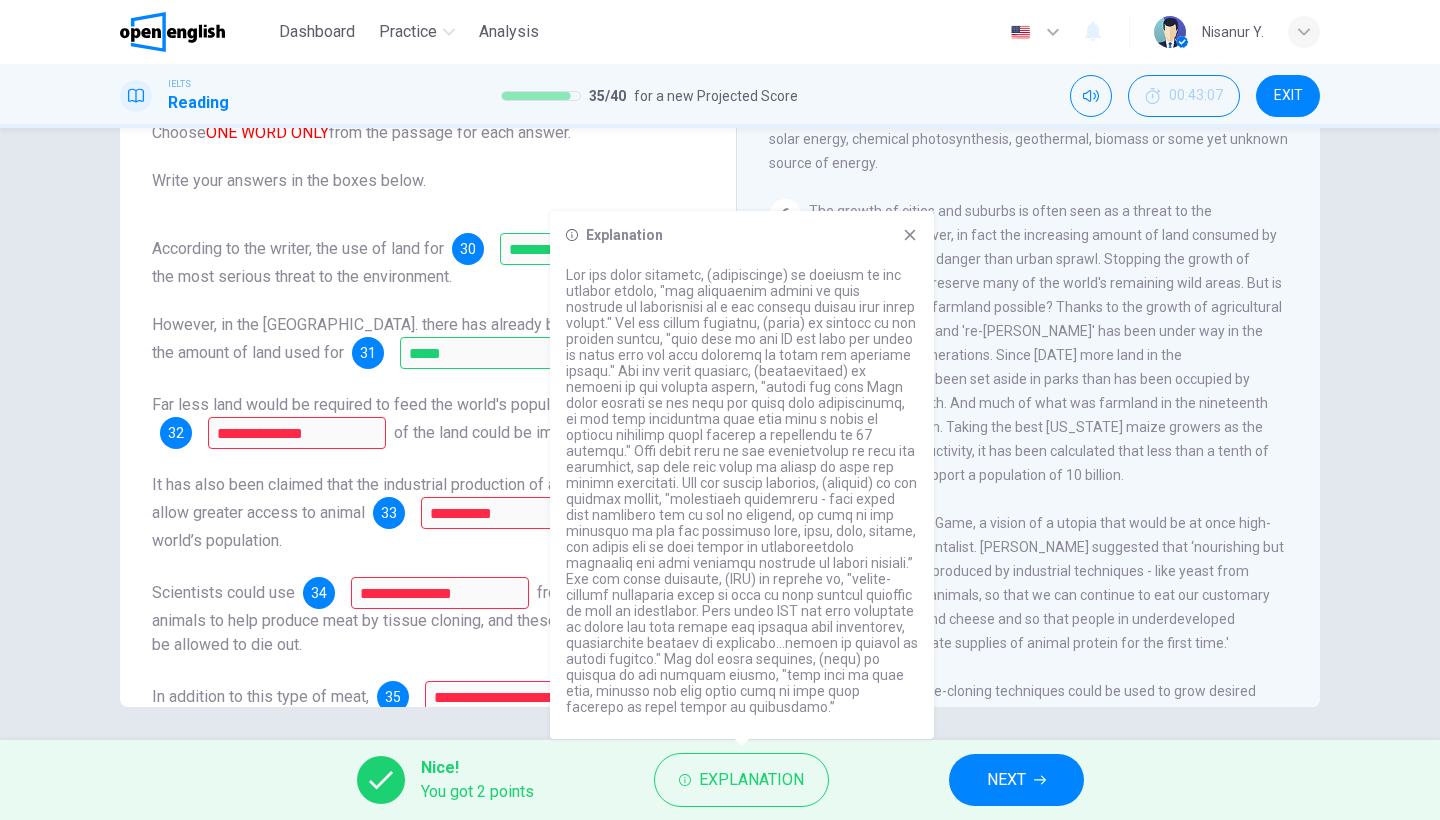 click on "NEXT" at bounding box center [1016, 780] 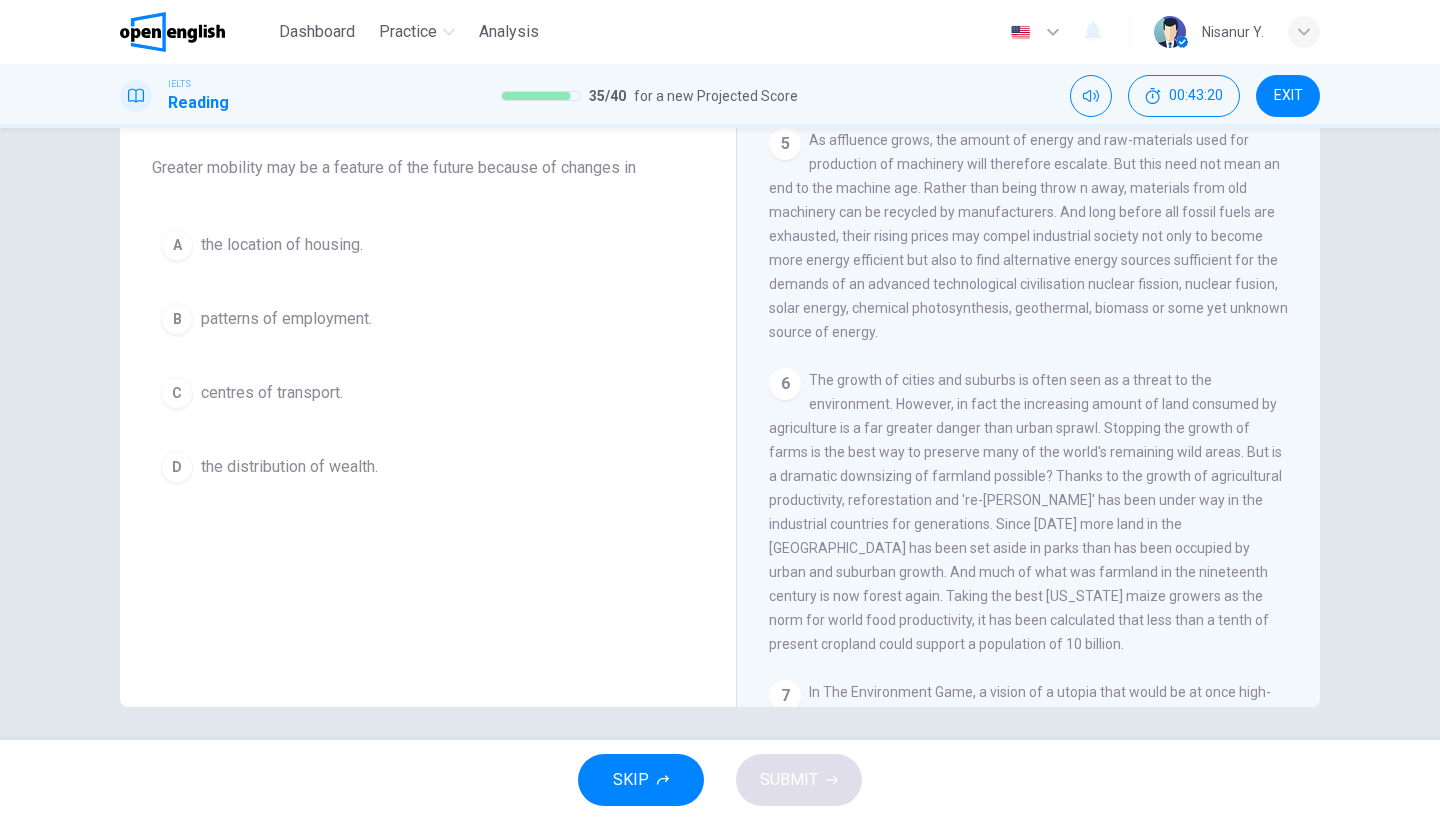 scroll, scrollTop: 299, scrollLeft: 0, axis: vertical 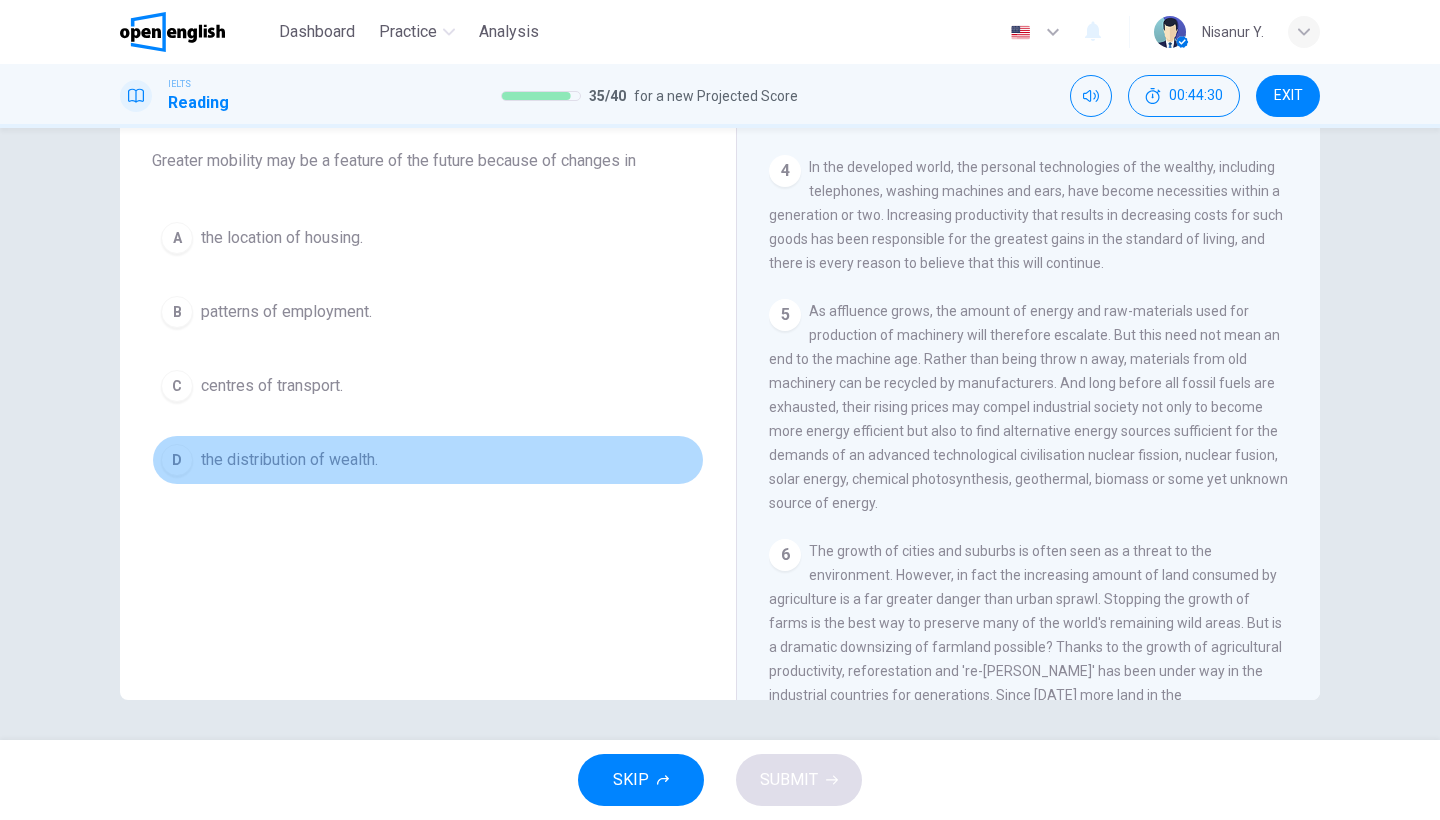 click on "the distribution of wealth." at bounding box center (289, 460) 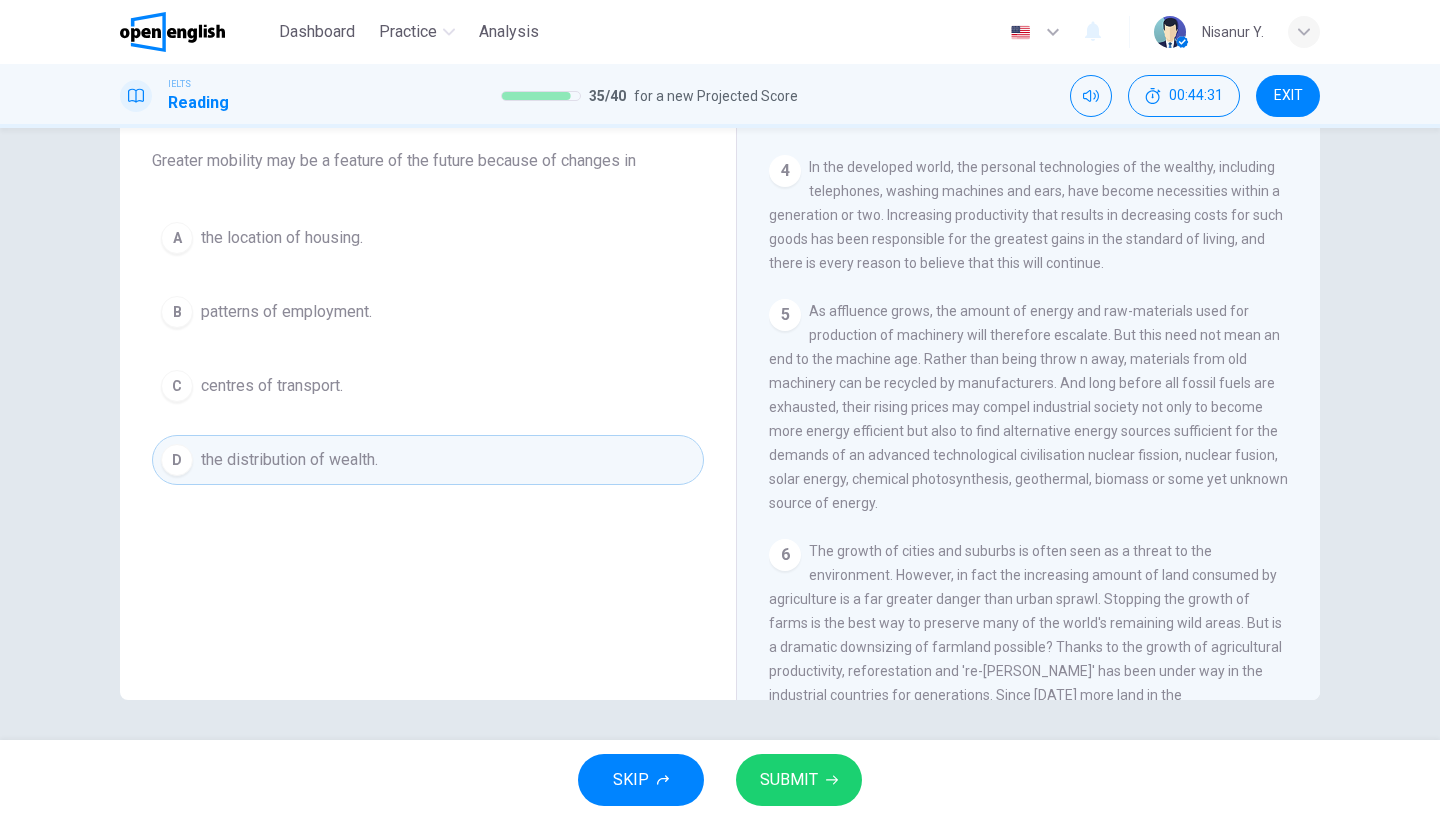click on "SUBMIT" at bounding box center (799, 780) 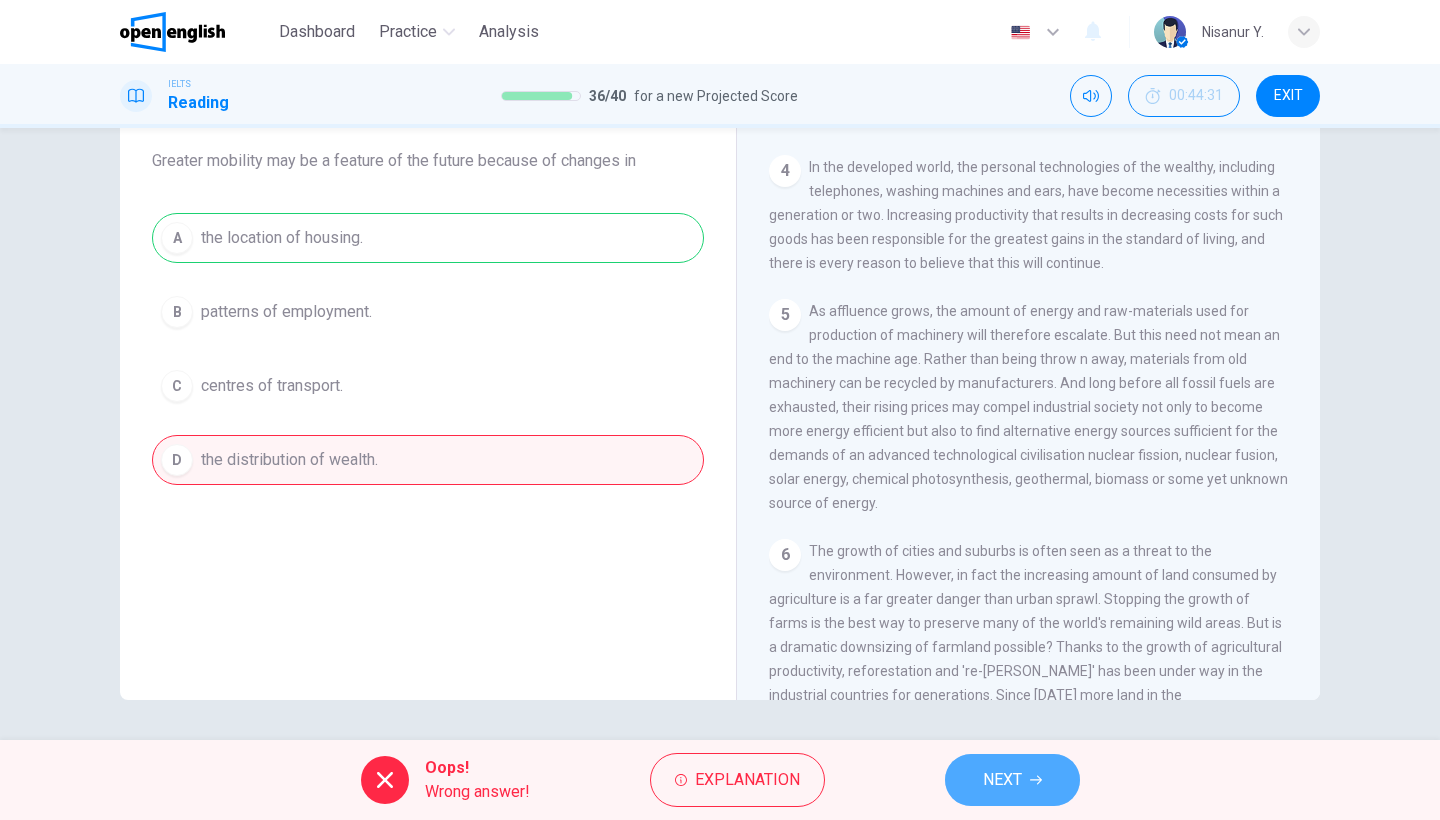 click on "NEXT" at bounding box center (1012, 780) 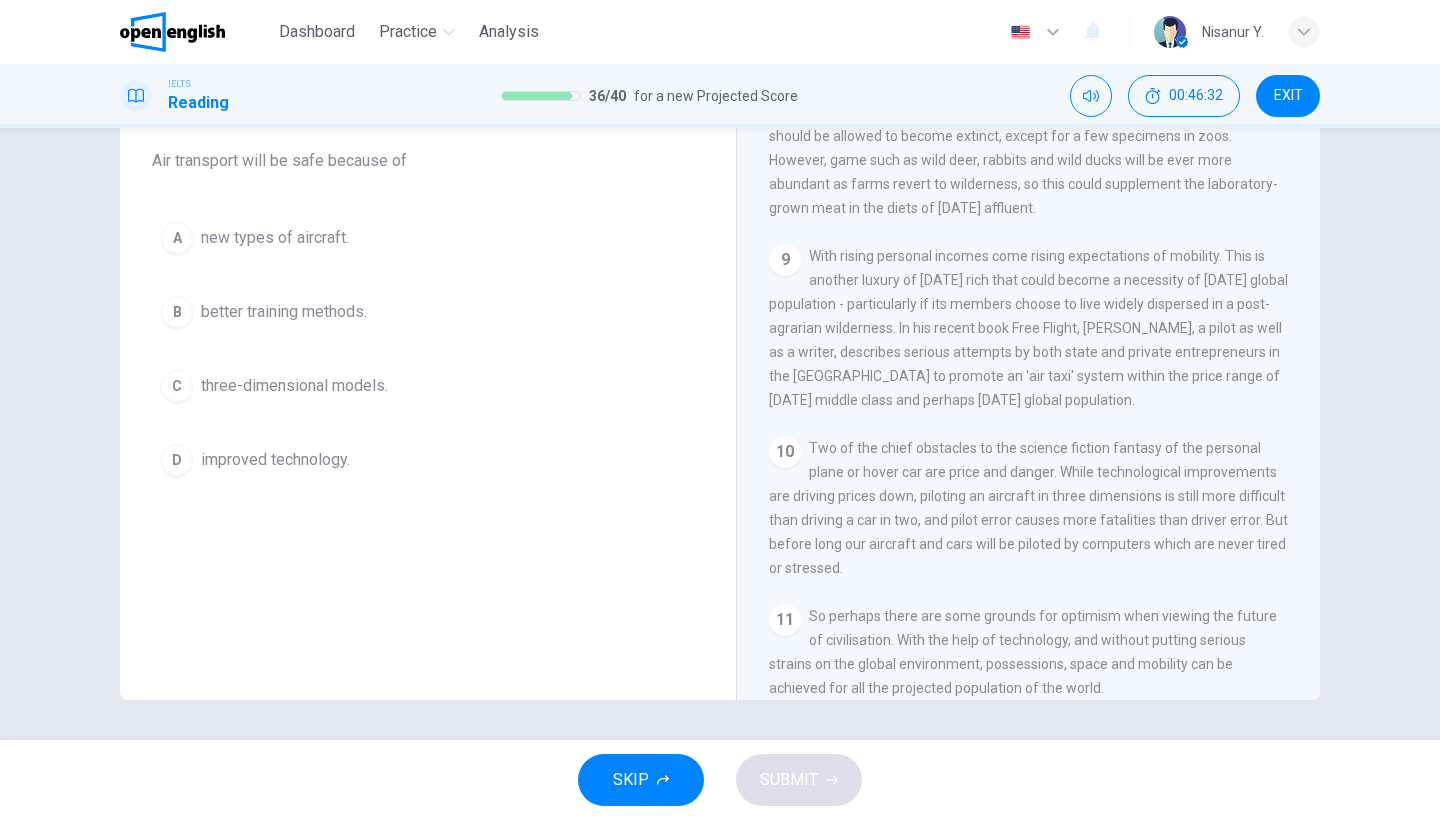 scroll, scrollTop: 502, scrollLeft: 0, axis: vertical 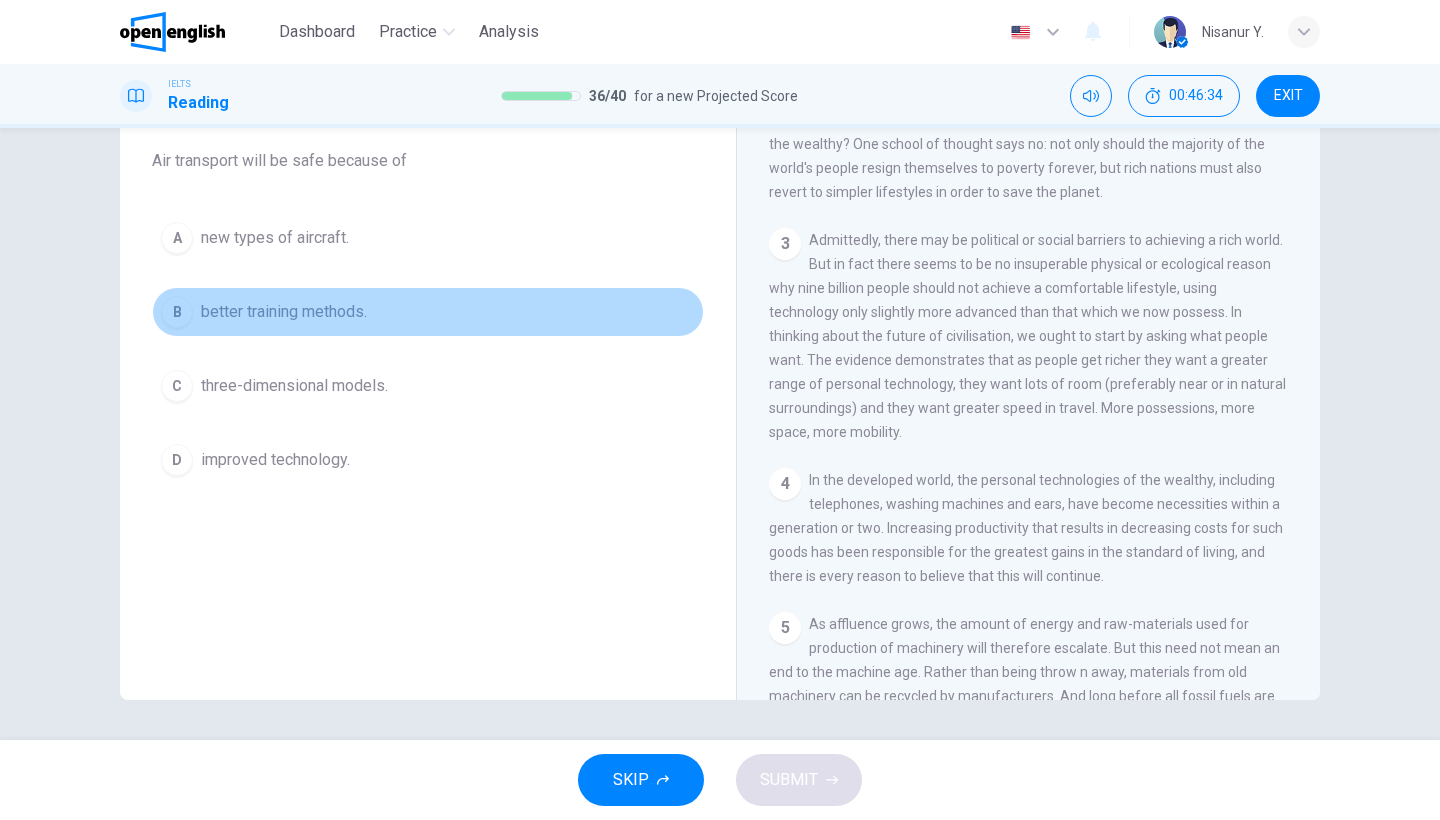 click on "better training methods." at bounding box center [284, 312] 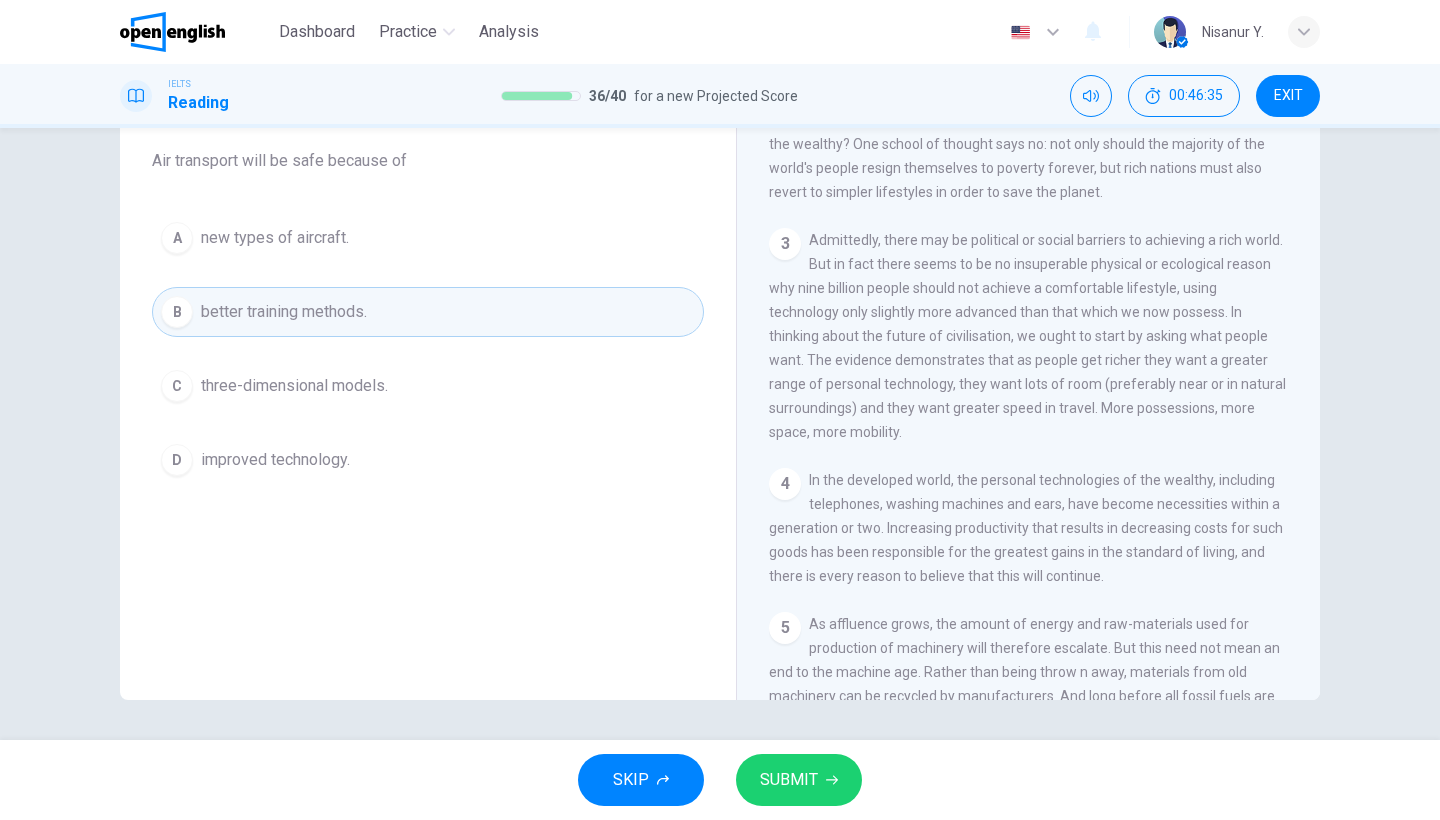 scroll, scrollTop: 536, scrollLeft: 0, axis: vertical 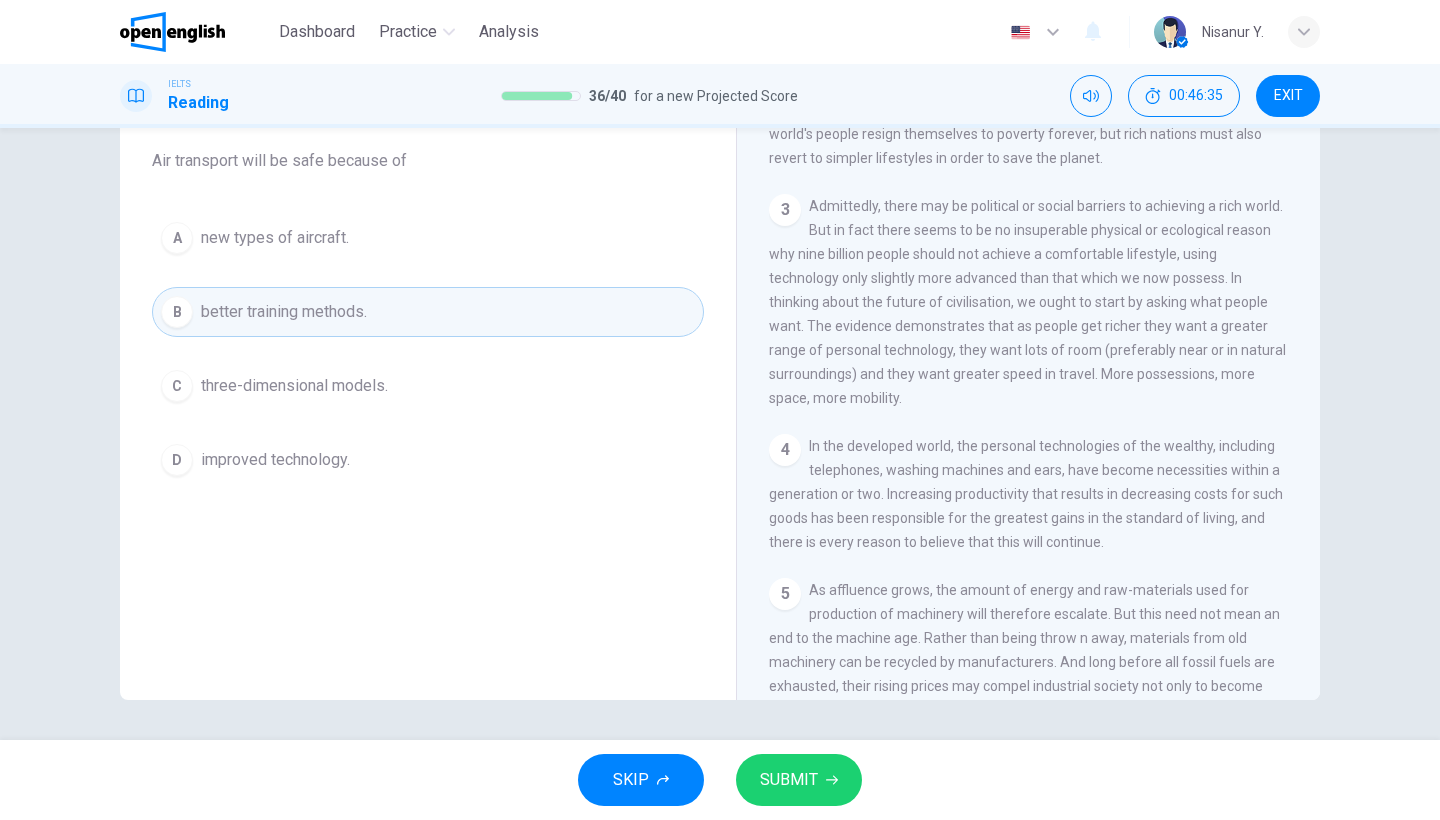 click on "improved technology." at bounding box center (275, 460) 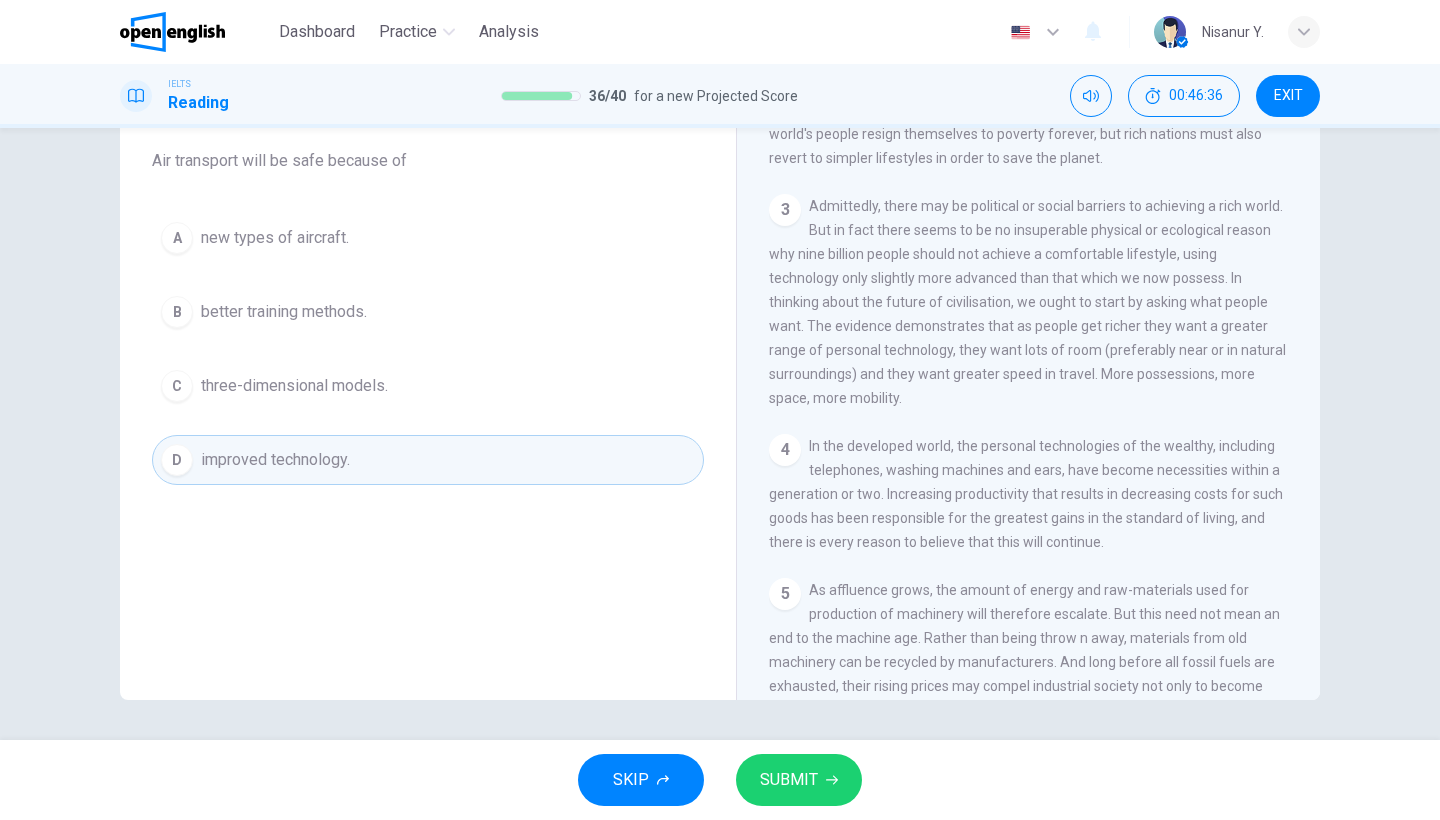 click on "SUBMIT" at bounding box center [789, 780] 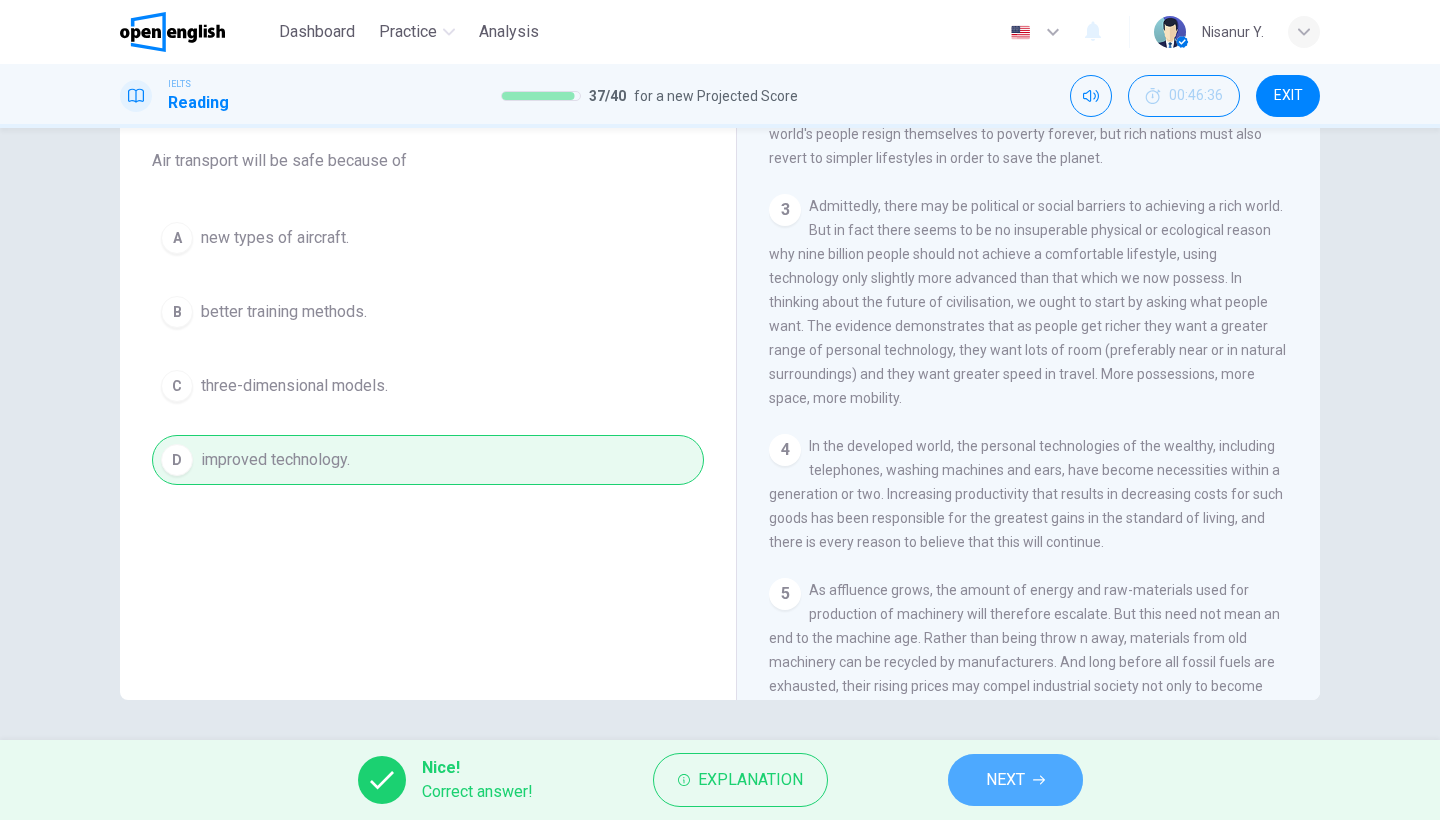 click on "NEXT" at bounding box center [1015, 780] 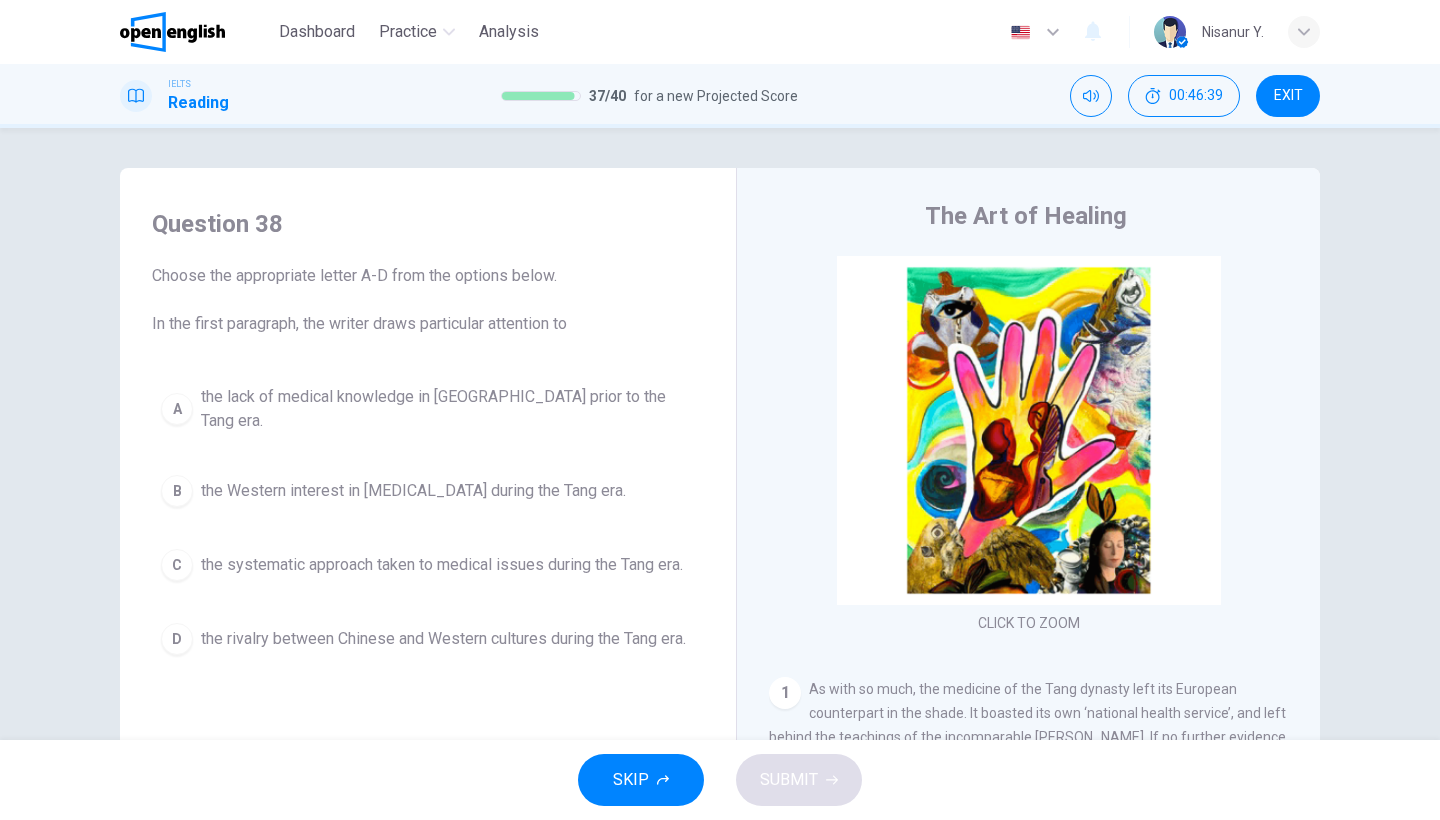 scroll, scrollTop: 162, scrollLeft: 0, axis: vertical 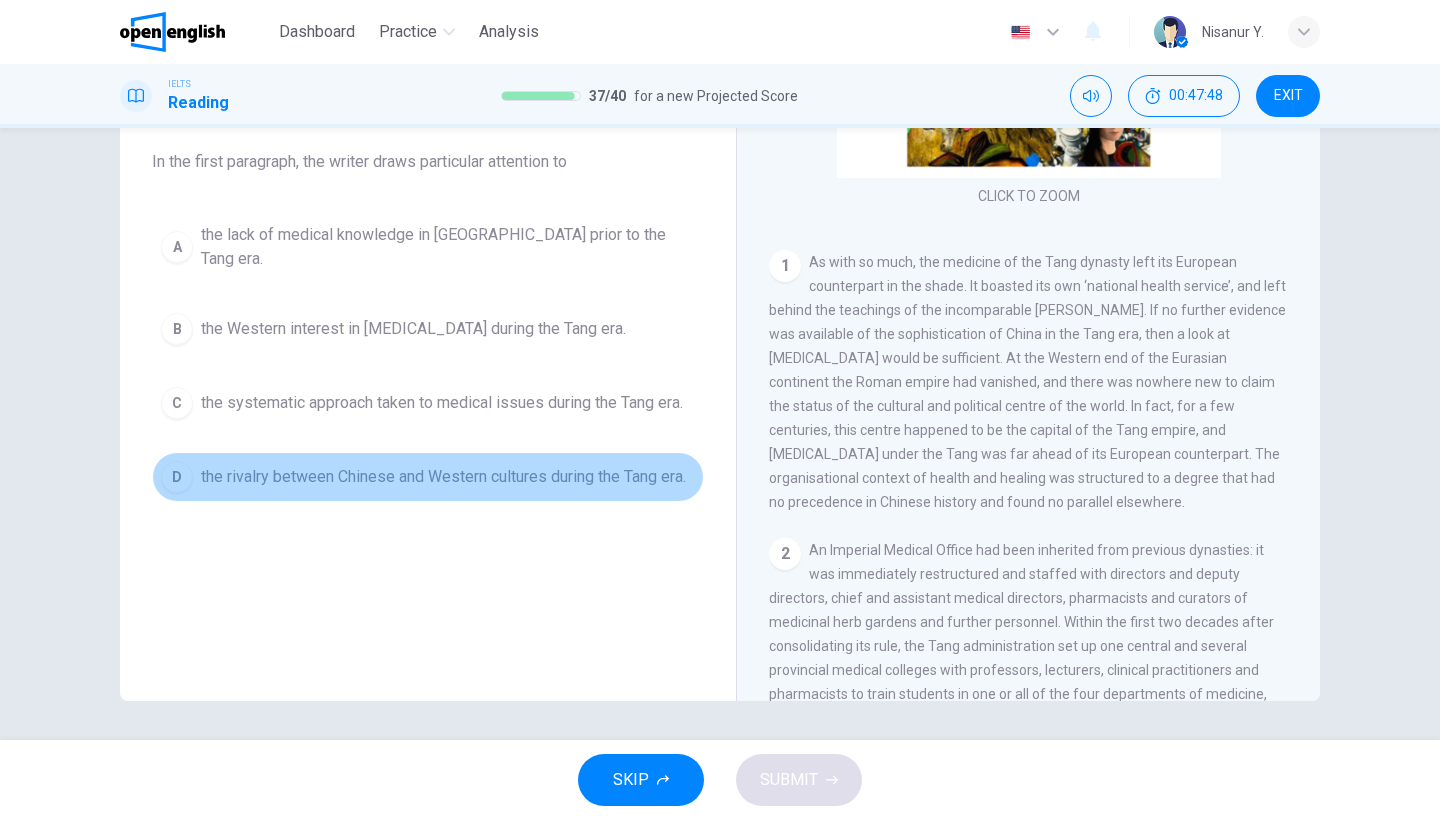 click on "the rivalry between Chinese and Western cultures during the Tang era." at bounding box center (443, 477) 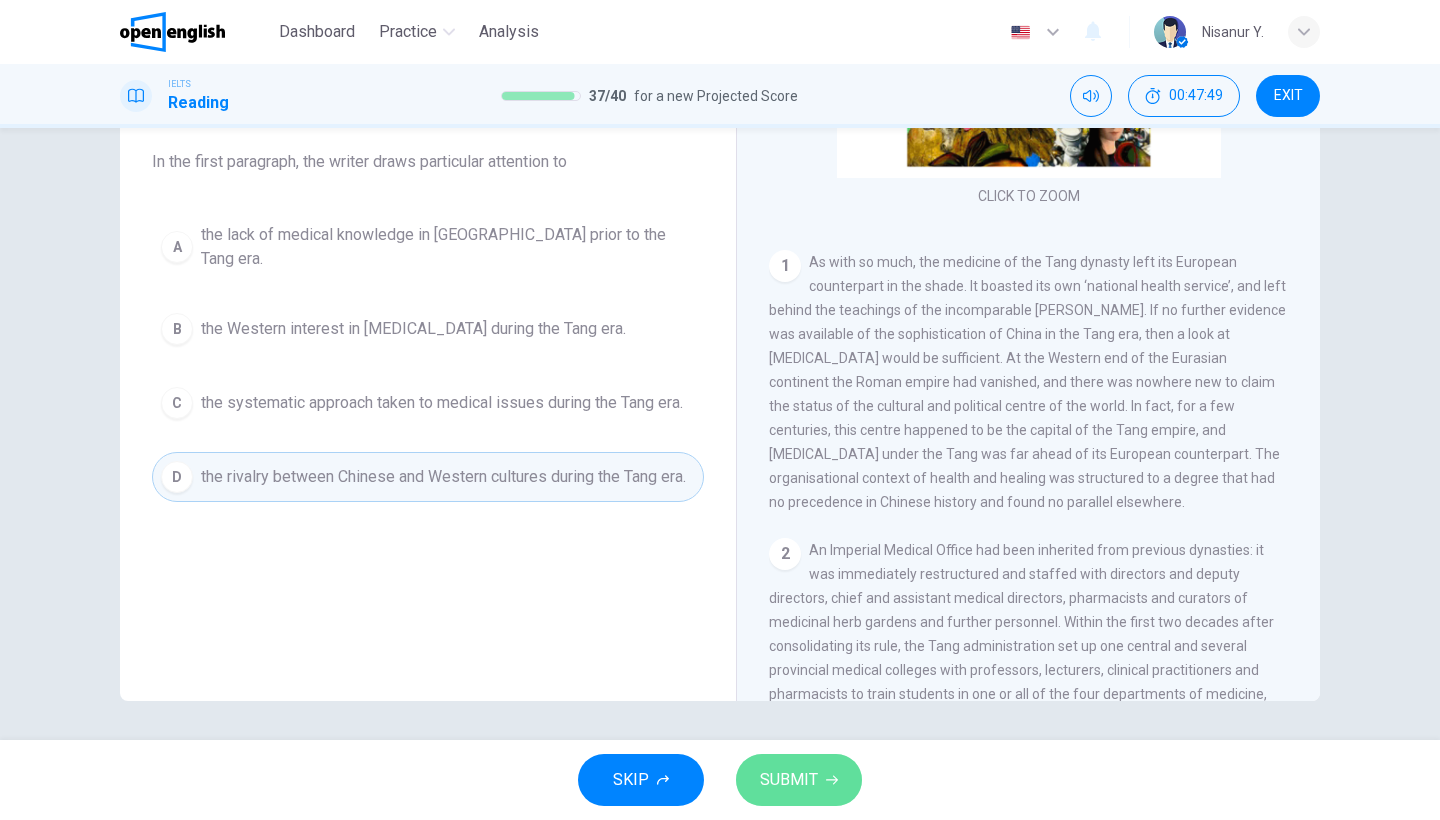 click on "SUBMIT" at bounding box center (799, 780) 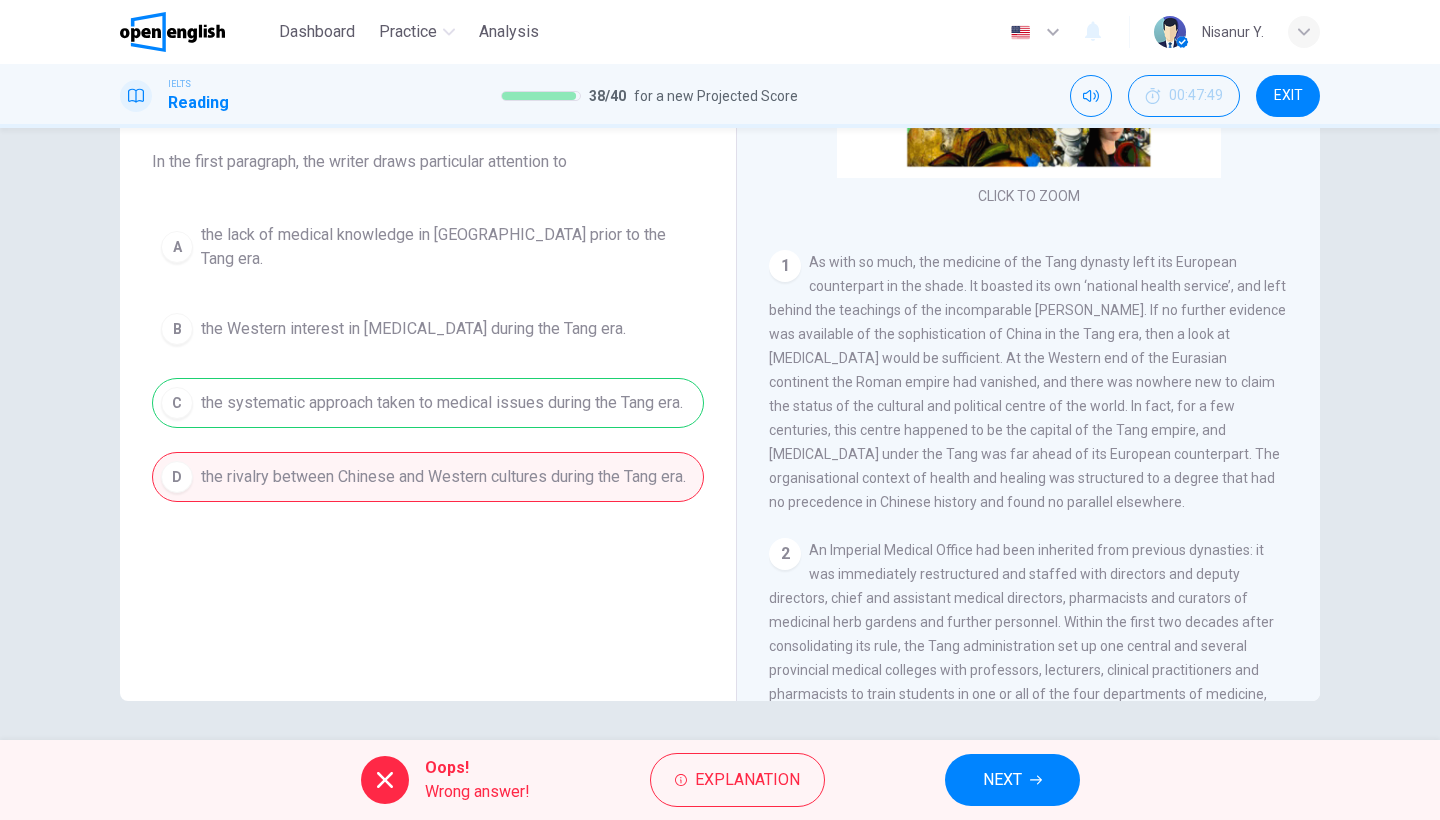 click on "Oops! Wrong answer! Explanation NEXT" at bounding box center [720, 780] 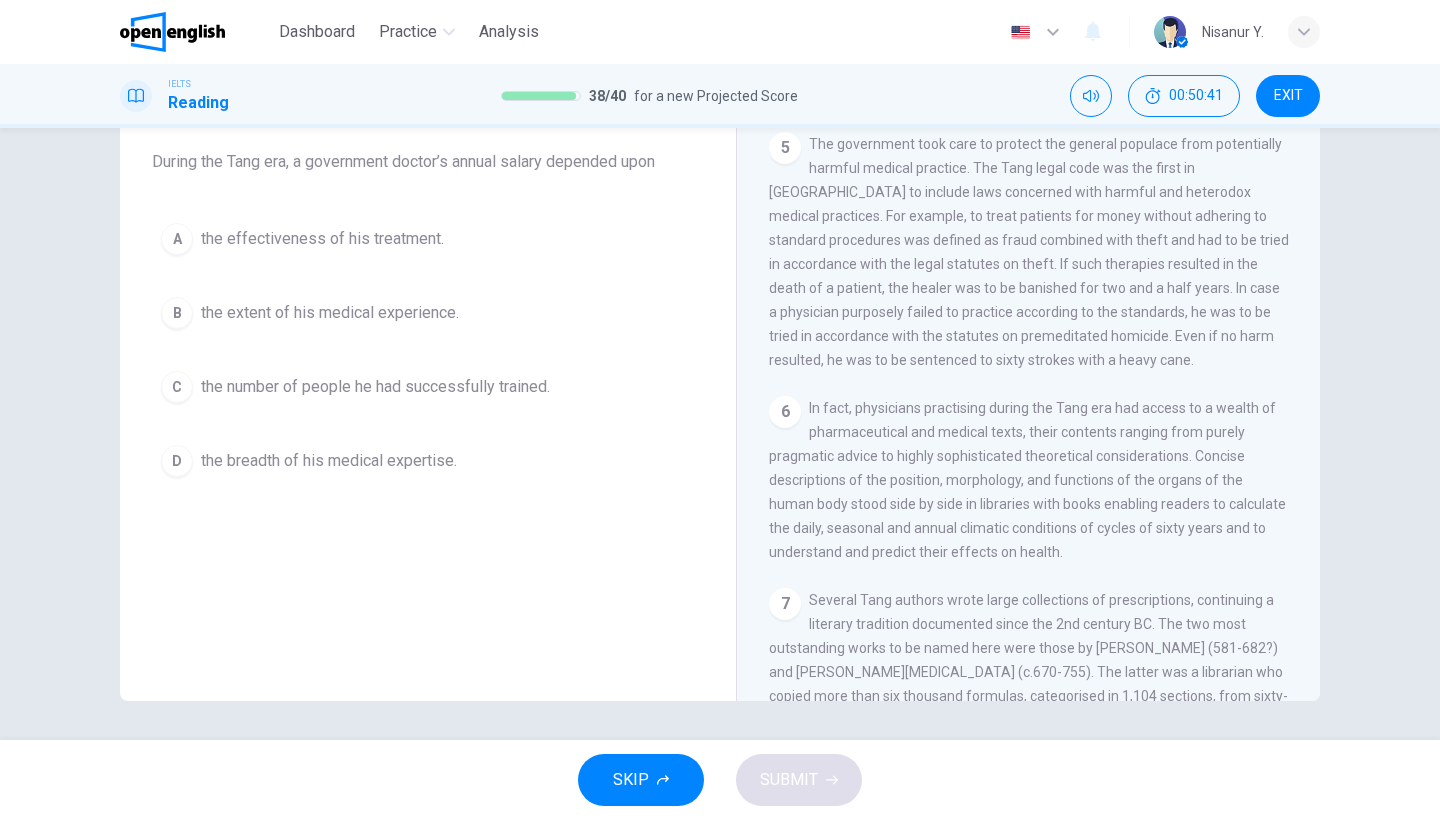 scroll, scrollTop: 477, scrollLeft: 0, axis: vertical 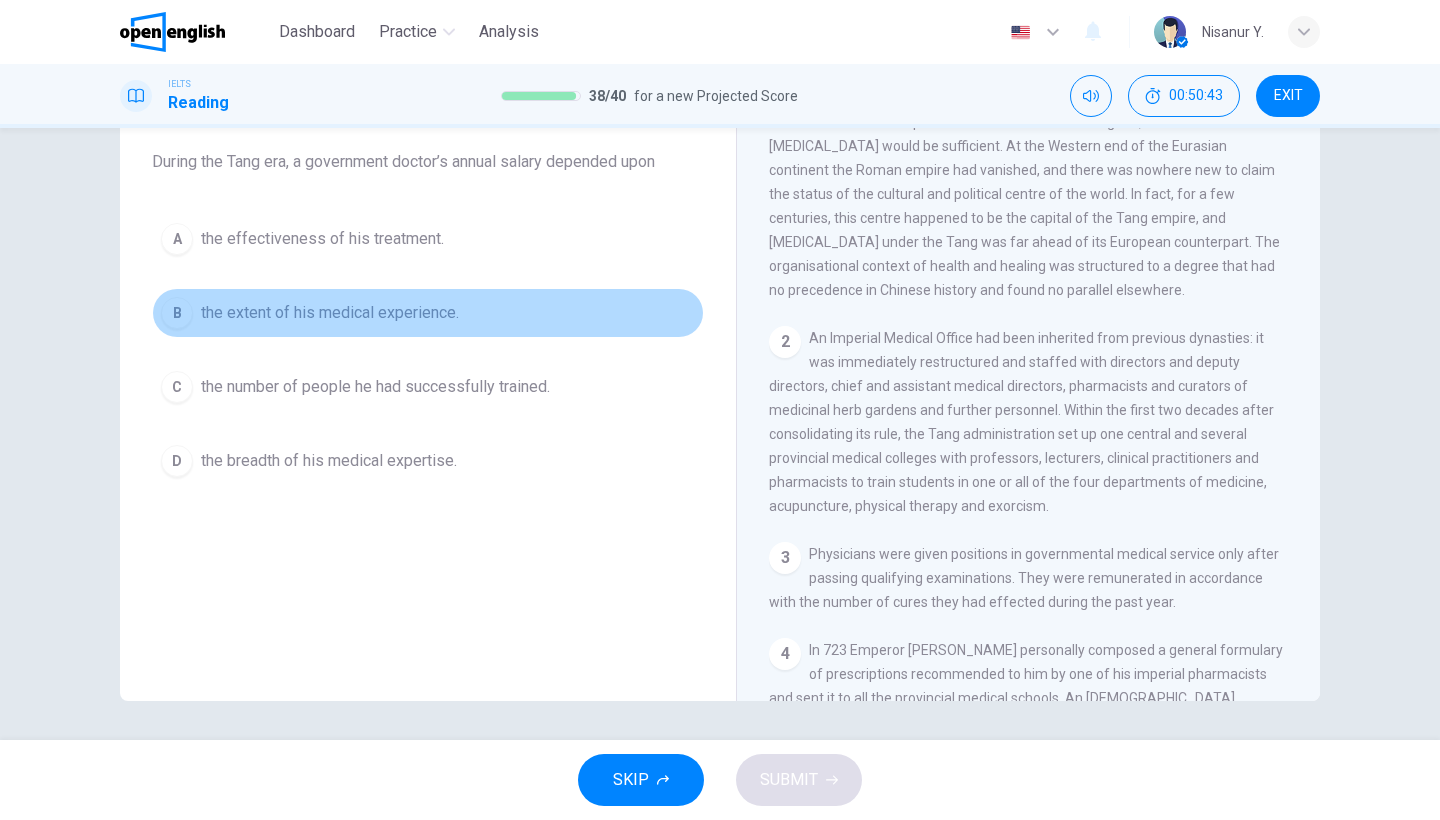 click on "the extent of his medical experience." at bounding box center (330, 313) 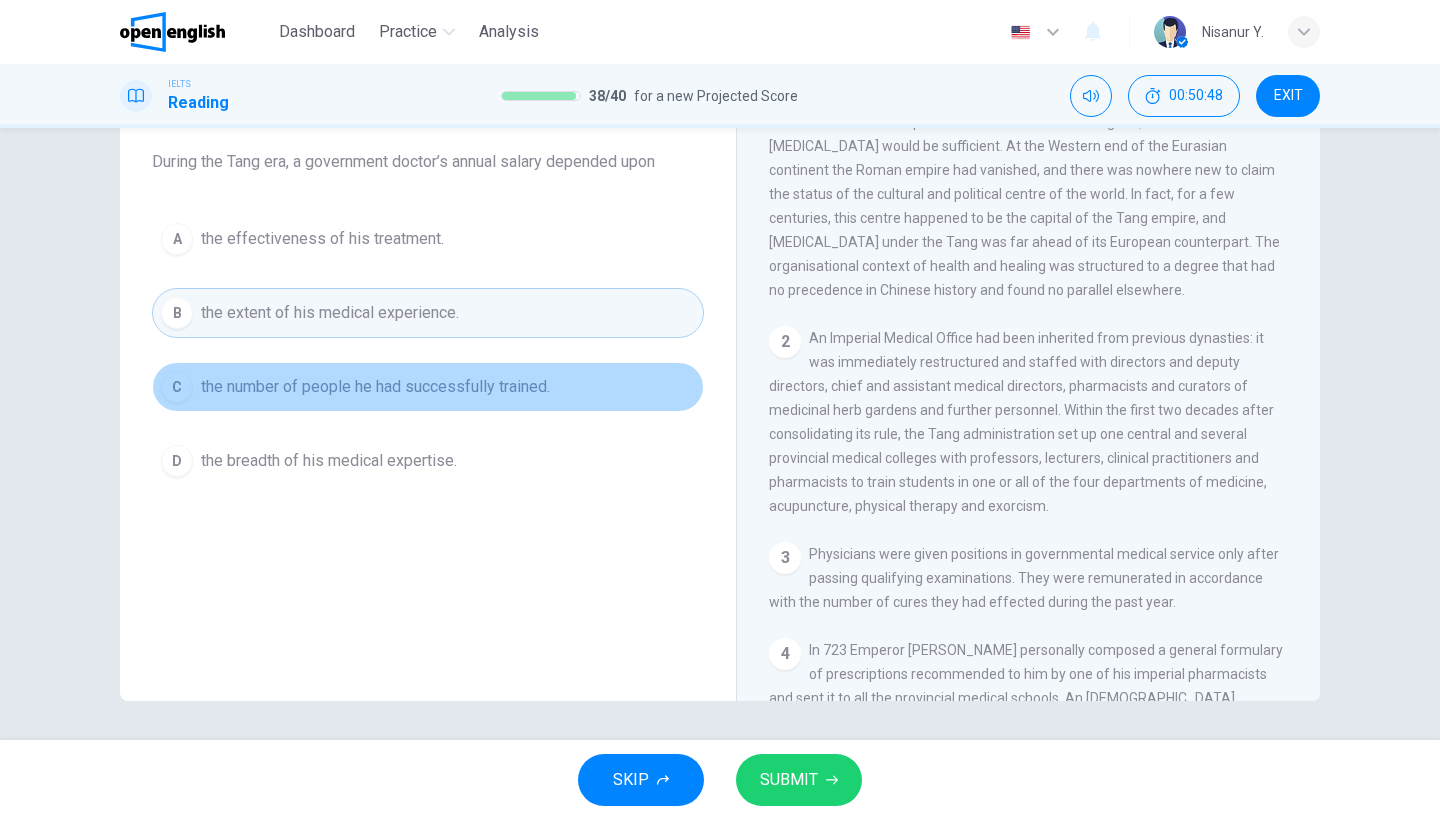 click on "the number of people he had successfully trained." at bounding box center (375, 387) 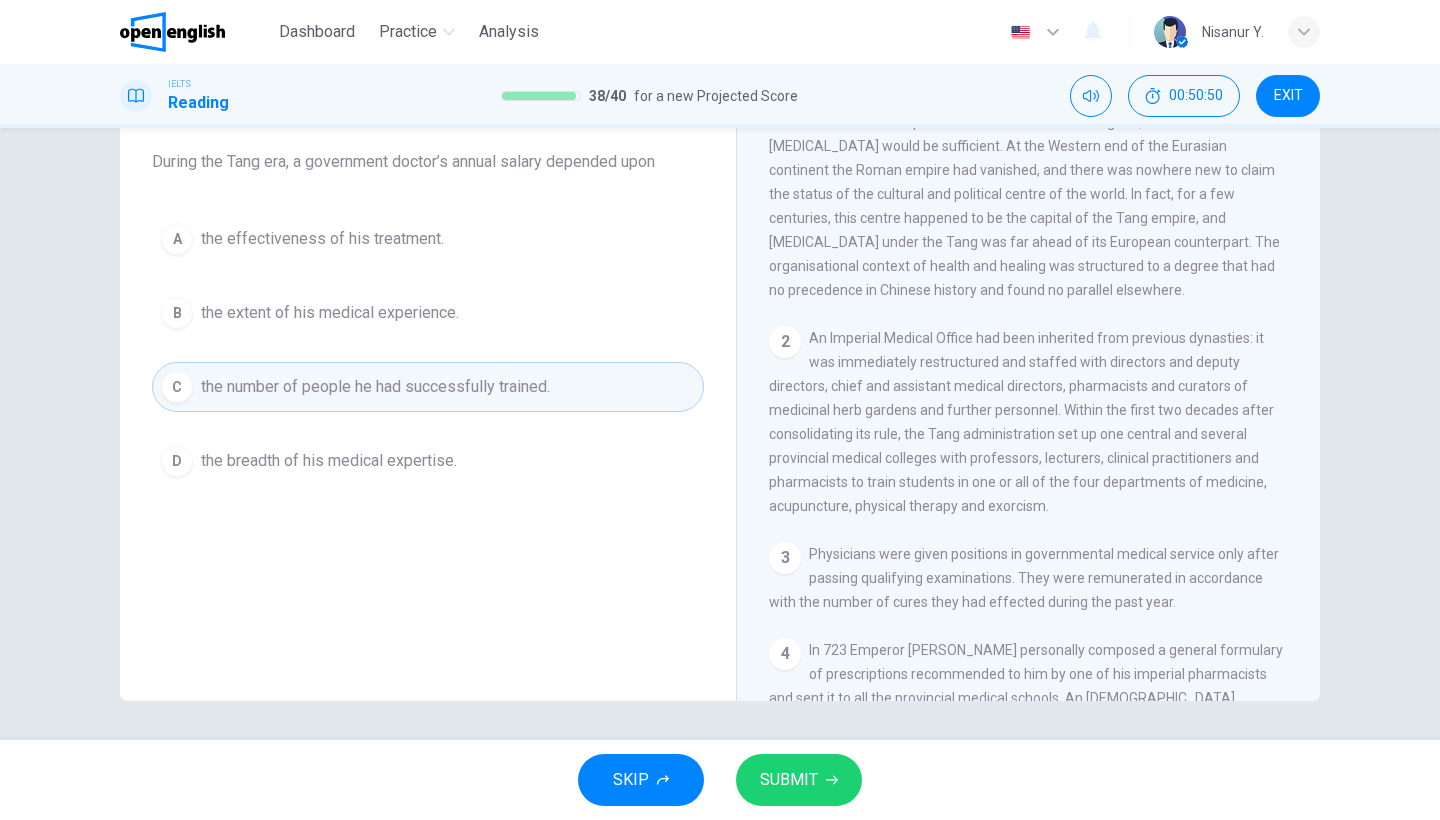 click on "SKIP SUBMIT" at bounding box center (720, 780) 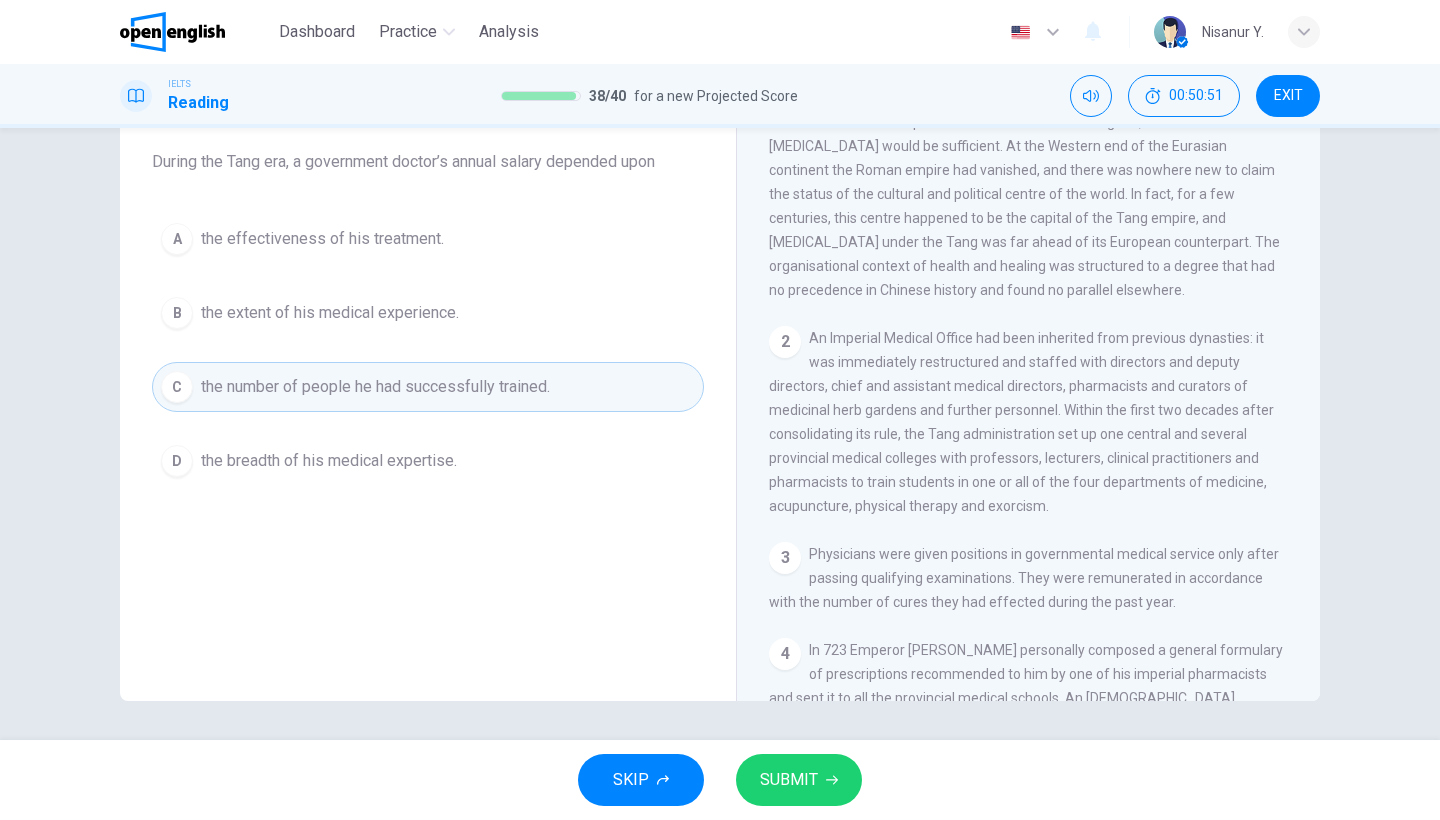 click on "SUBMIT" at bounding box center [789, 780] 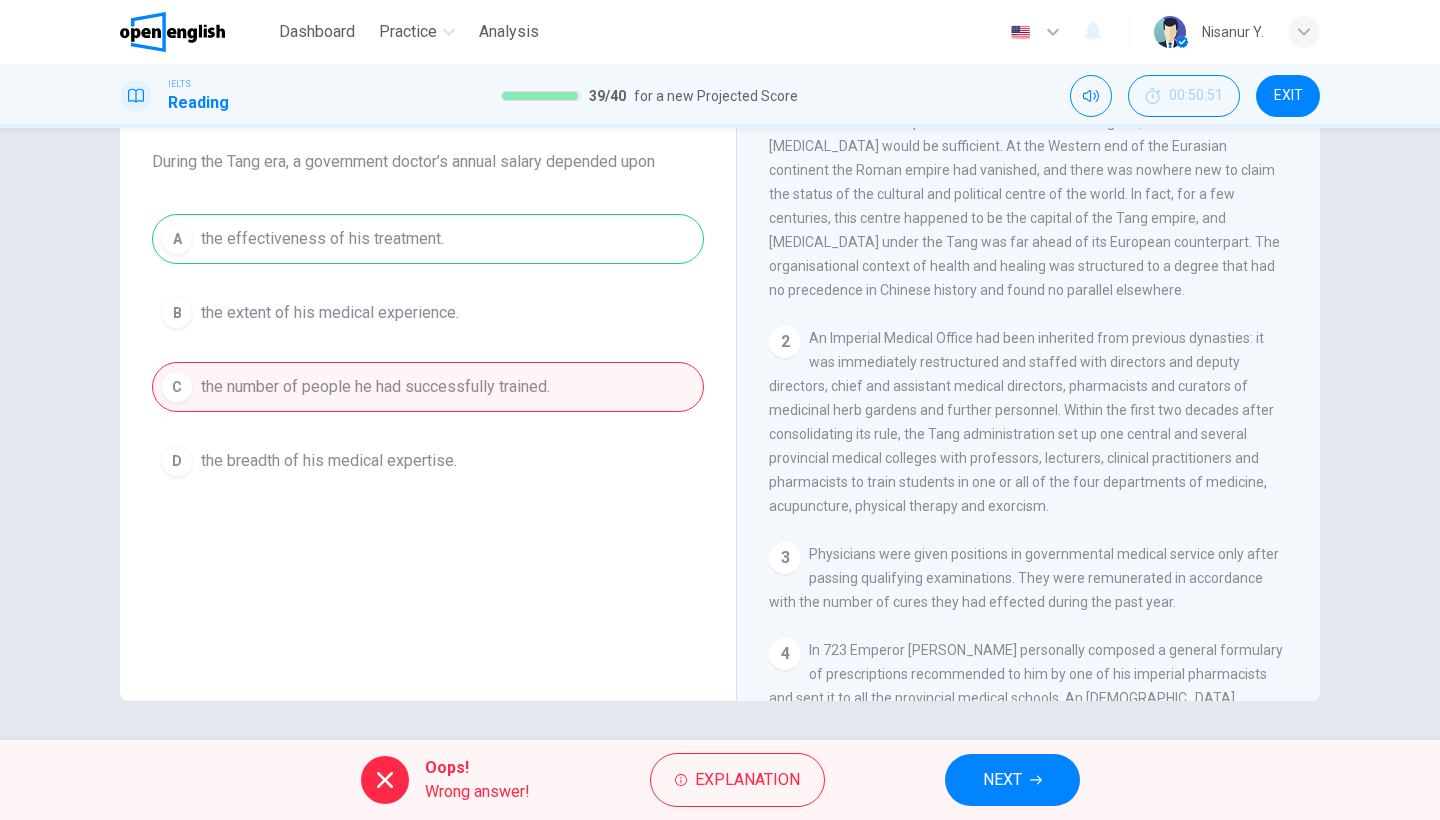 click on "NEXT" at bounding box center [1012, 780] 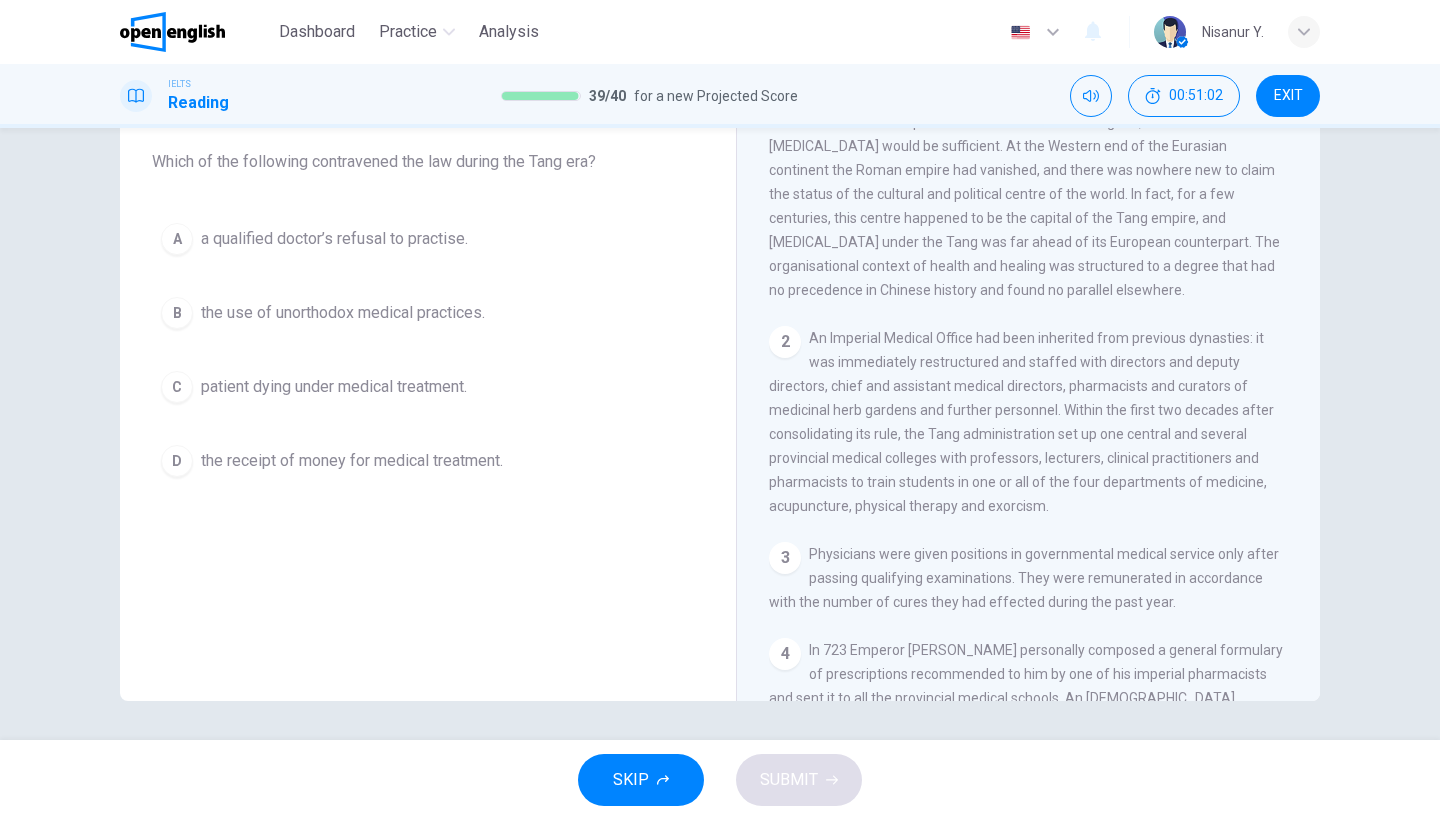 scroll, scrollTop: 911, scrollLeft: 0, axis: vertical 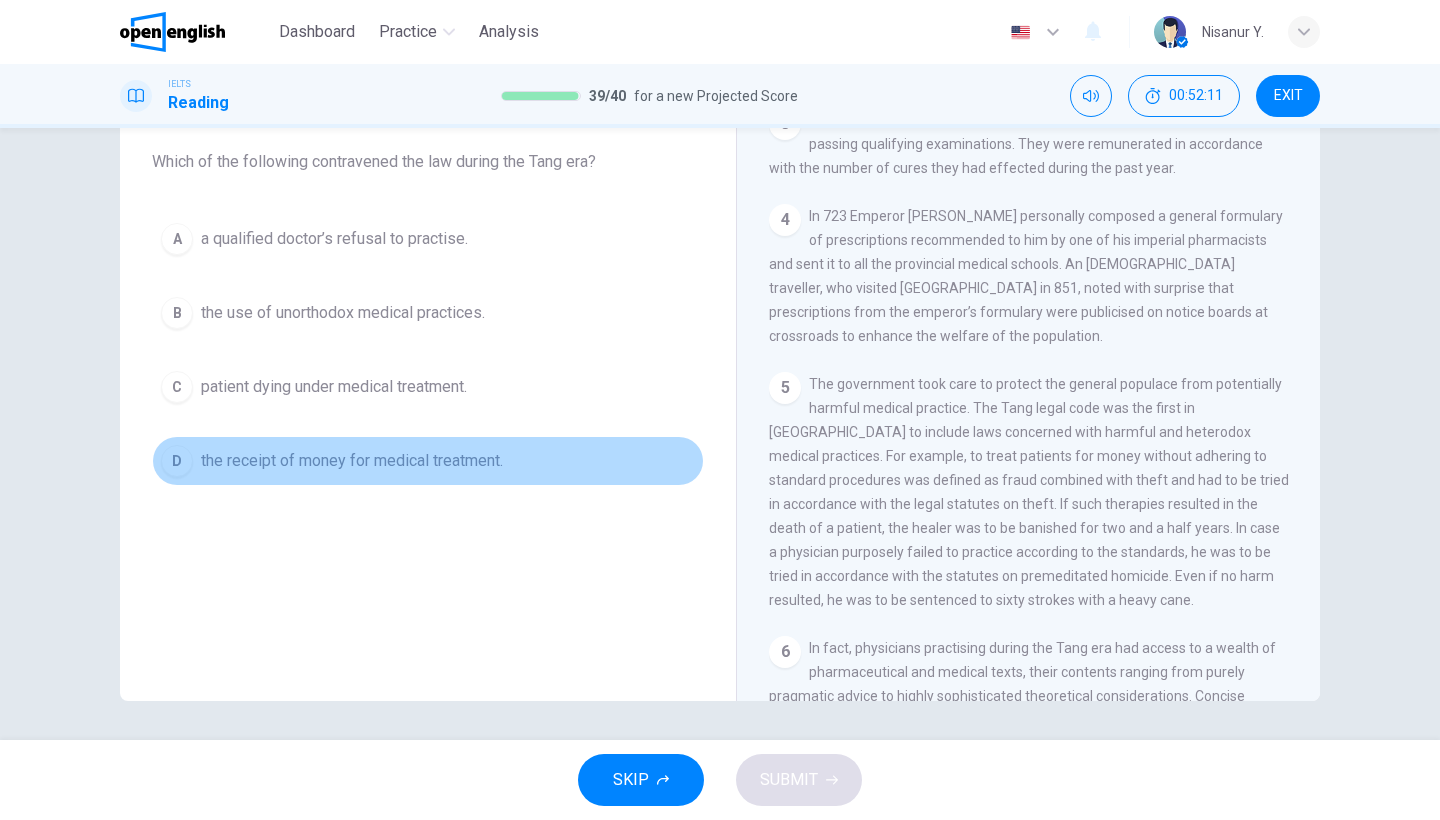 click on "D the receipt of money for medical treatment." at bounding box center (428, 461) 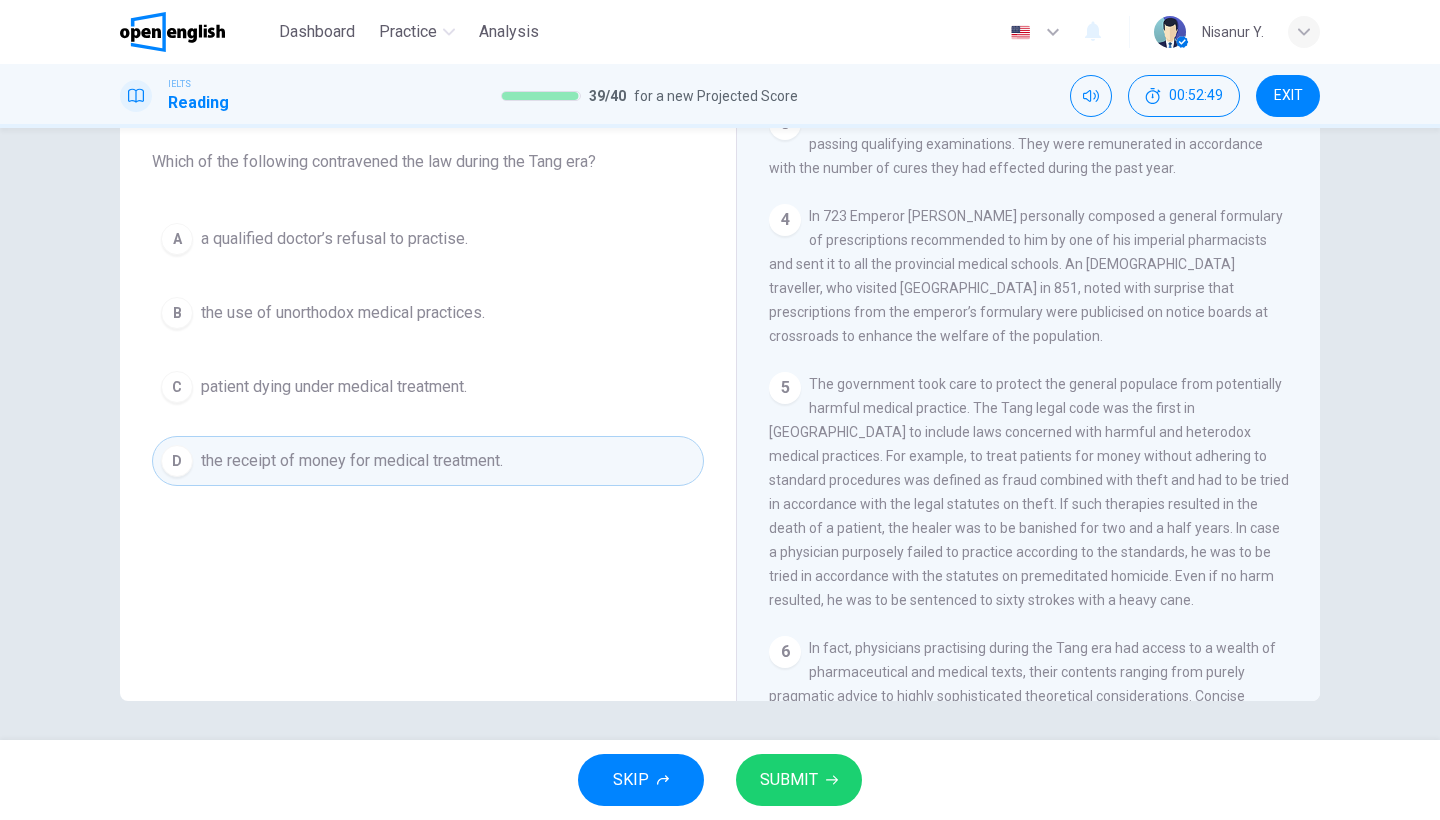 click on "SUBMIT" at bounding box center (799, 780) 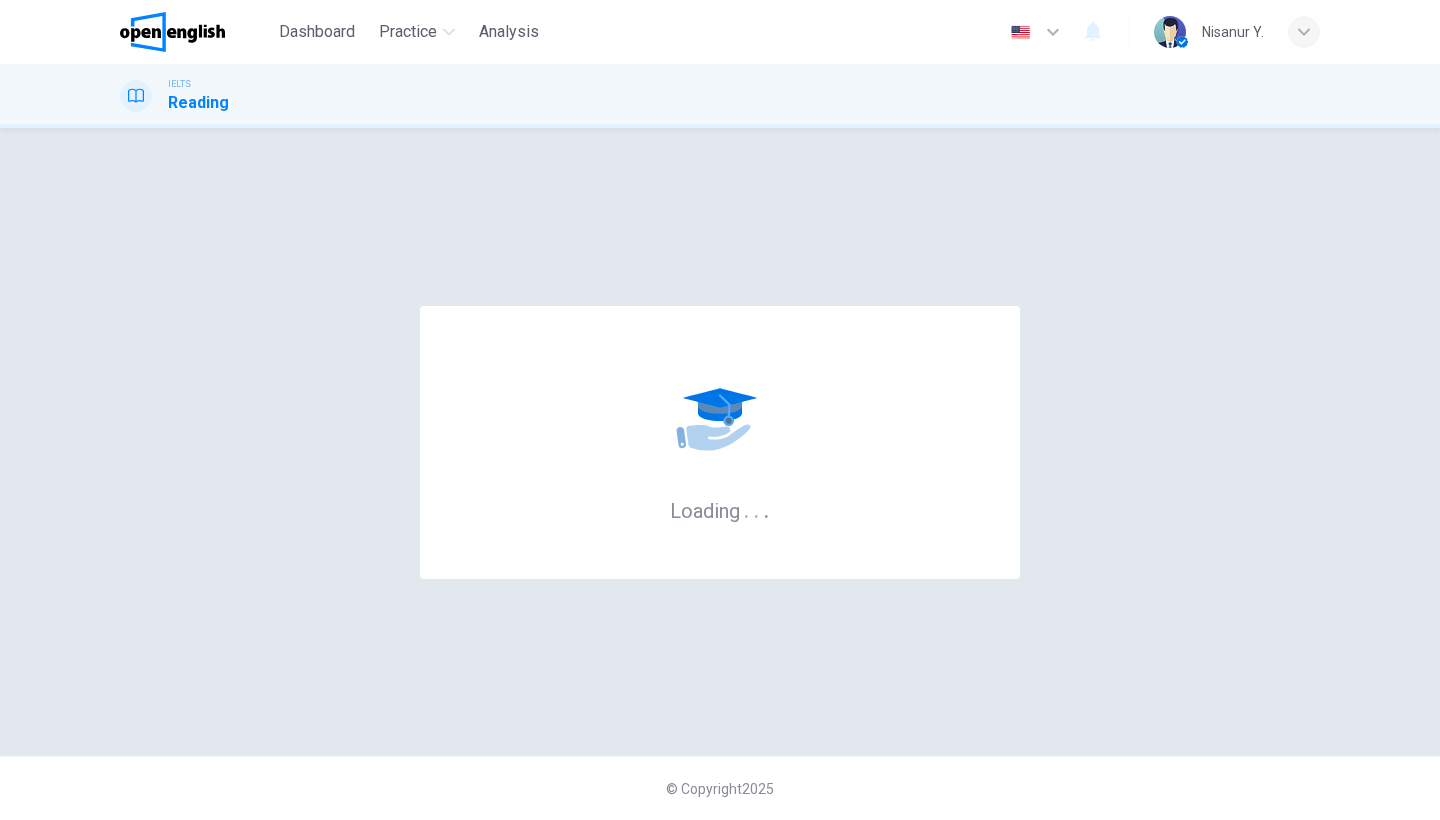 scroll, scrollTop: 0, scrollLeft: 0, axis: both 